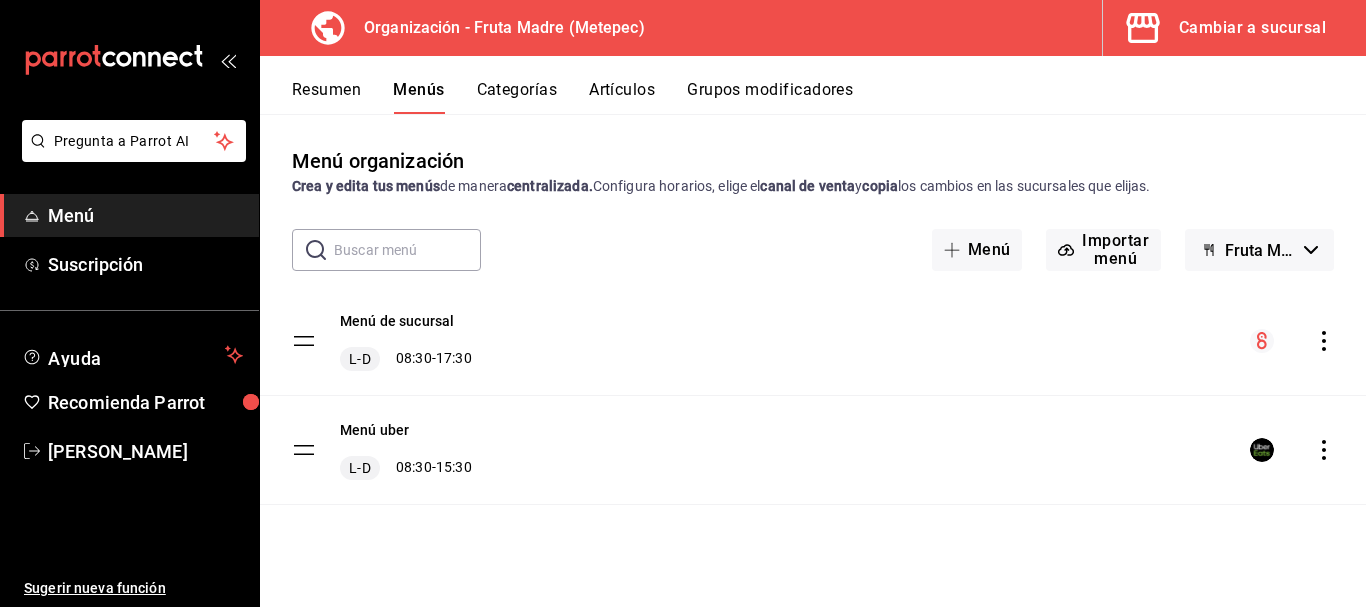scroll, scrollTop: 0, scrollLeft: 0, axis: both 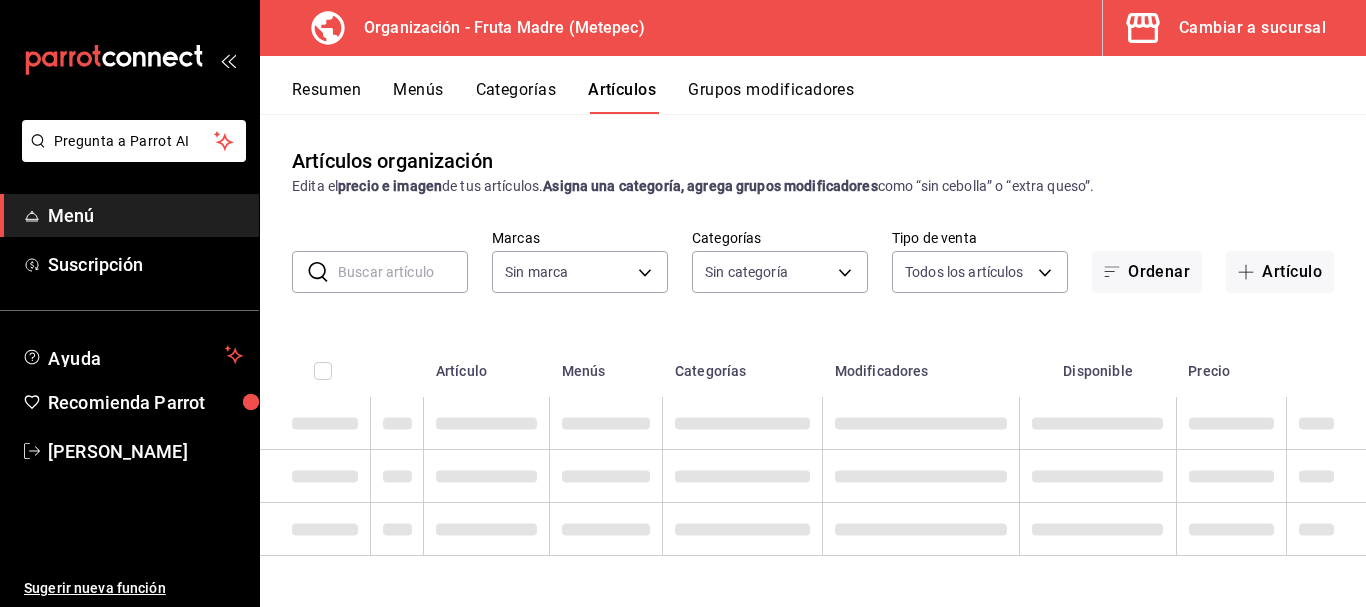 click at bounding box center (403, 272) 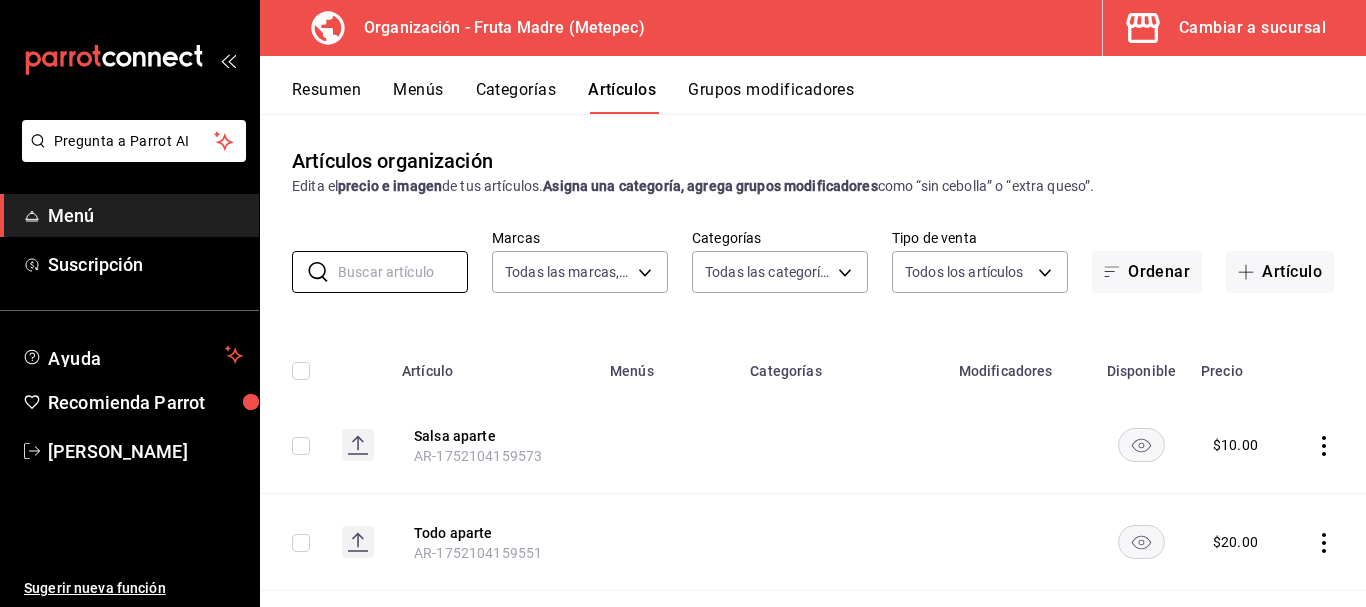 type on "1926fcdf-d6c4-44b1-a2de-2af671467d5c" 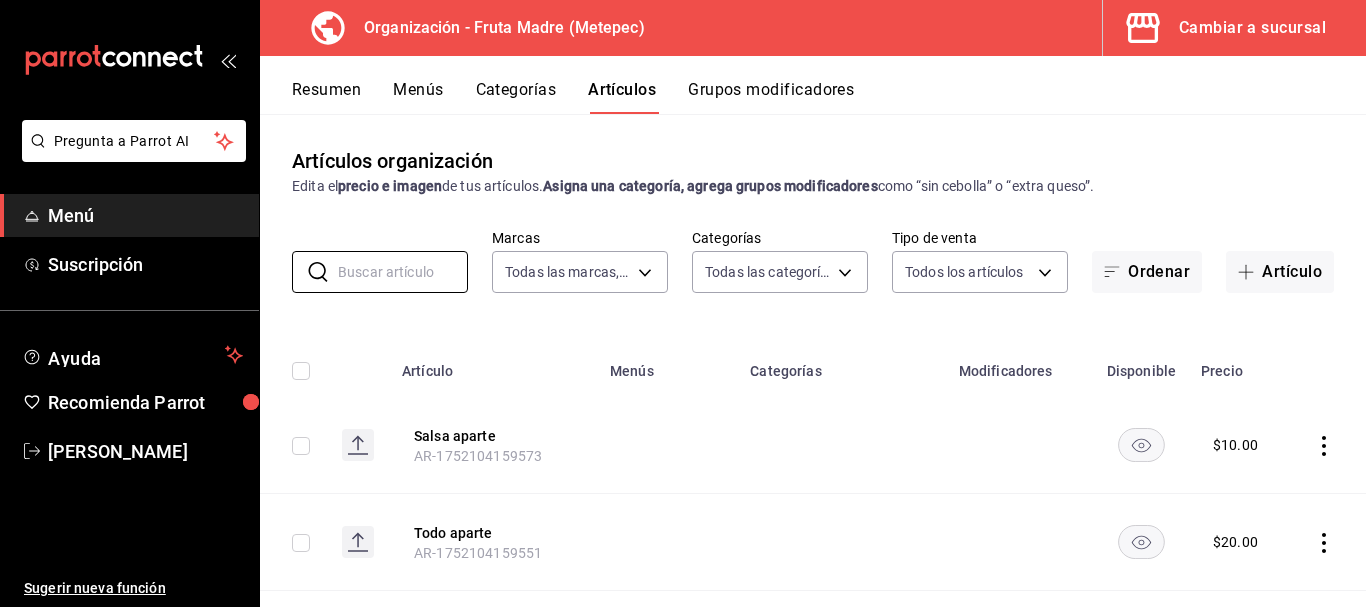 type on "10b1b6c8-68b9-46f2-9099-40681ca90d0f,f0a6873b-b3e5-4847-abdb-56094981d9a6,d71cb19a-b07a-410d-ab44-b0cc5415700d,4c4d446e-c749-4beb-9982-7196685d9b39,b5e73f44-9f86-465b-8e61-237aded08424,491f1b1a-708b-44ff-b3d8-ab1ab2621fdf,1ad5ba20-d05a-4987-bcf2-8b90b1fc5e7c,ba318e39-2578-4bf4-87d7-0a9cb46369d8,c8b5571f-da94-4ef7-9ee9-447c194f55e0,dd1e764e-1137-4b1d-bc41-051ca51d118a,fe2c23de-ffc6-468f-85b8-c09aec10320a,046051c4-83b8-4015-9c9e-d607fe5ee358,517621d4-4a09-48da-8a9f-befb097612d0,acc30d12-6167-40af-8c53-9de0029a5f9c,6ca6c035-e45a-4292-ada1-ed3102d21a09,ccf0e76a-e330-4b7f-b761-652d81c705e9,02f7d48e-9d77-43d6-a85b-156ba5df318c,bc7d2c0d-6139-48ad-bf76-5ef3e389c7e2,65557d4a-1178-468e-86a4-71e173a52145" 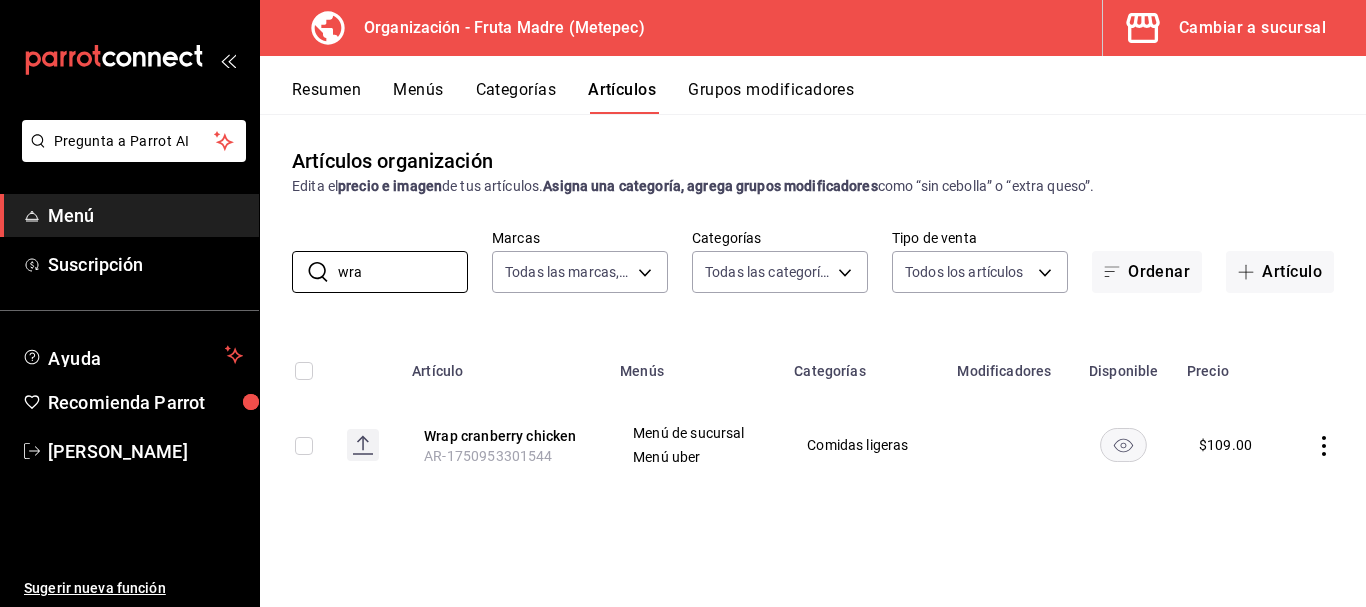 type on "wra" 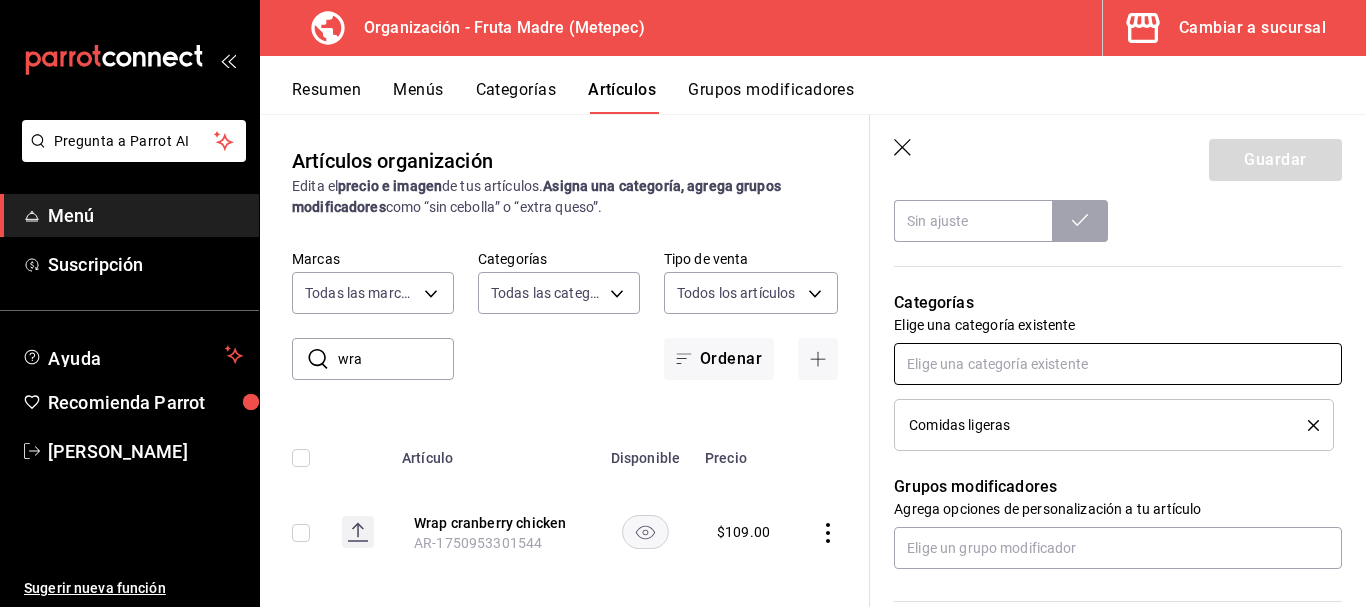 scroll, scrollTop: 800, scrollLeft: 0, axis: vertical 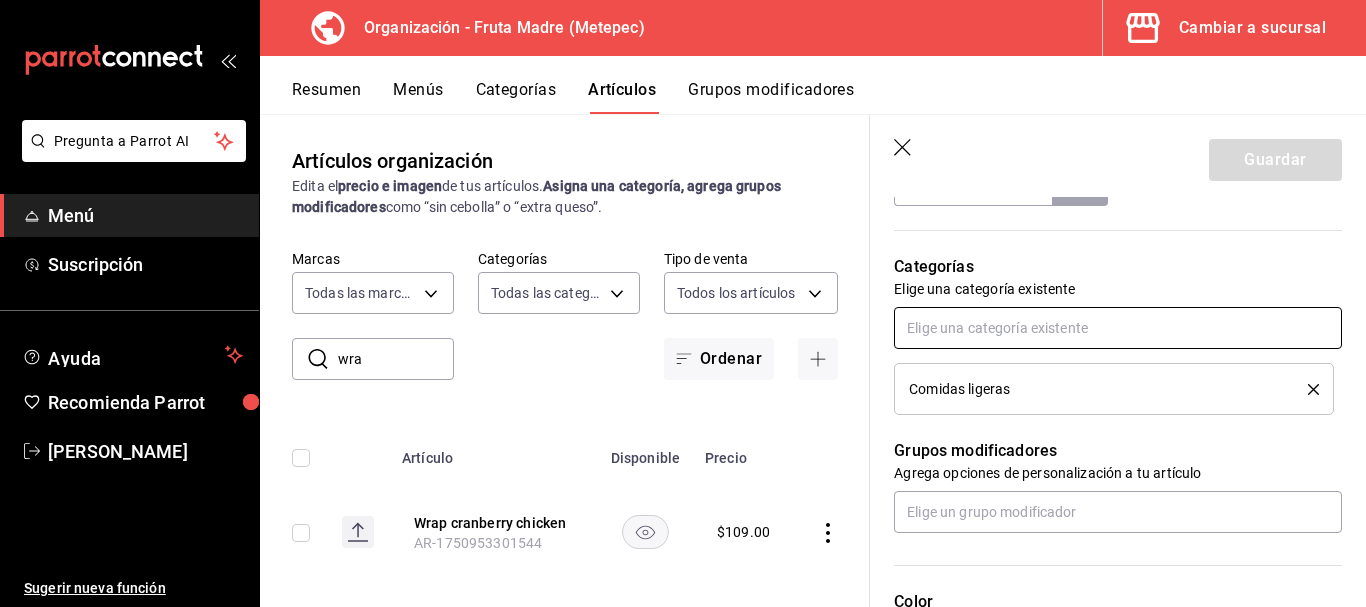 click at bounding box center (1118, 328) 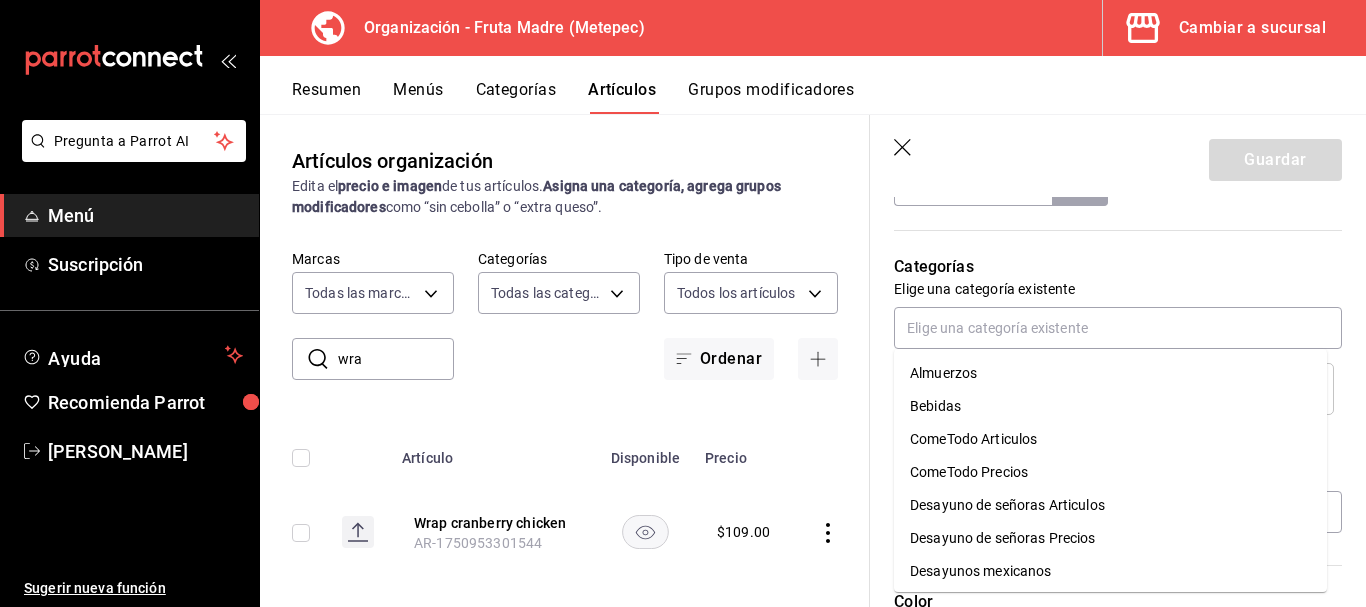 drag, startPoint x: 1141, startPoint y: 279, endPoint x: 1142, endPoint y: 292, distance: 13.038404 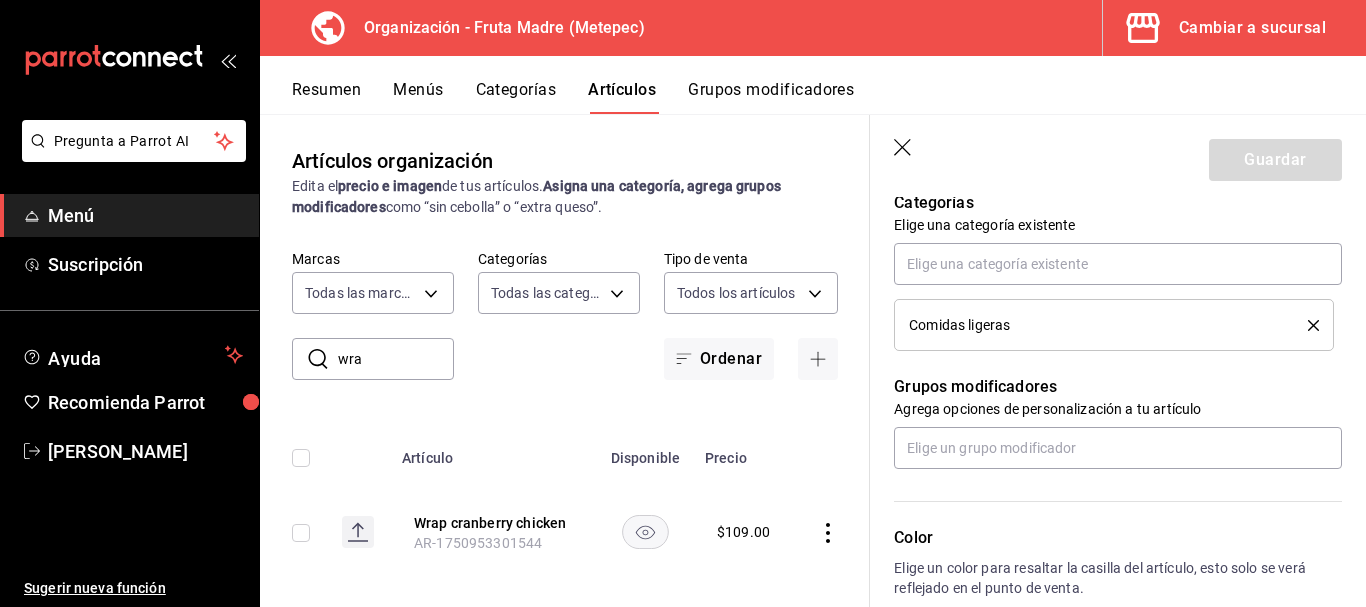 scroll, scrollTop: 900, scrollLeft: 0, axis: vertical 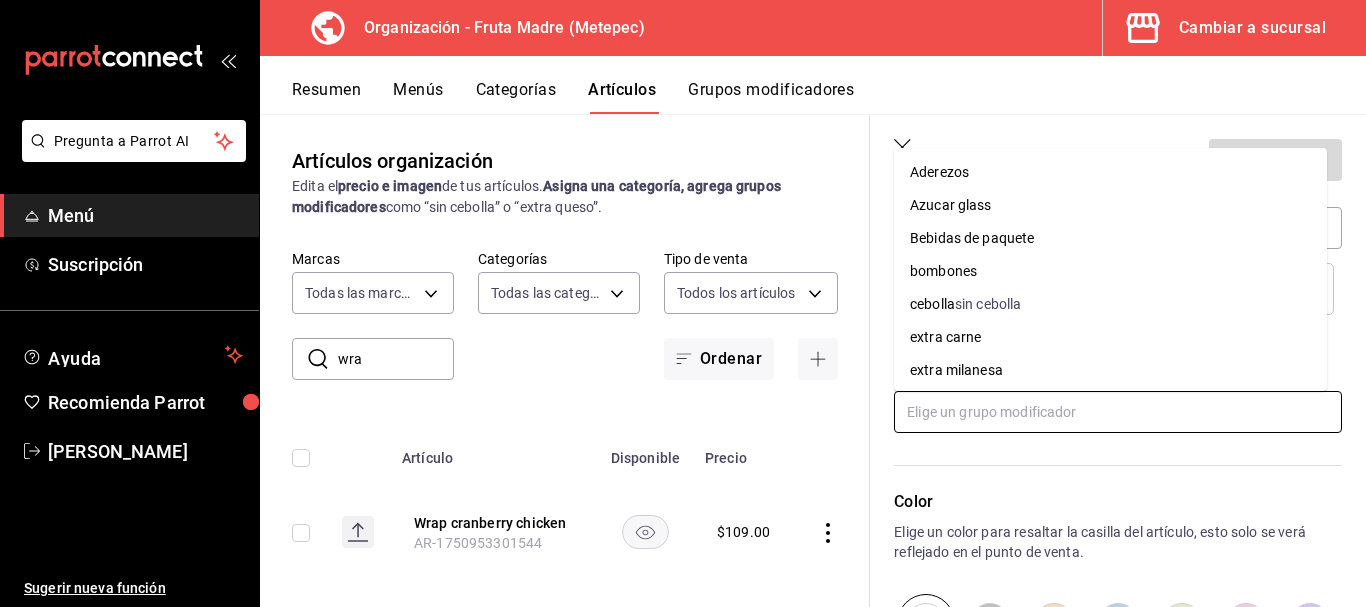 click at bounding box center (1118, 412) 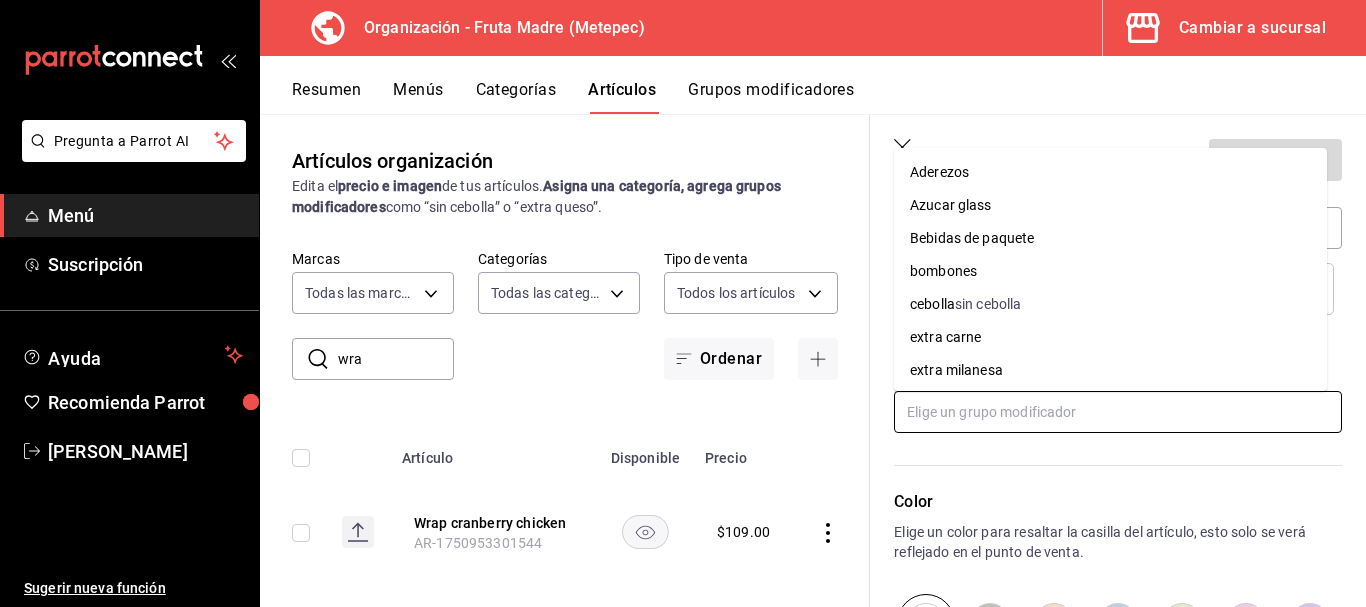click on "Aderezos" at bounding box center (1110, 172) 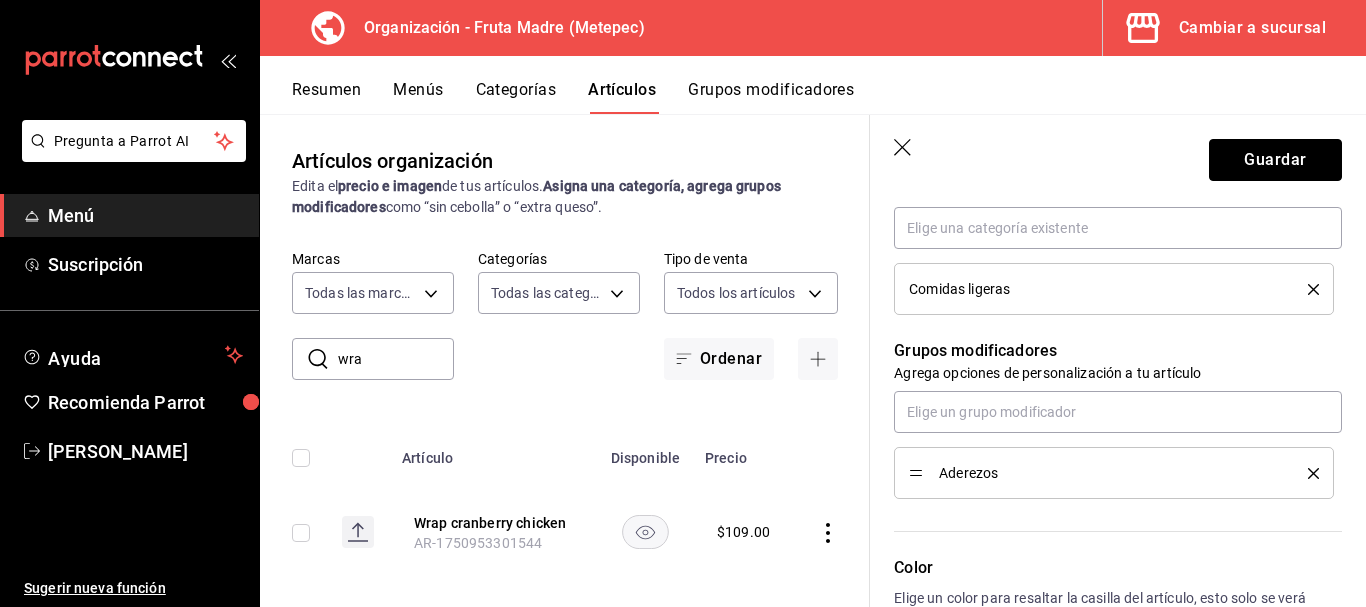 click on "Guardar" at bounding box center (1275, 160) 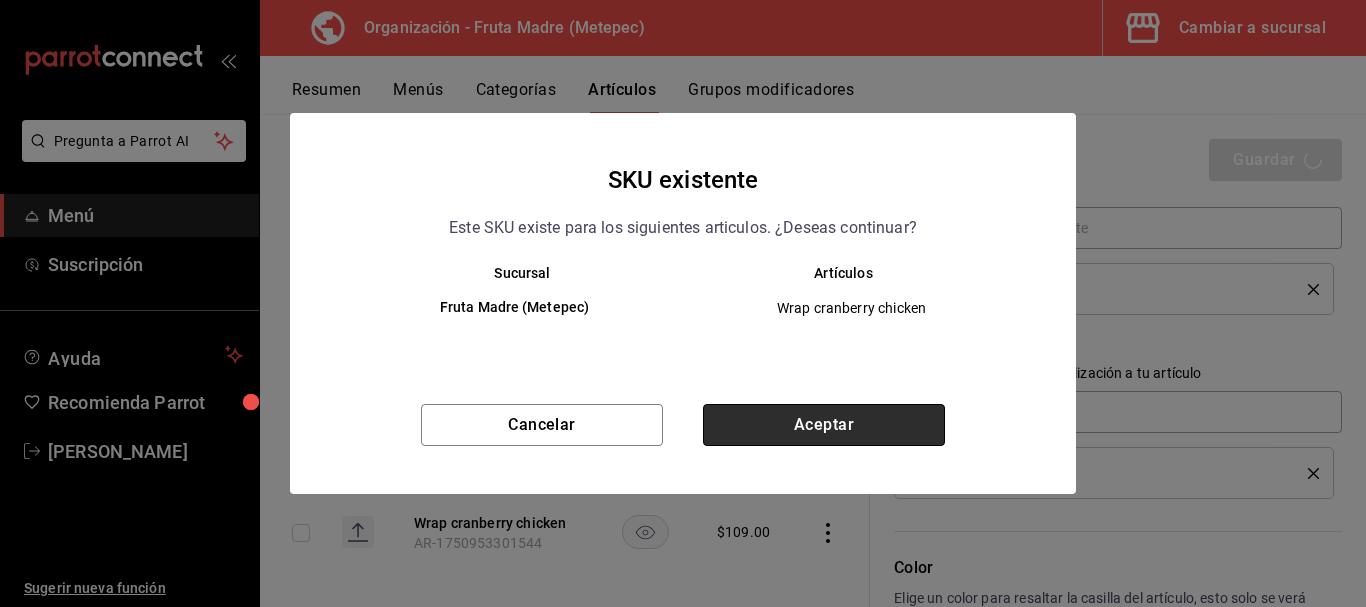 click on "Aceptar" at bounding box center (824, 425) 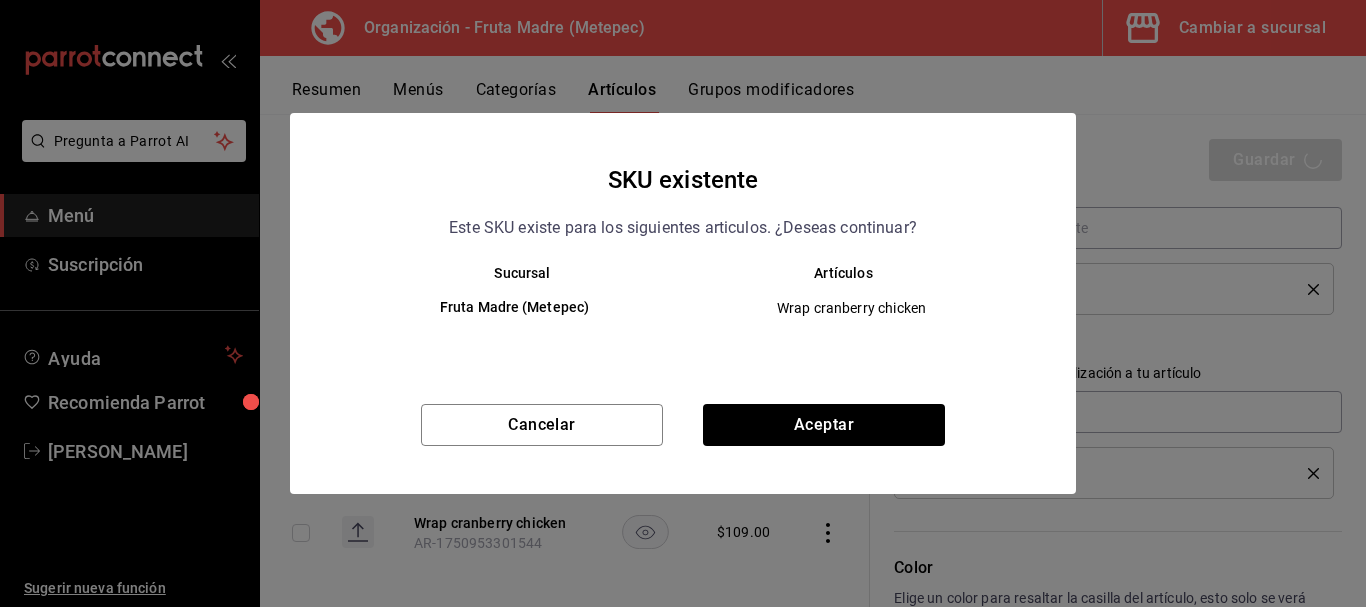 type on "x" 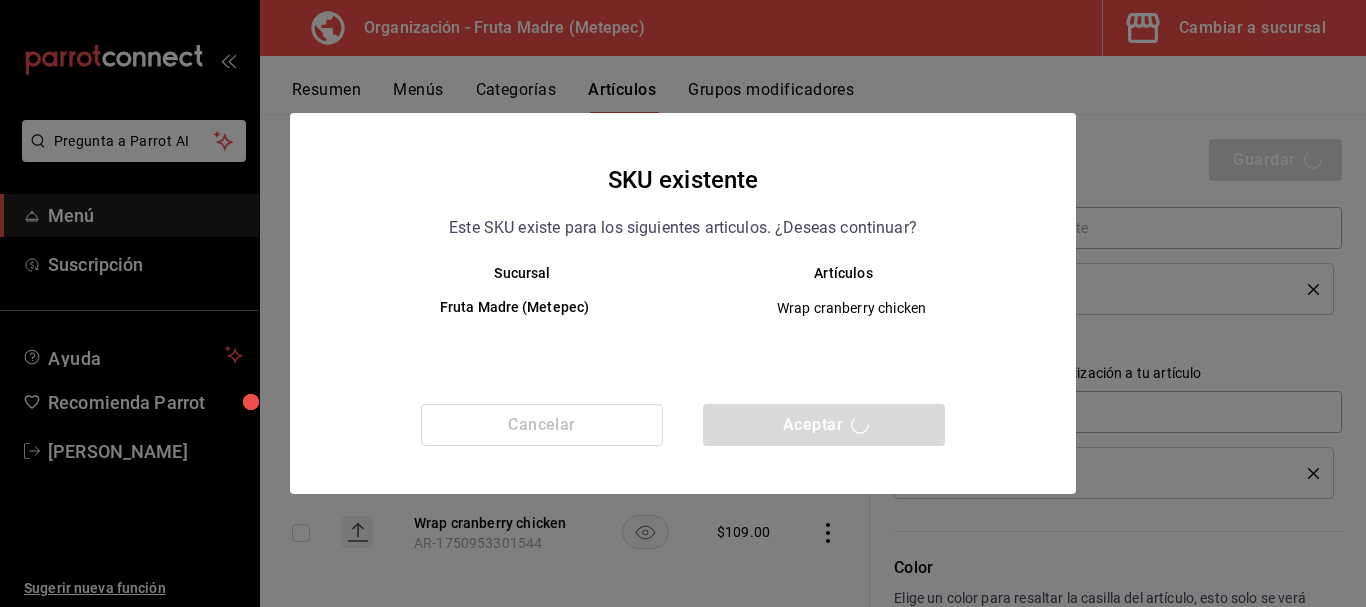 type 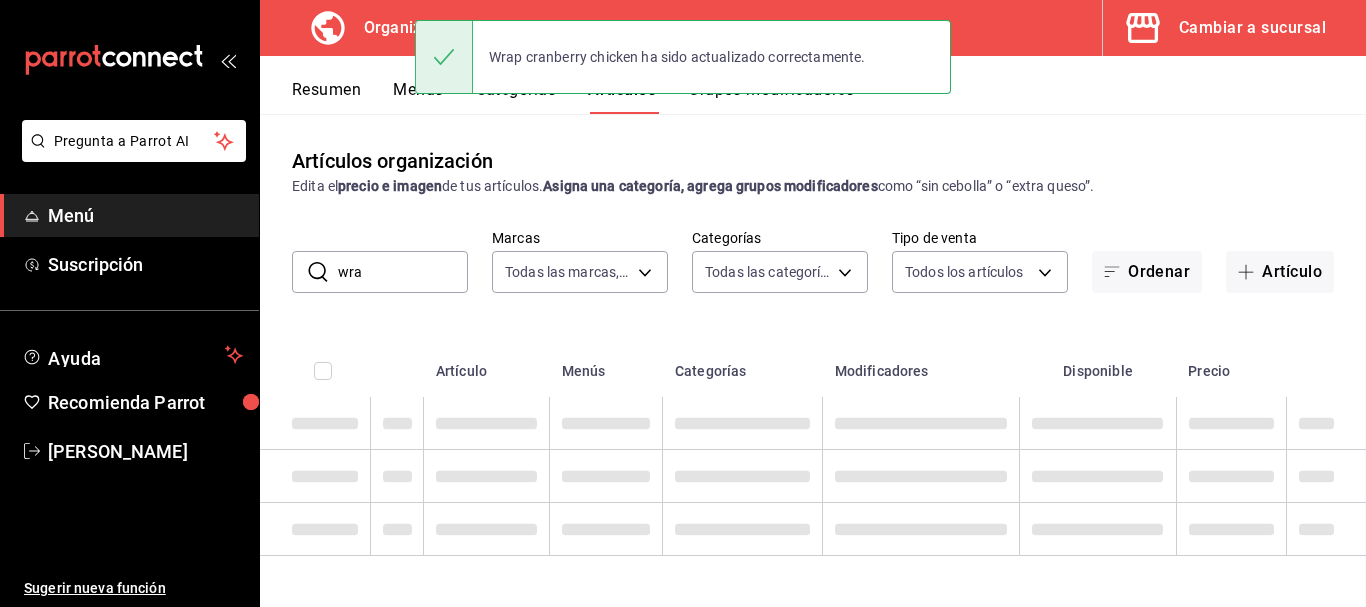 scroll, scrollTop: 0, scrollLeft: 0, axis: both 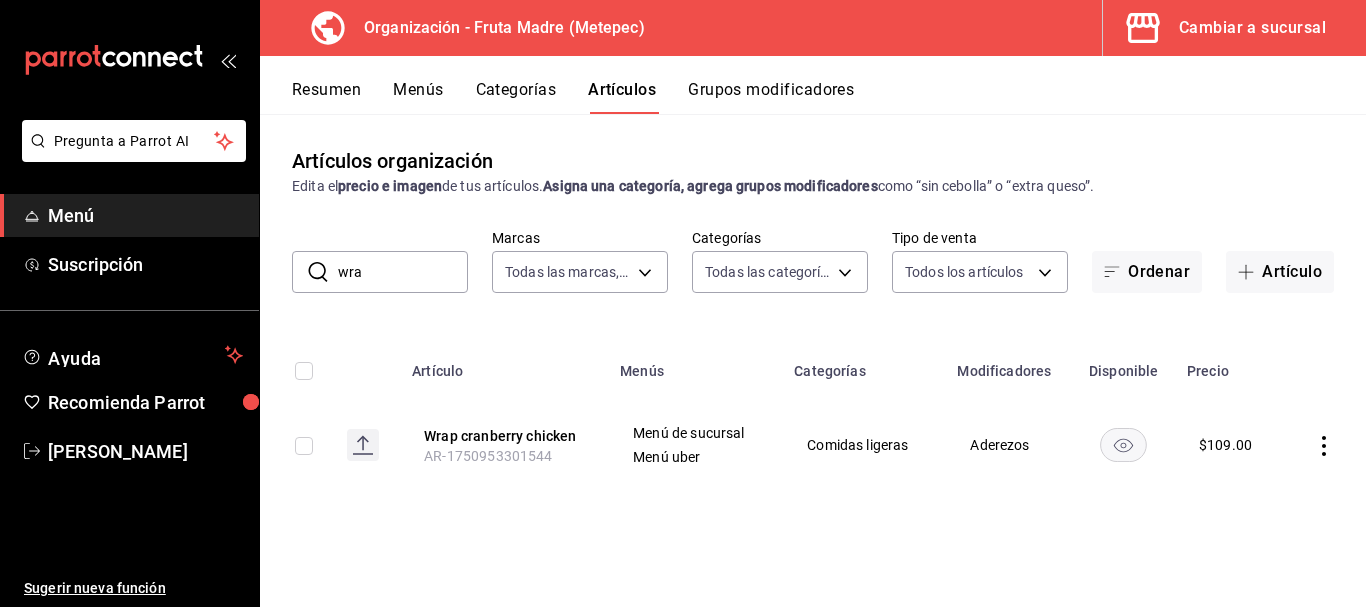 click on "Resumen" at bounding box center (326, 97) 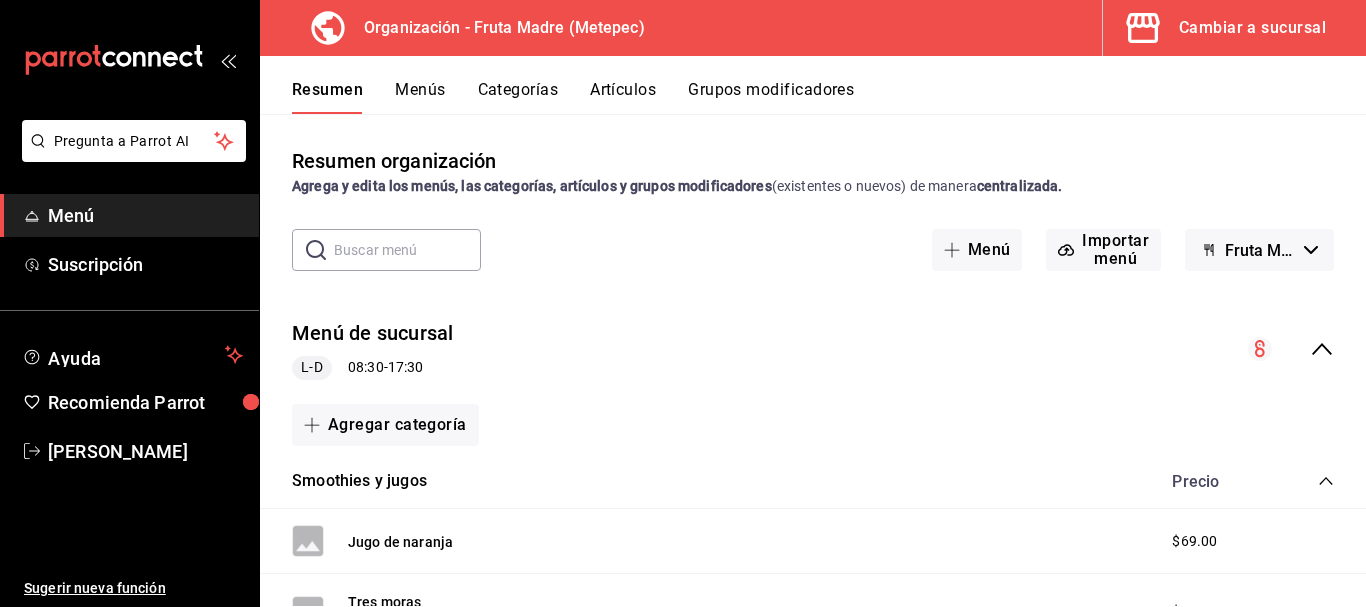 click on "Resumen Menús Categorías Artículos Grupos modificadores" at bounding box center (829, 97) 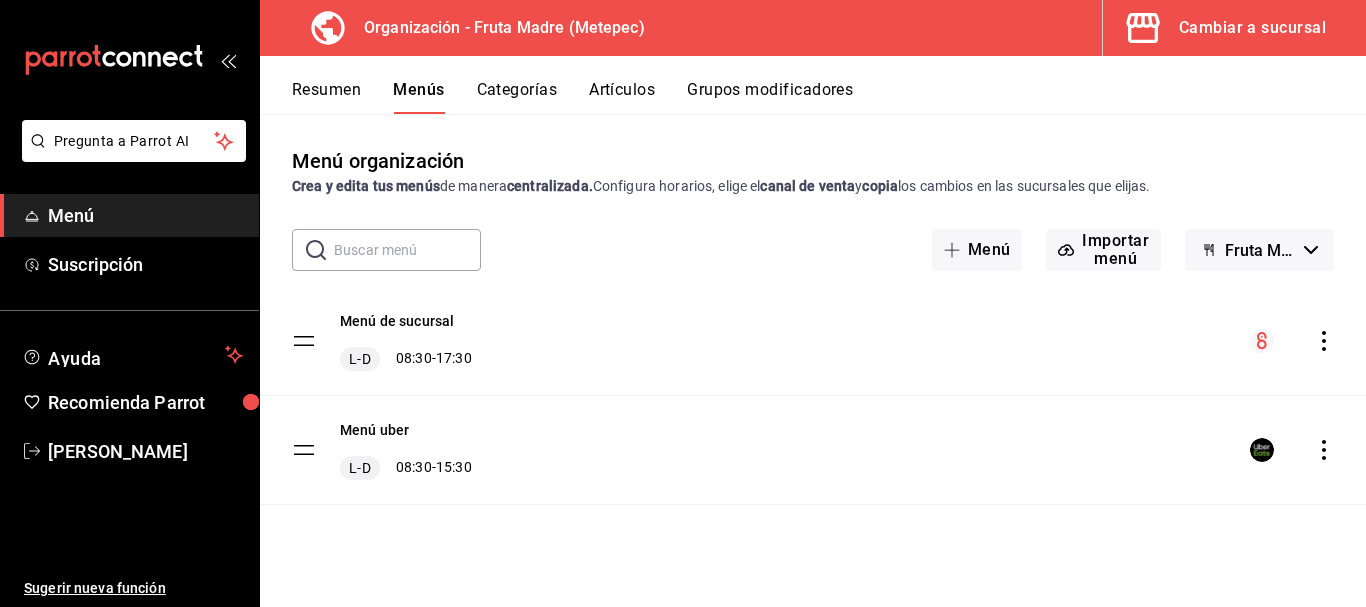 click 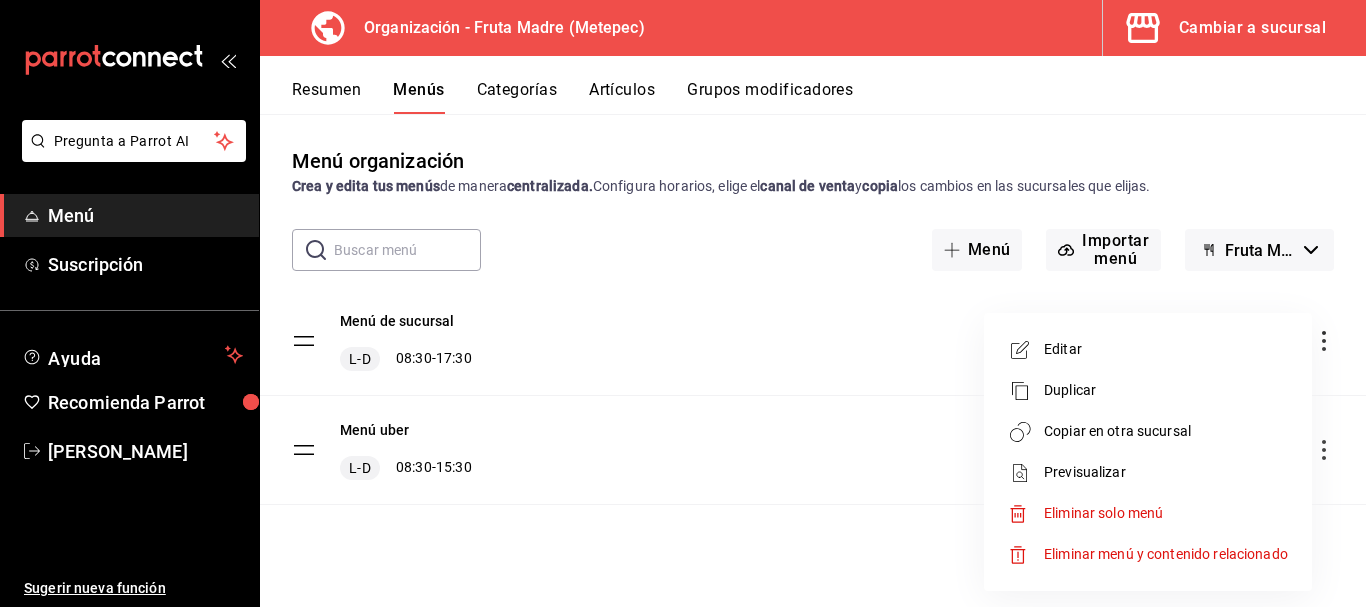 click on "Copiar en otra sucursal" at bounding box center (1166, 431) 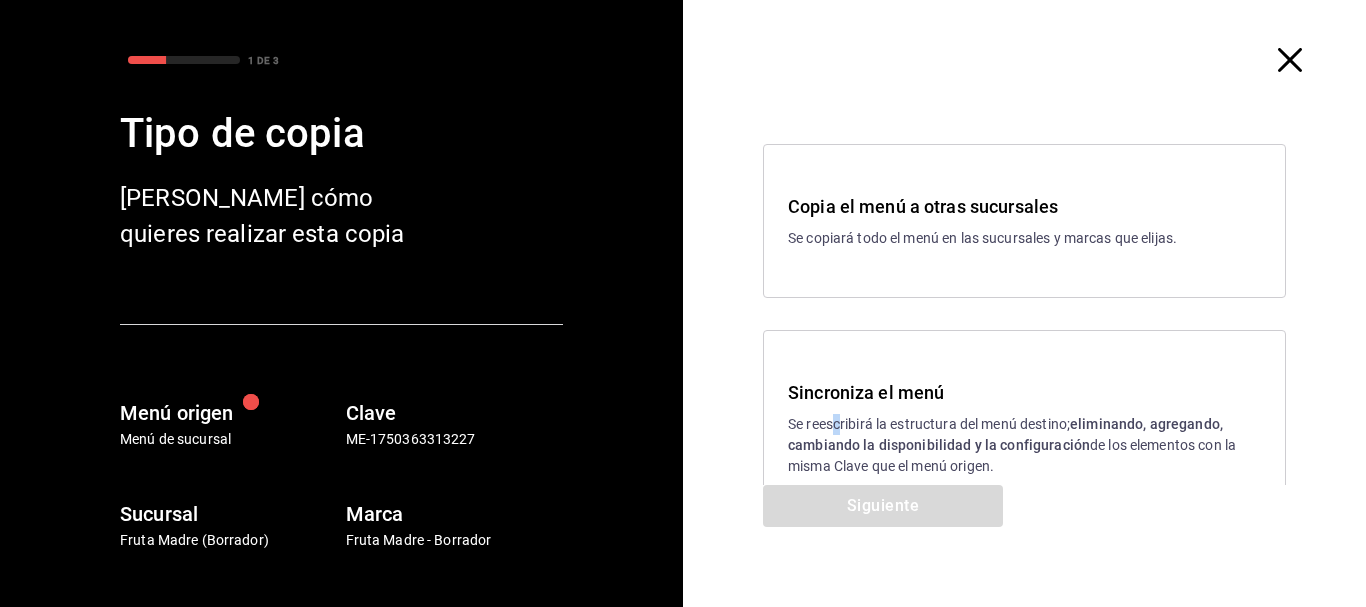 drag, startPoint x: 832, startPoint y: 422, endPoint x: 821, endPoint y: 415, distance: 13.038404 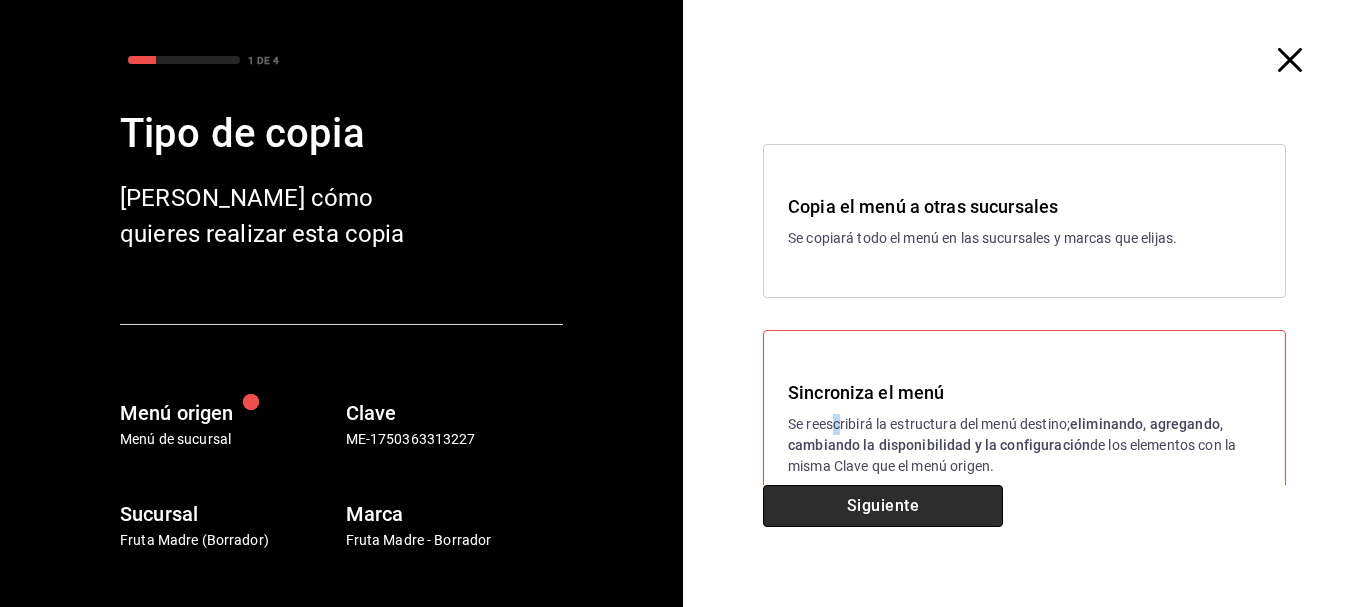 click on "Siguiente" at bounding box center [883, 506] 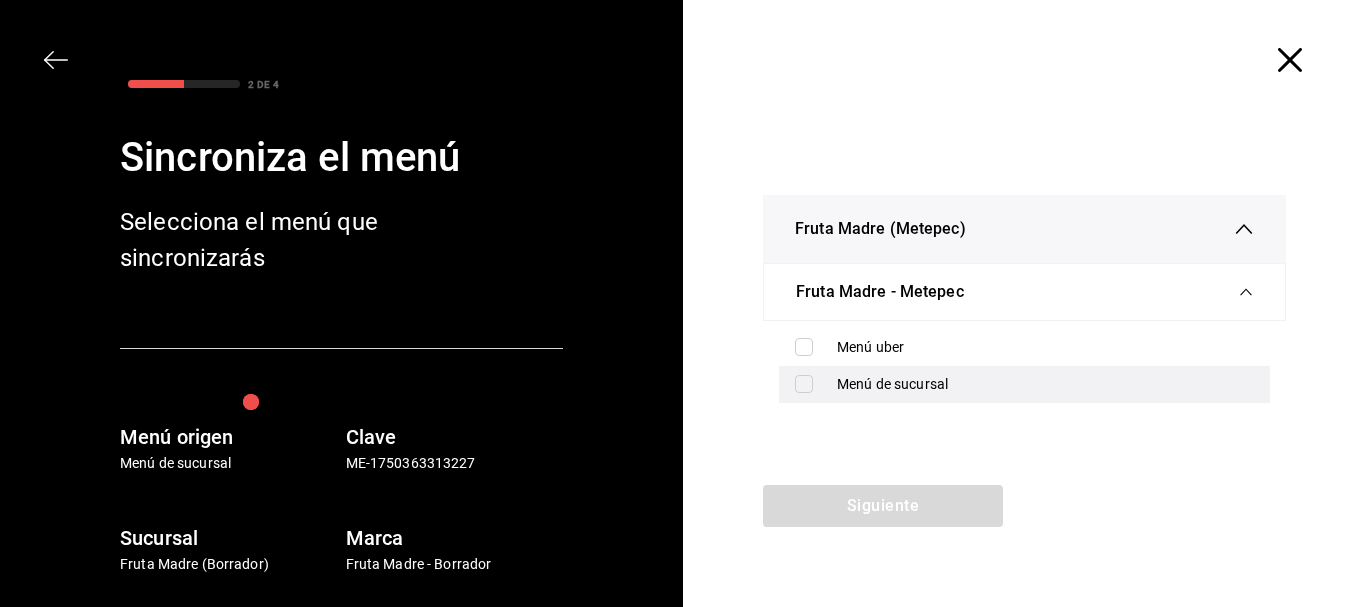 click at bounding box center (804, 384) 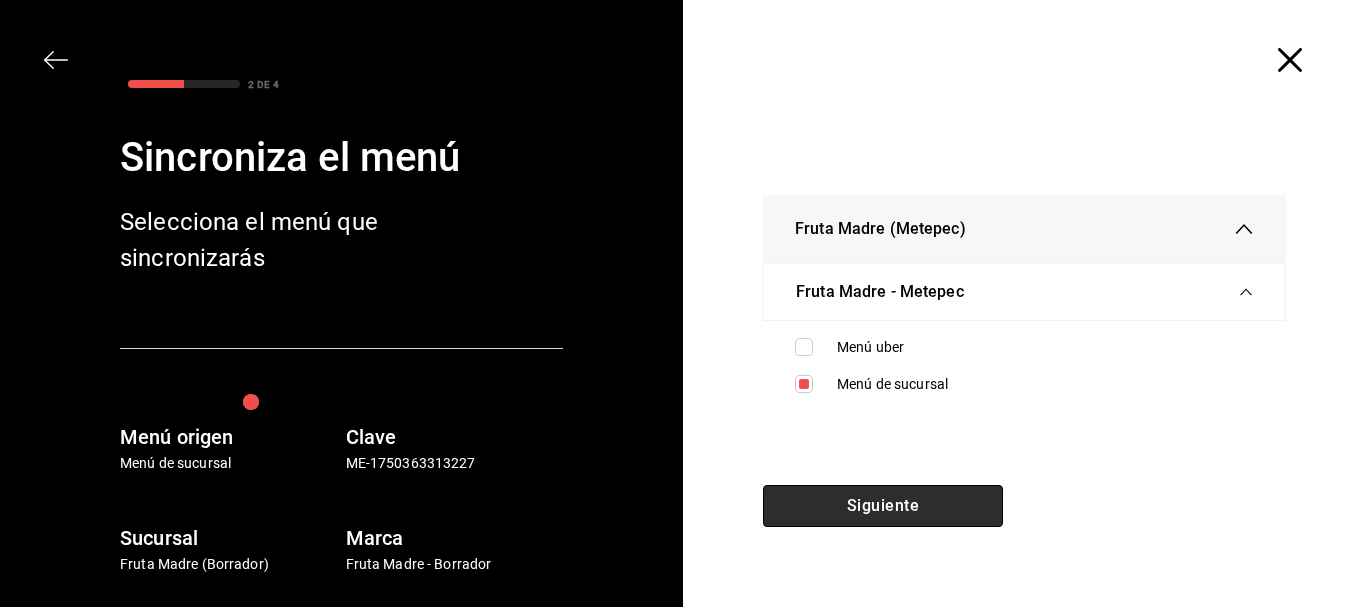 click on "Siguiente" at bounding box center [883, 506] 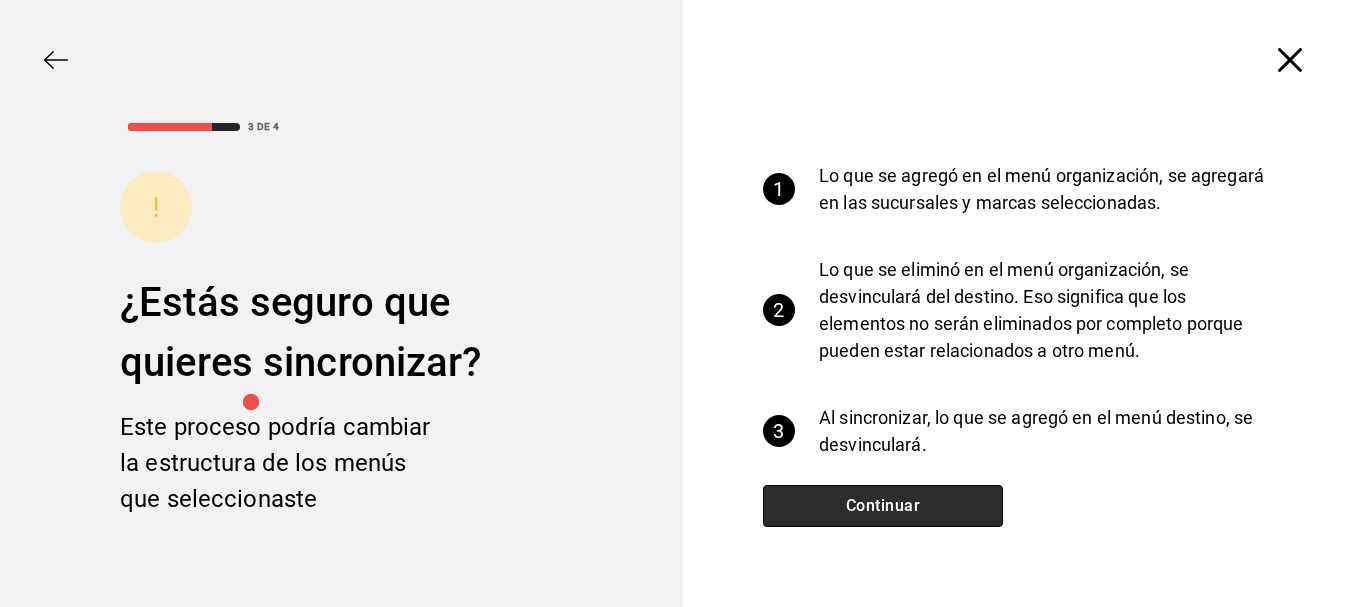 click on "Continuar" at bounding box center [883, 506] 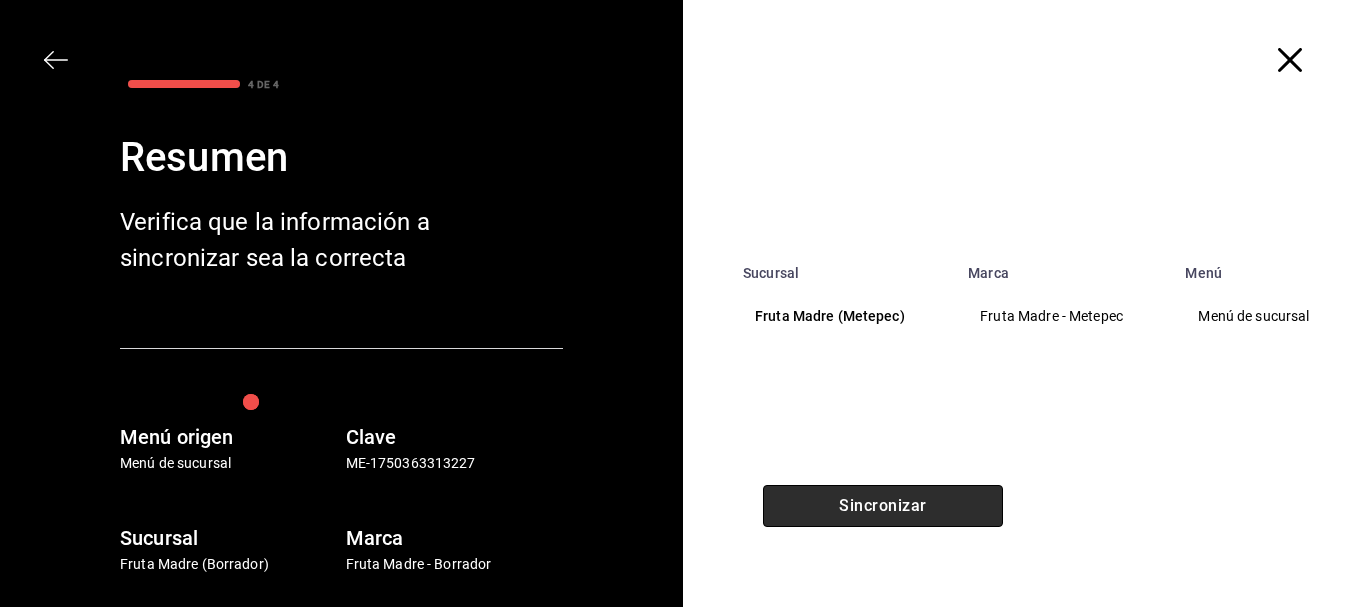 click on "Sincronizar" at bounding box center [883, 506] 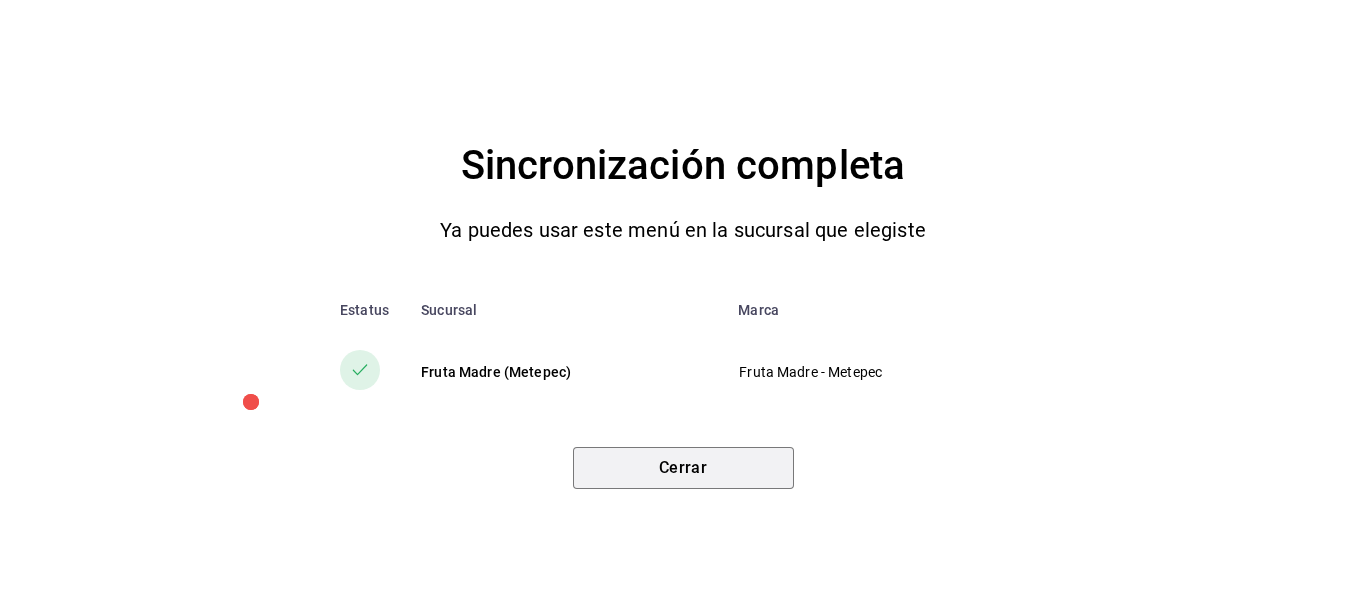 click on "Cerrar" at bounding box center [683, 468] 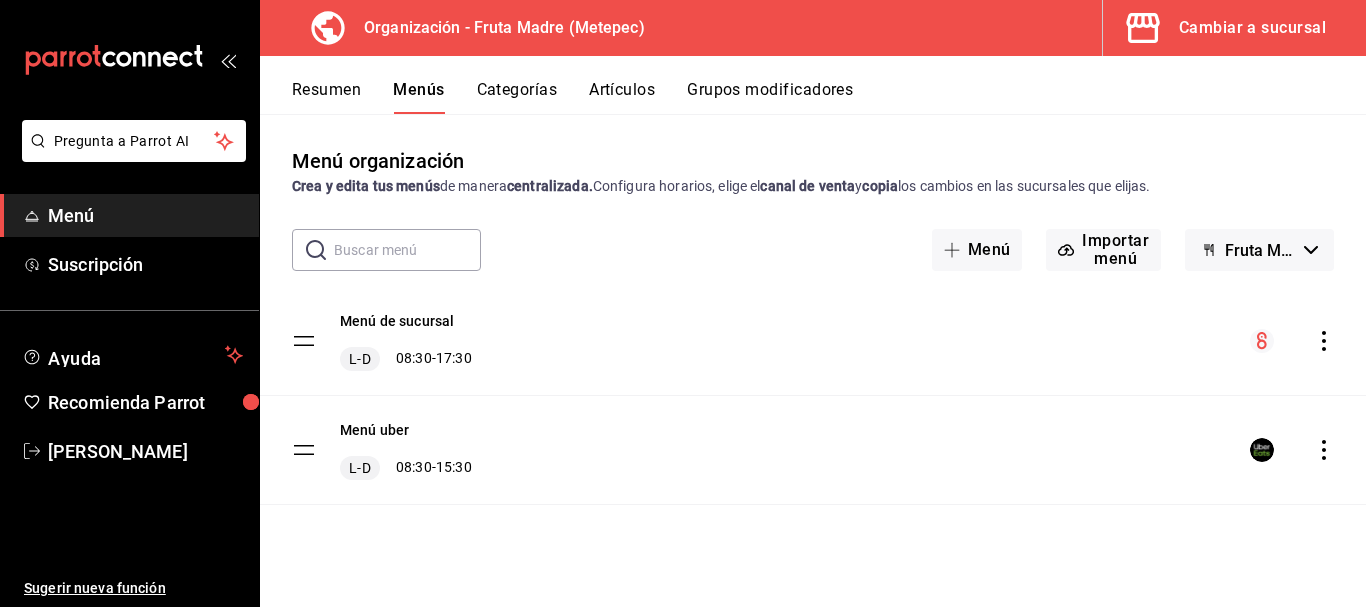 click 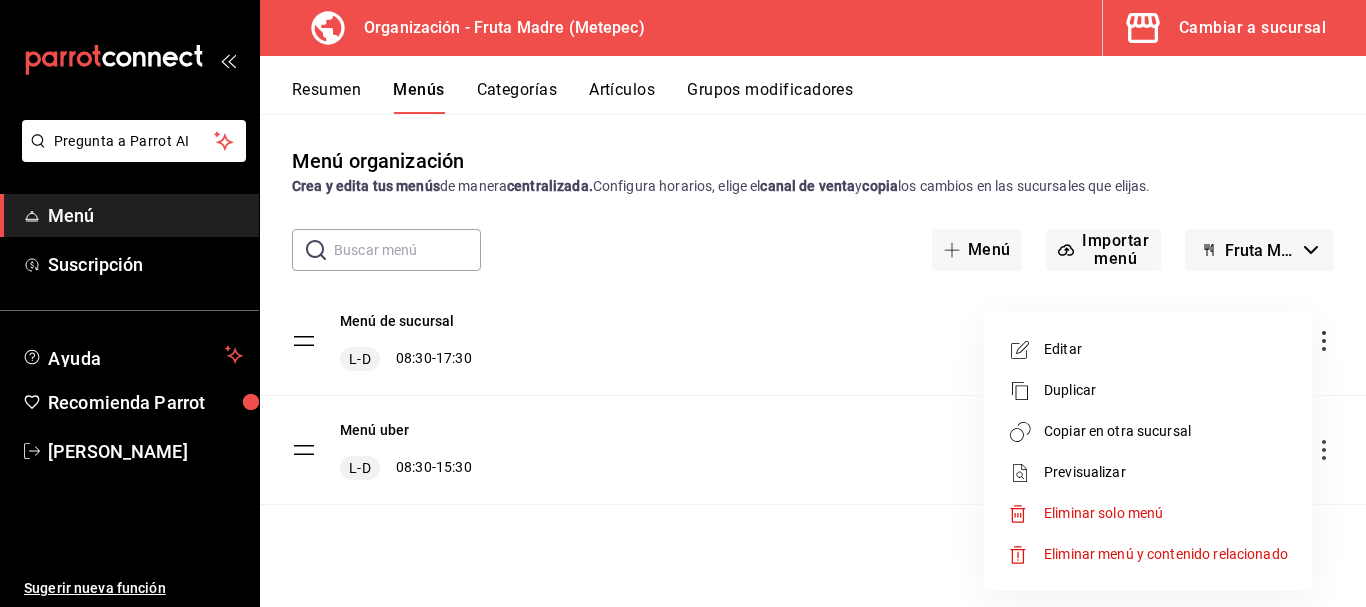click on "Previsualizar" at bounding box center [1166, 472] 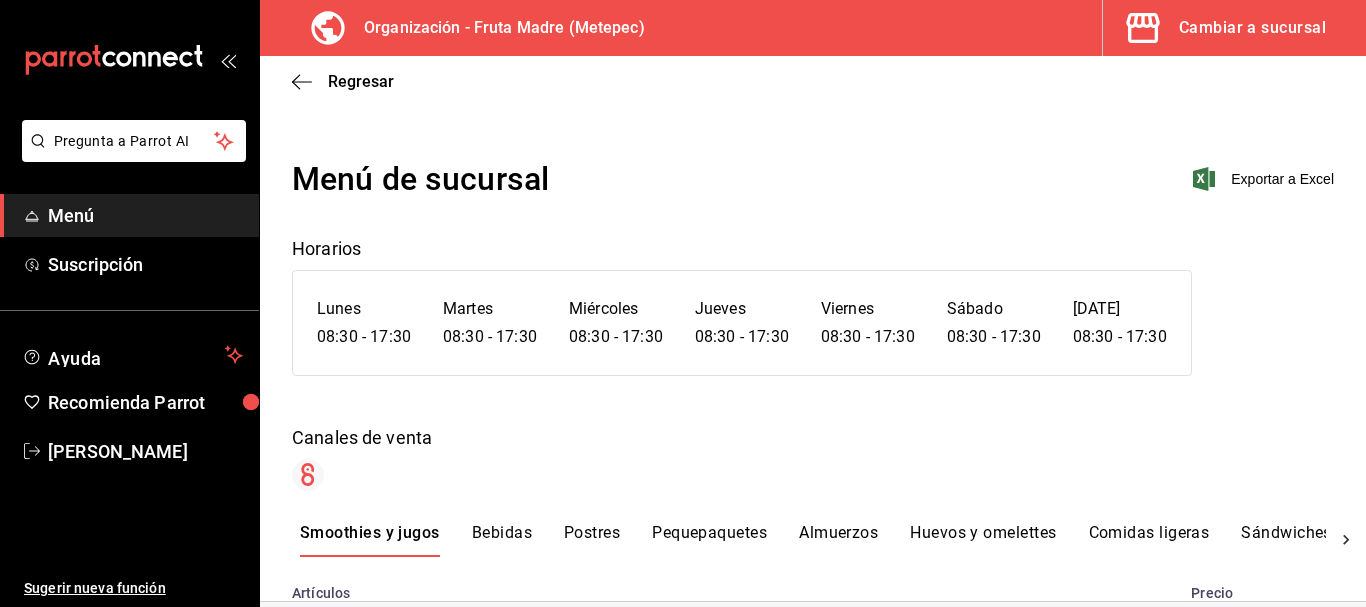 click on "Comidas ligeras" at bounding box center [1149, 540] 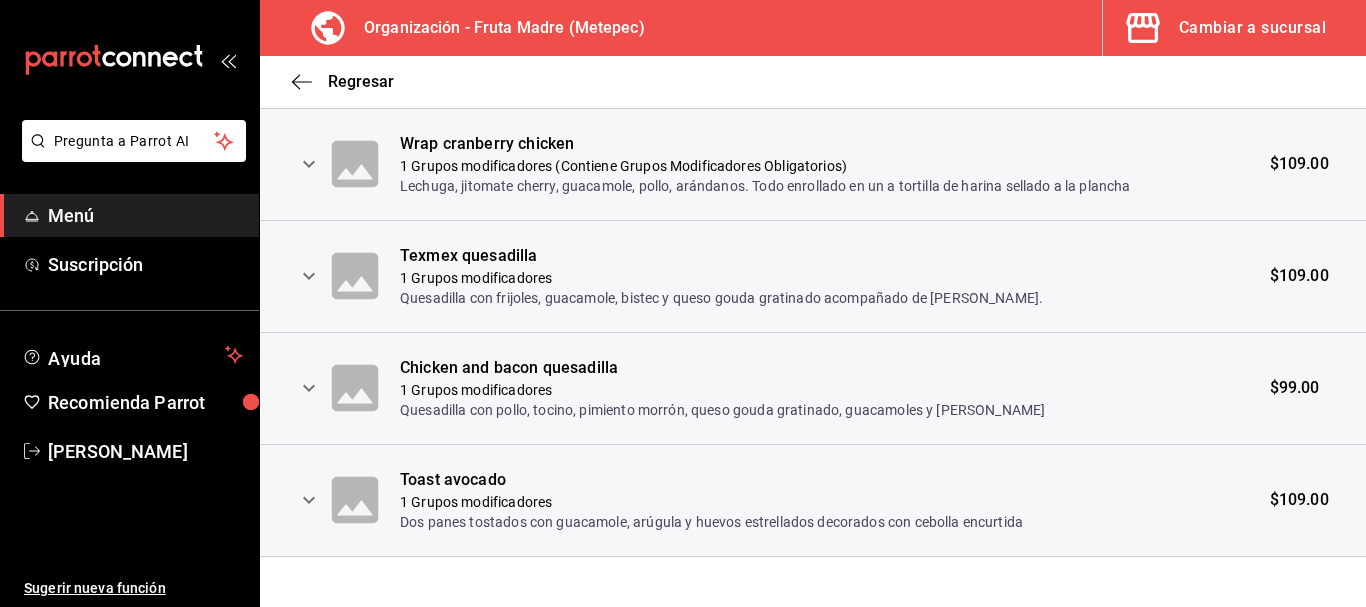 scroll, scrollTop: 730, scrollLeft: 0, axis: vertical 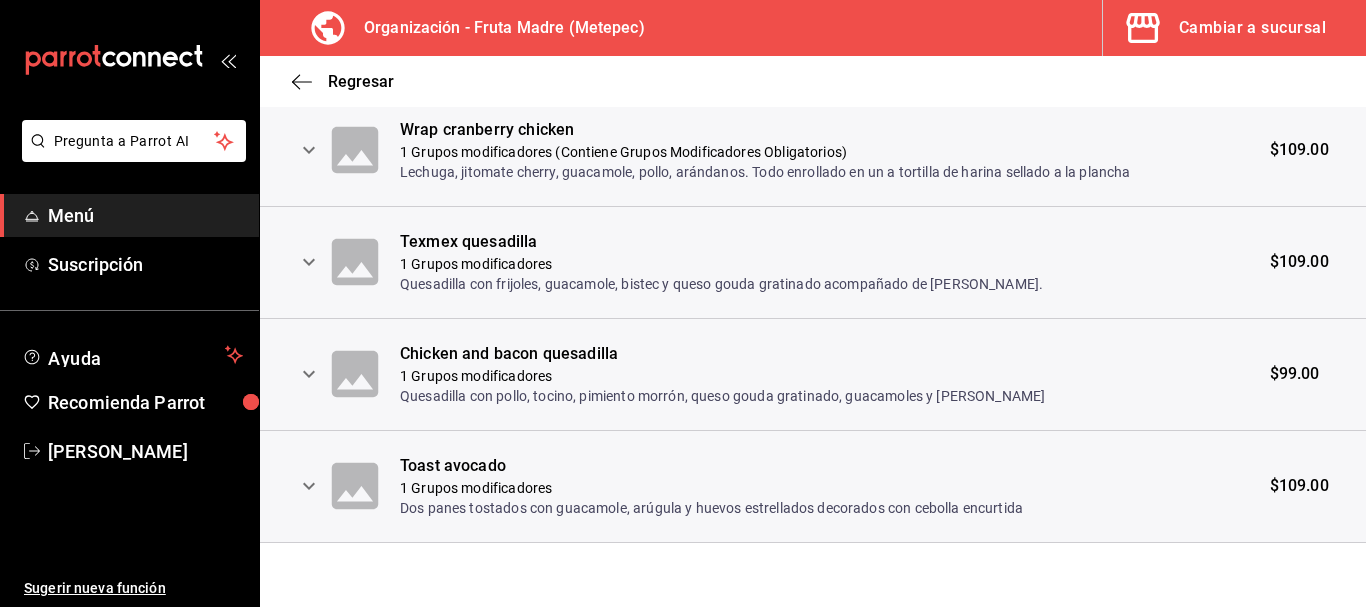click 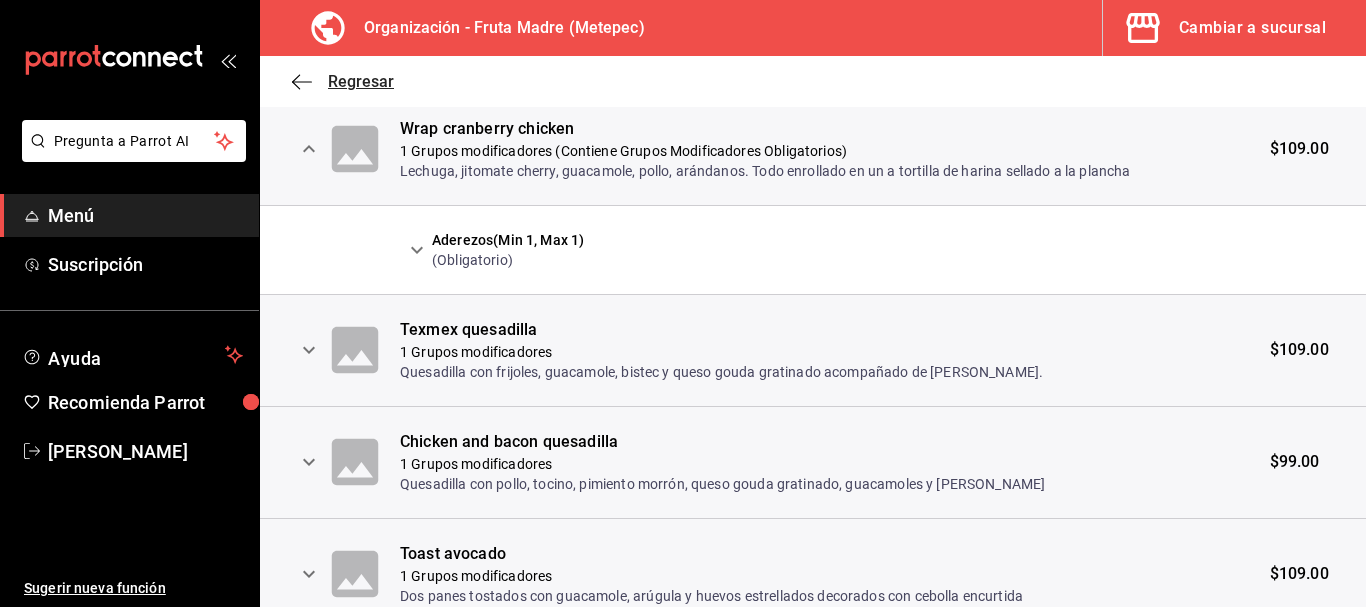click 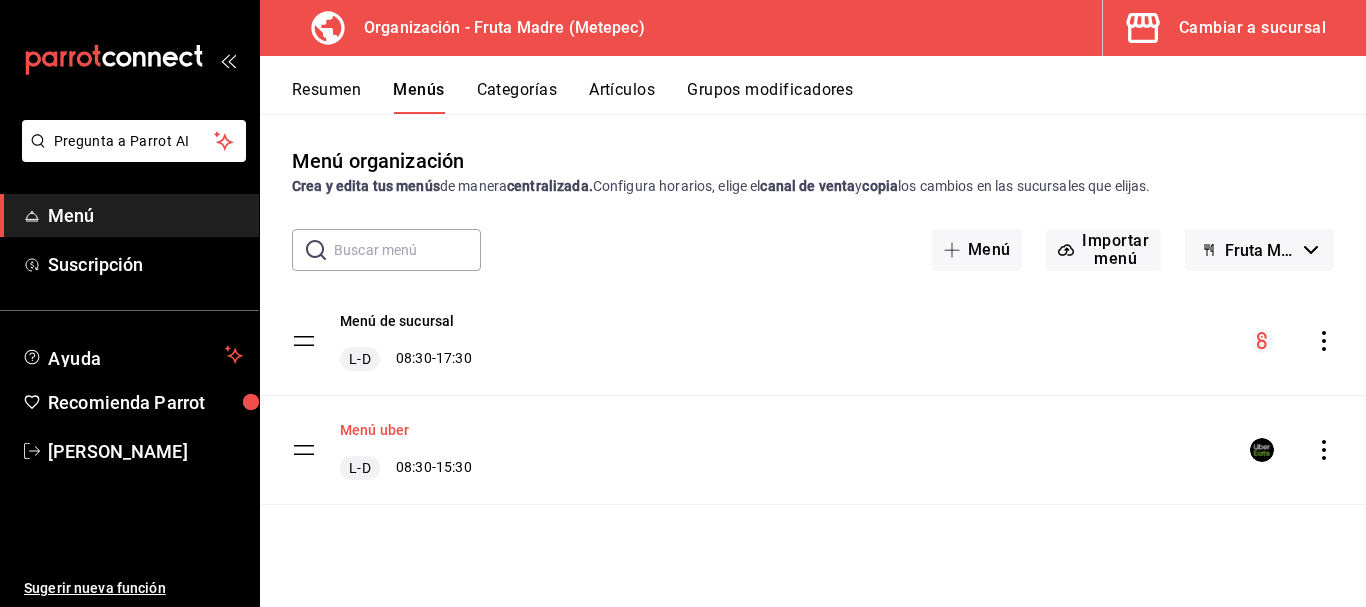 click on "Menú uber" at bounding box center (374, 430) 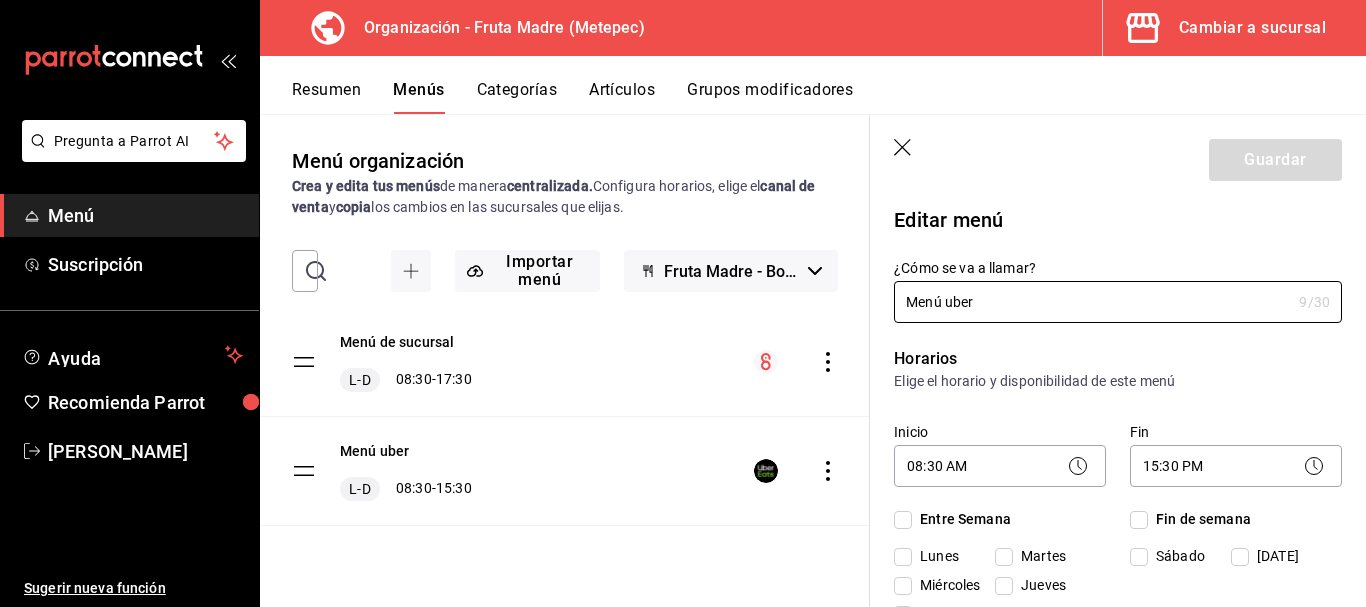 checkbox on "true" 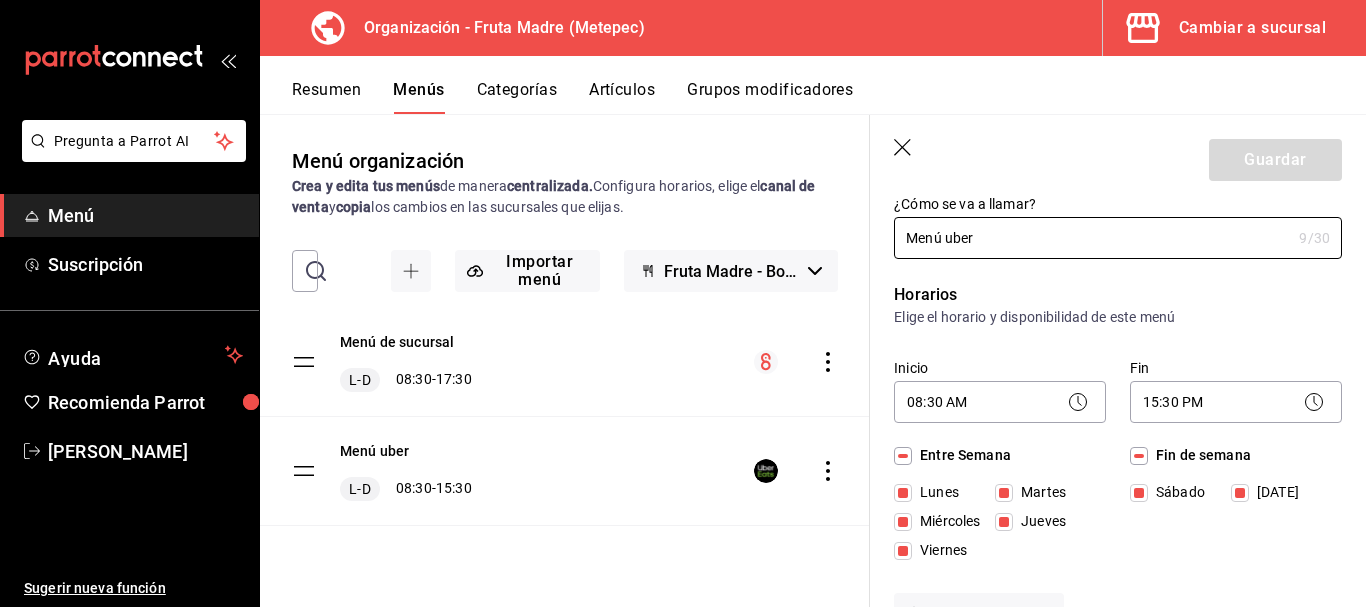 scroll, scrollTop: 100, scrollLeft: 0, axis: vertical 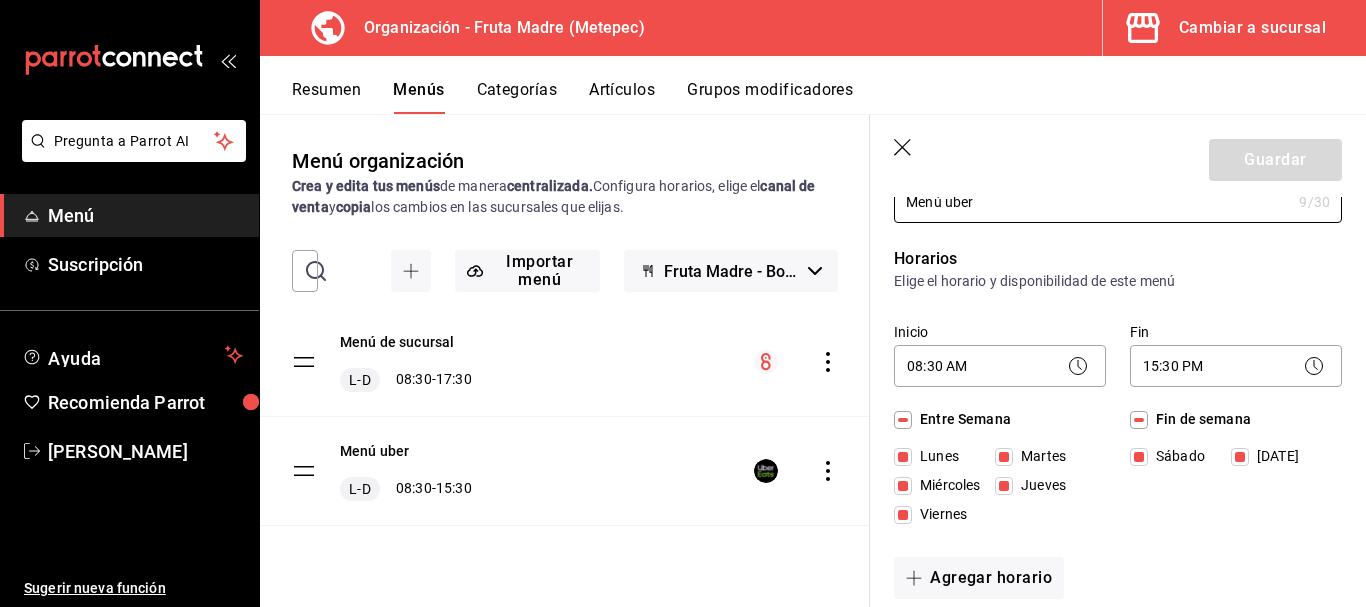 click 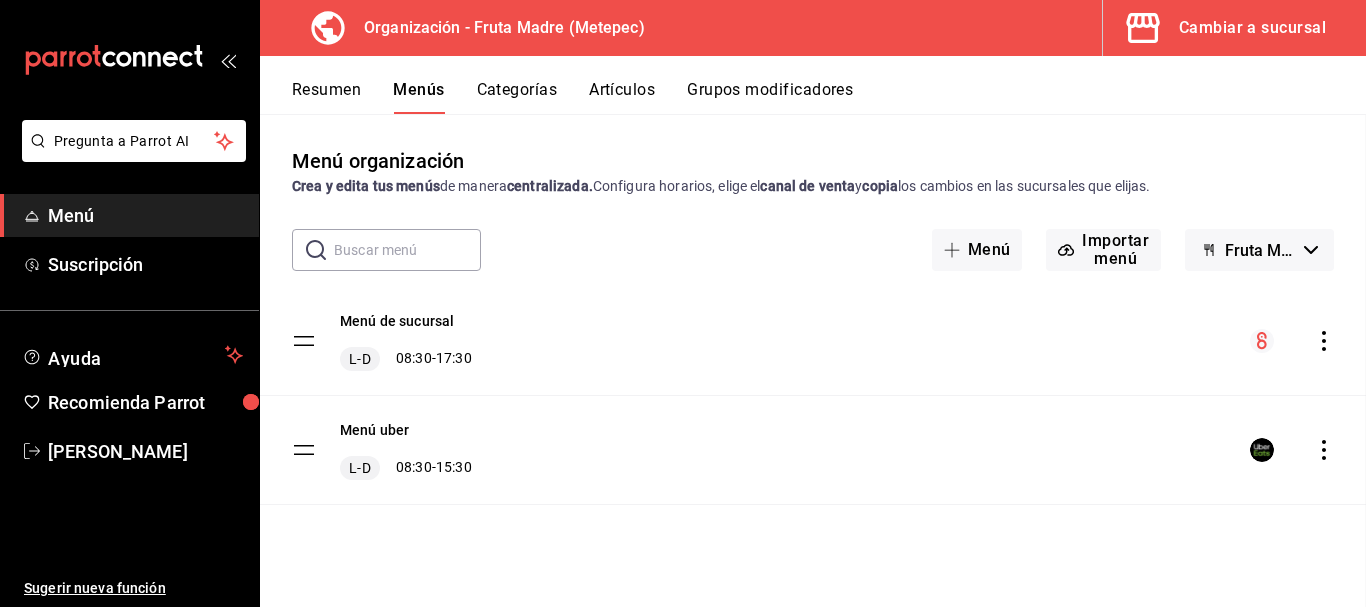checkbox on "false" 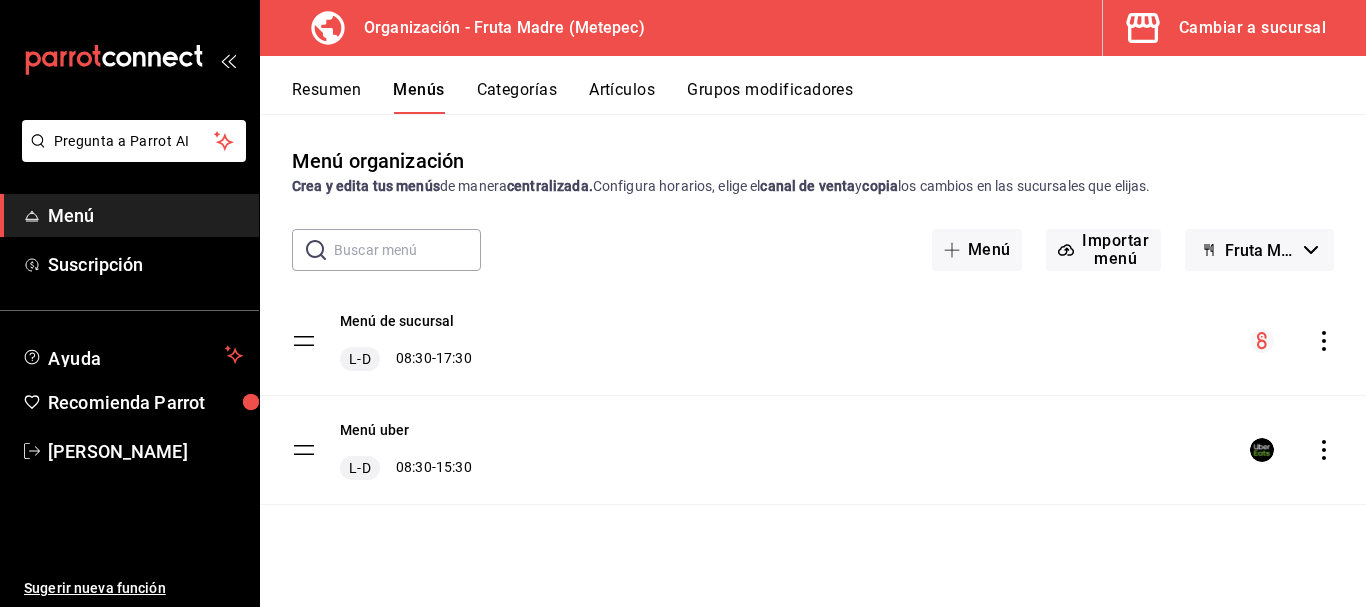 click on "Resumen" at bounding box center (326, 97) 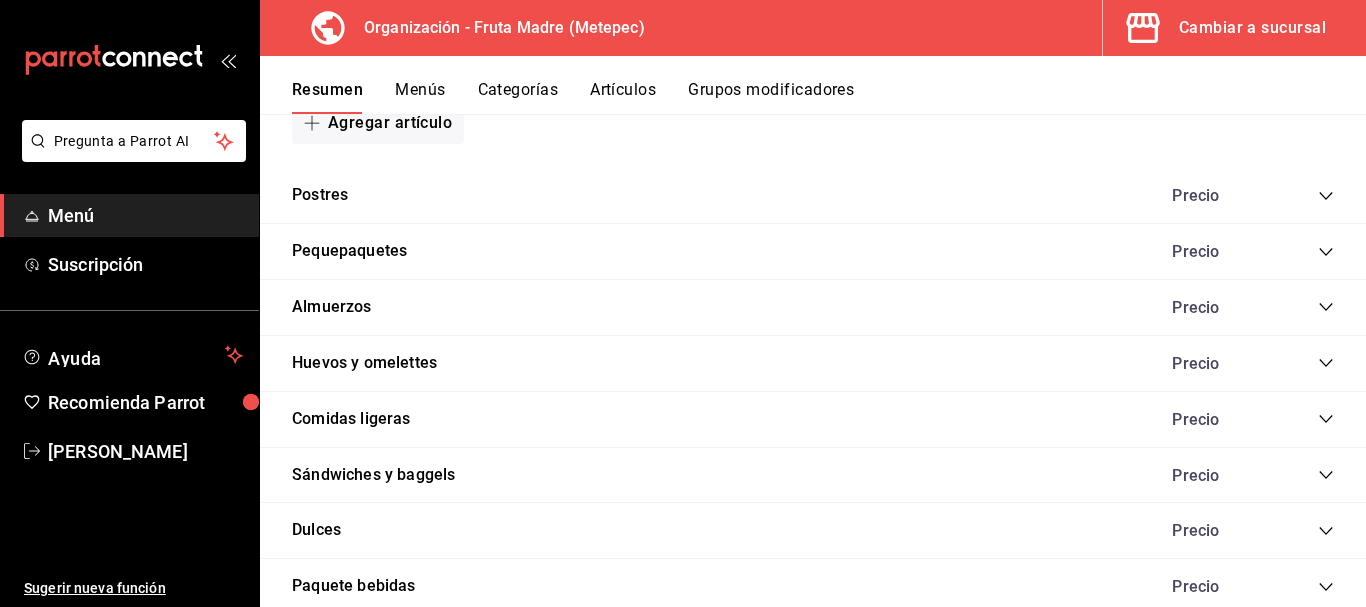 scroll, scrollTop: 3100, scrollLeft: 0, axis: vertical 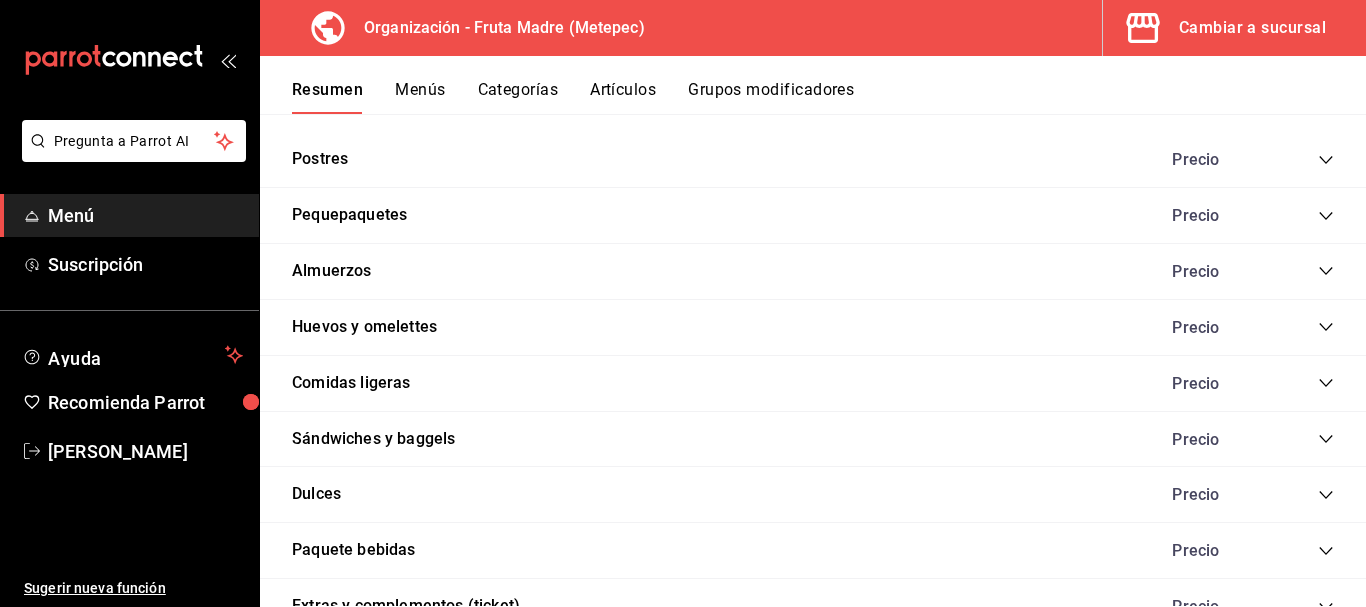 click 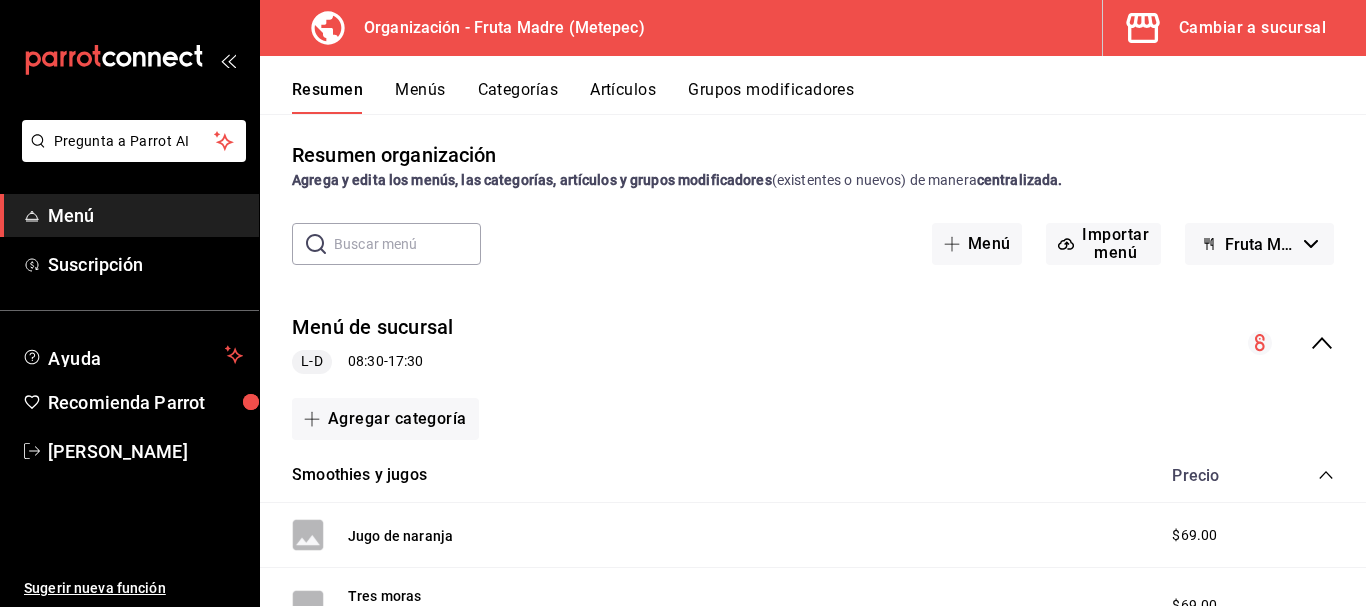 scroll, scrollTop: 0, scrollLeft: 0, axis: both 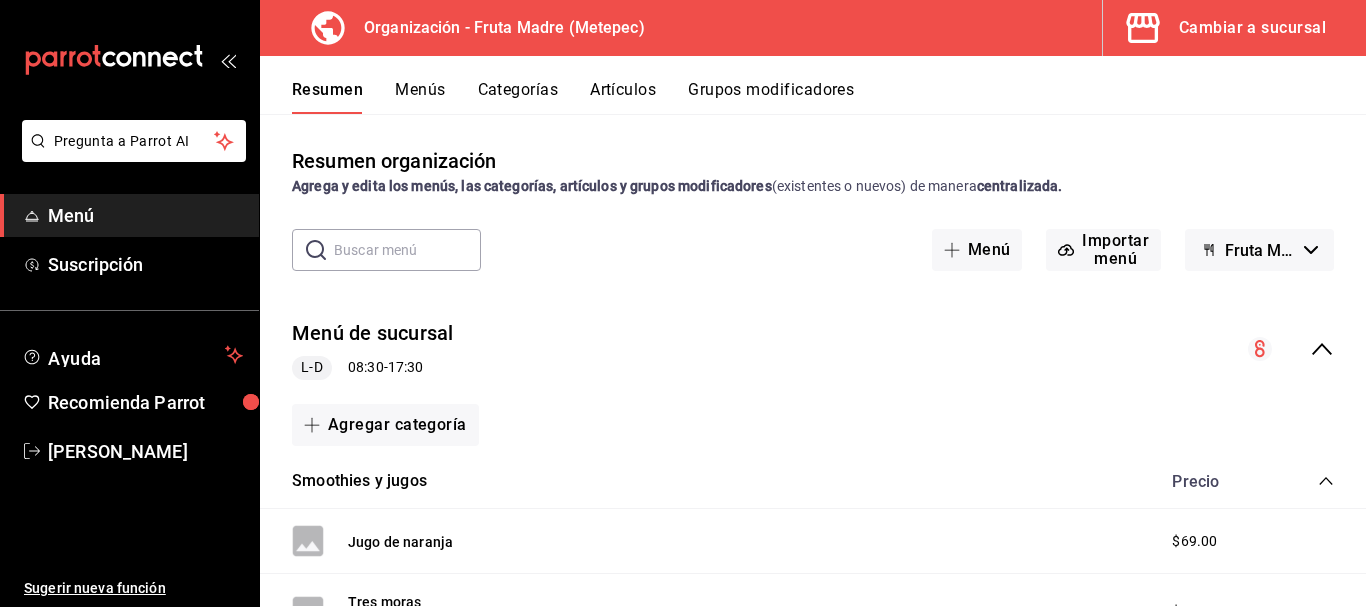 click 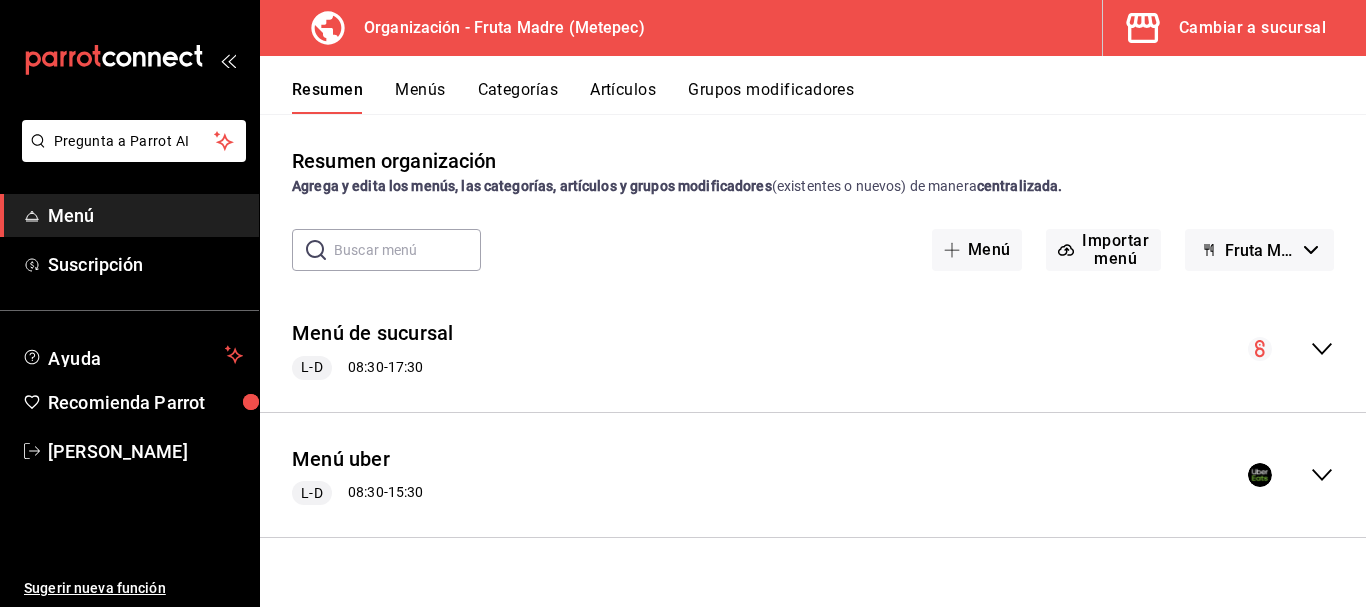 click on "Menú uber L-D 08:30  -  15:30" at bounding box center (813, 475) 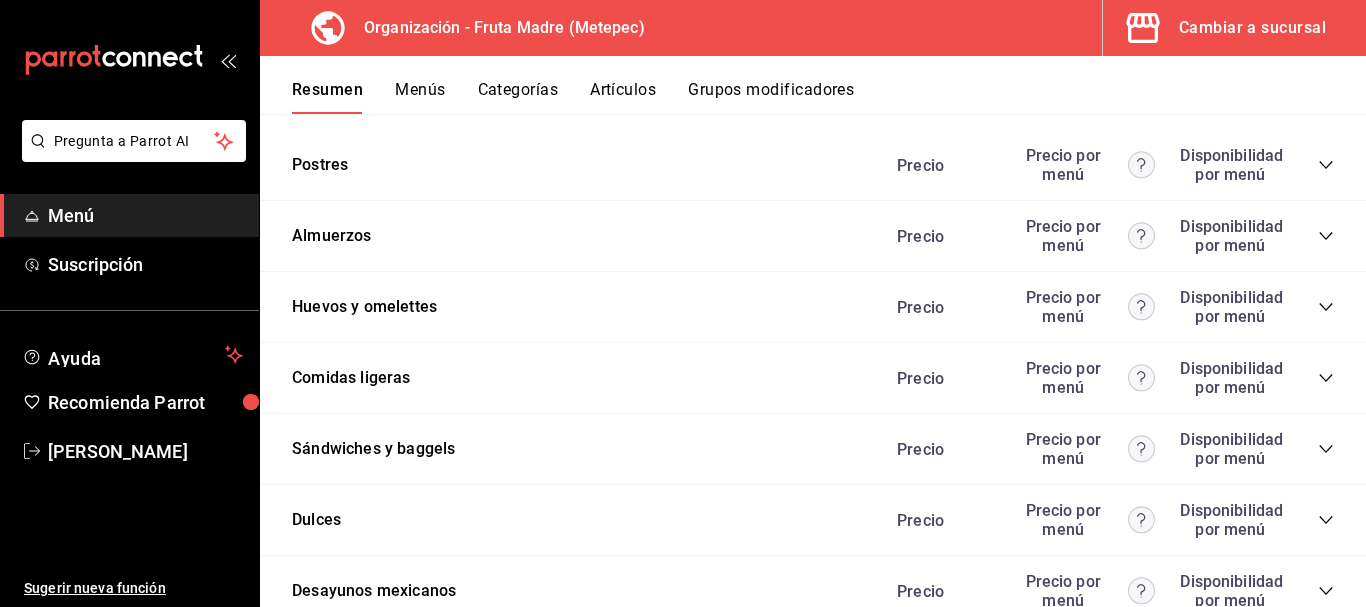 scroll, scrollTop: 3475, scrollLeft: 0, axis: vertical 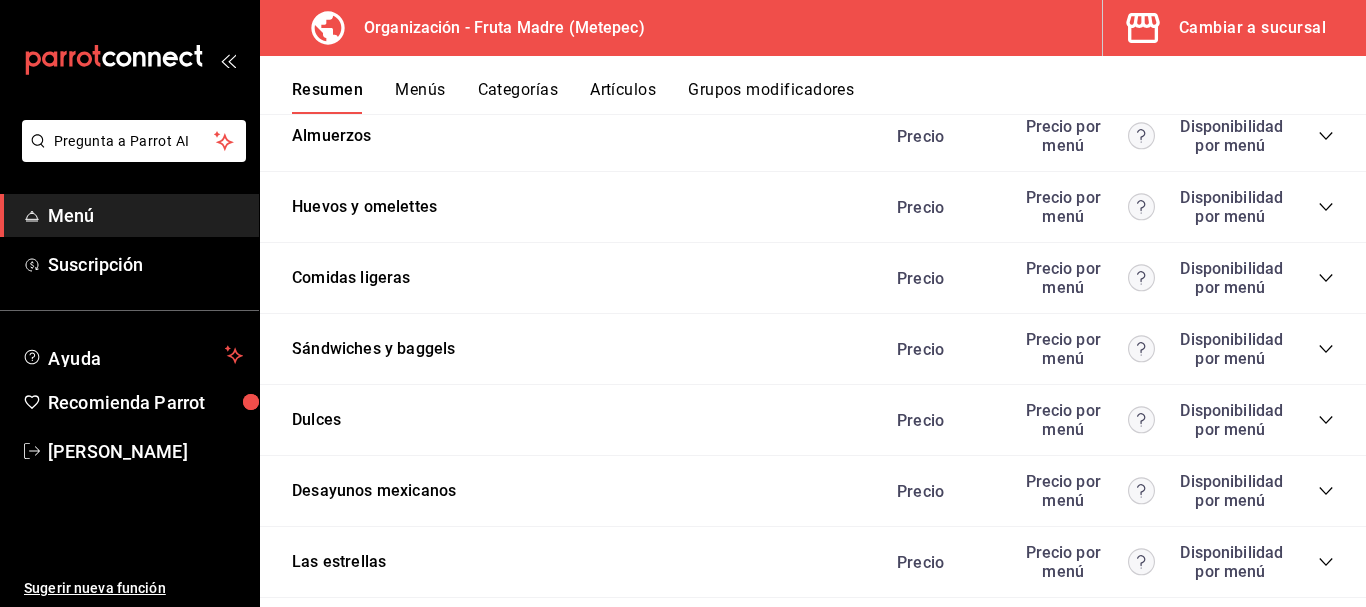 click 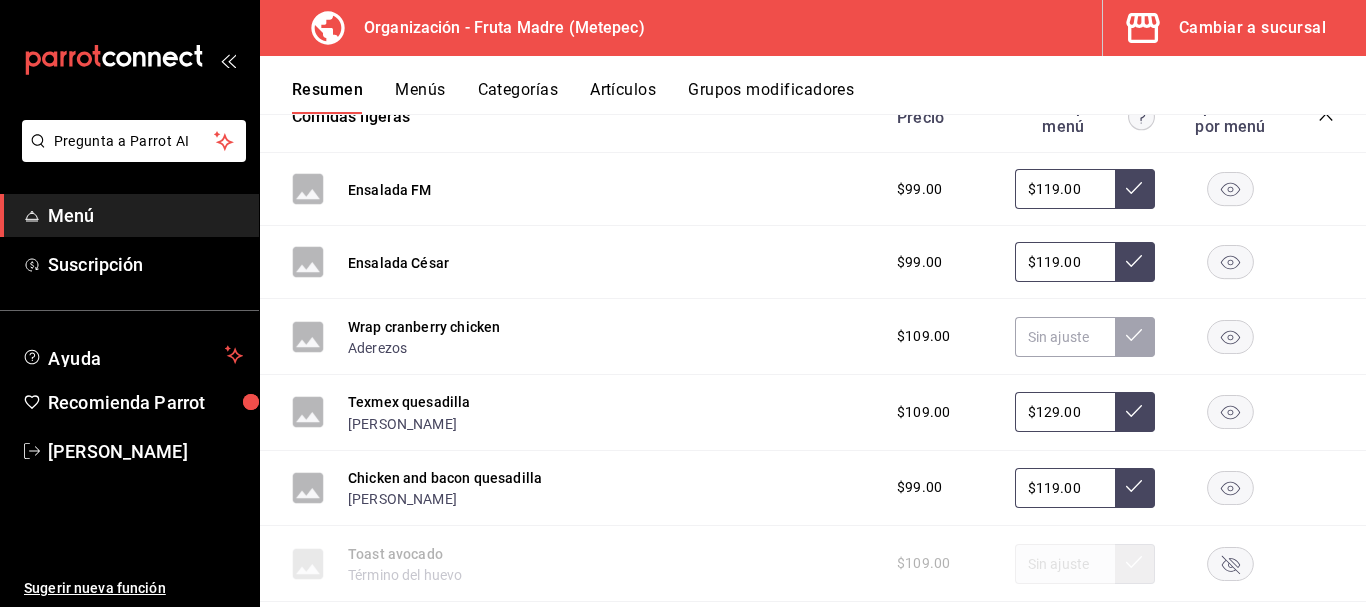 scroll, scrollTop: 3675, scrollLeft: 0, axis: vertical 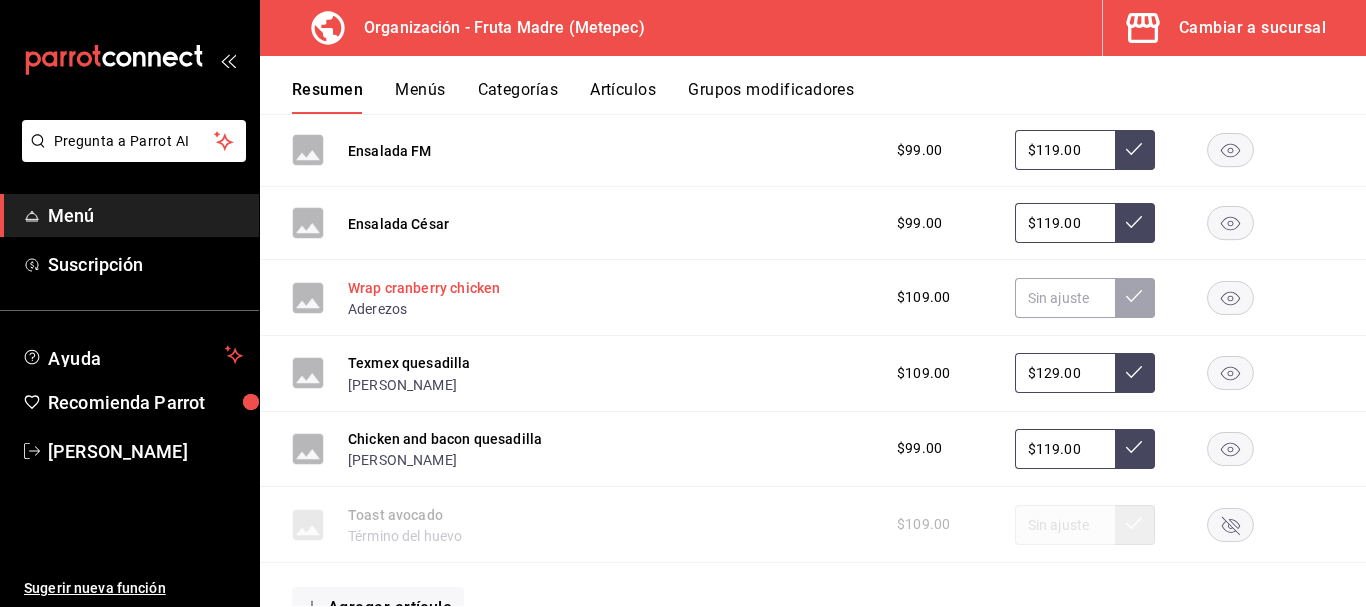 click on "Wrap cranberry chicken" at bounding box center (424, 288) 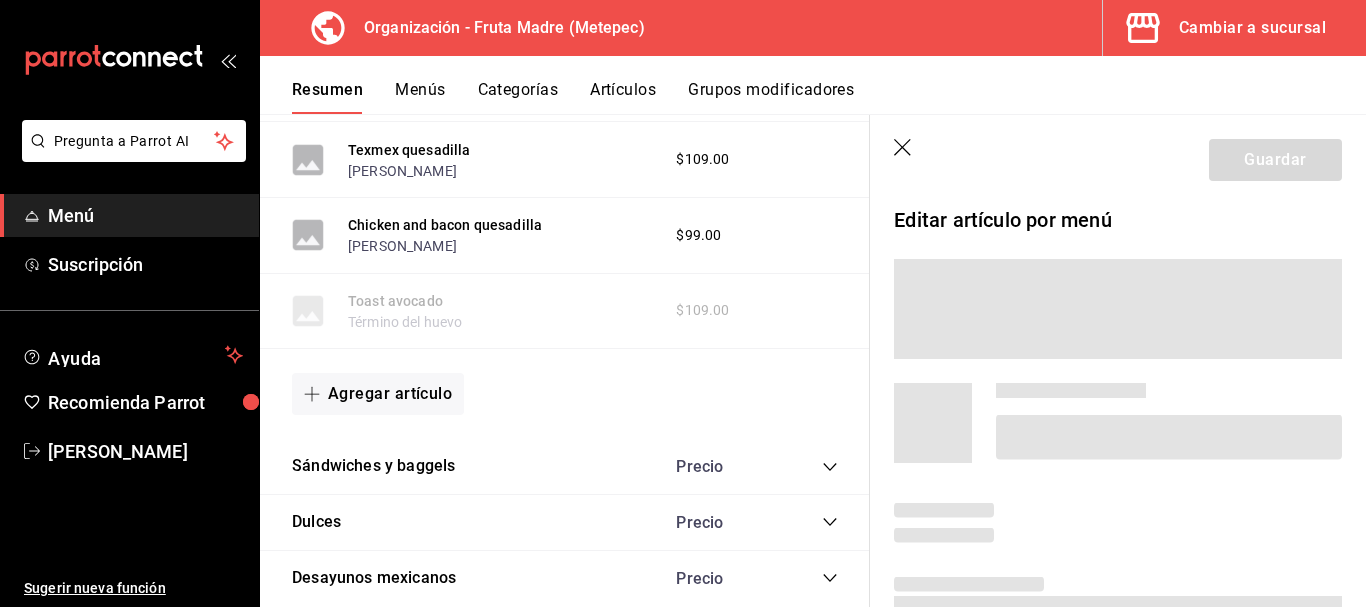 scroll, scrollTop: 3472, scrollLeft: 0, axis: vertical 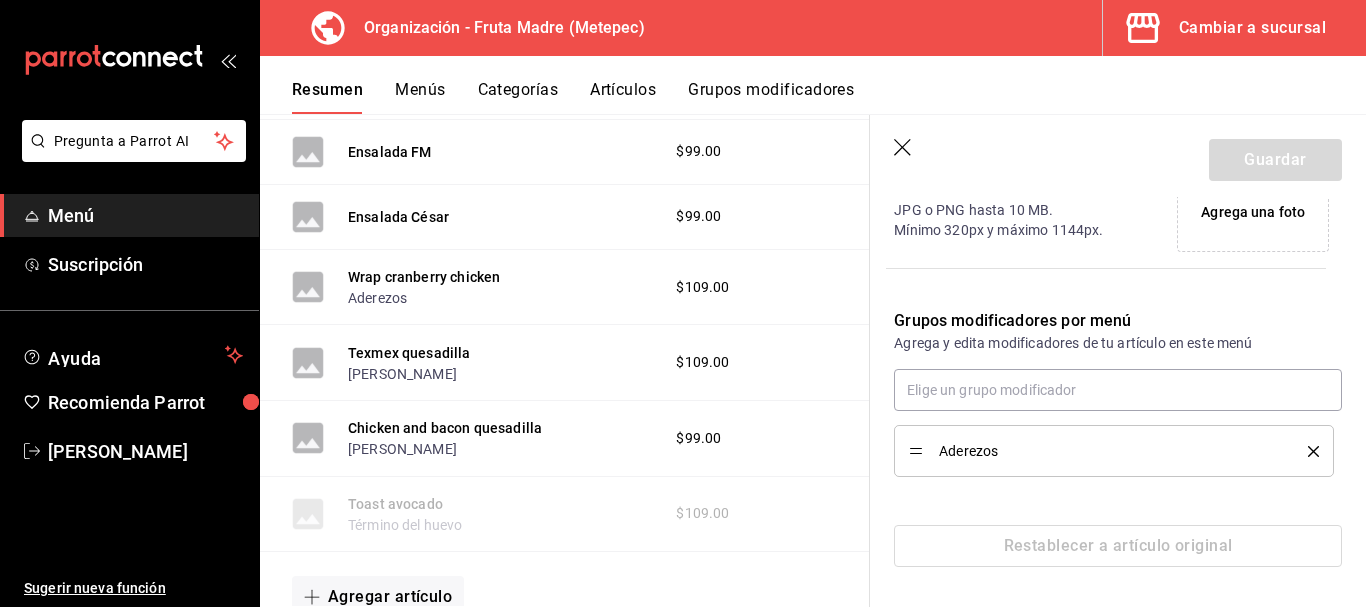click on "Guardar" at bounding box center [1118, 156] 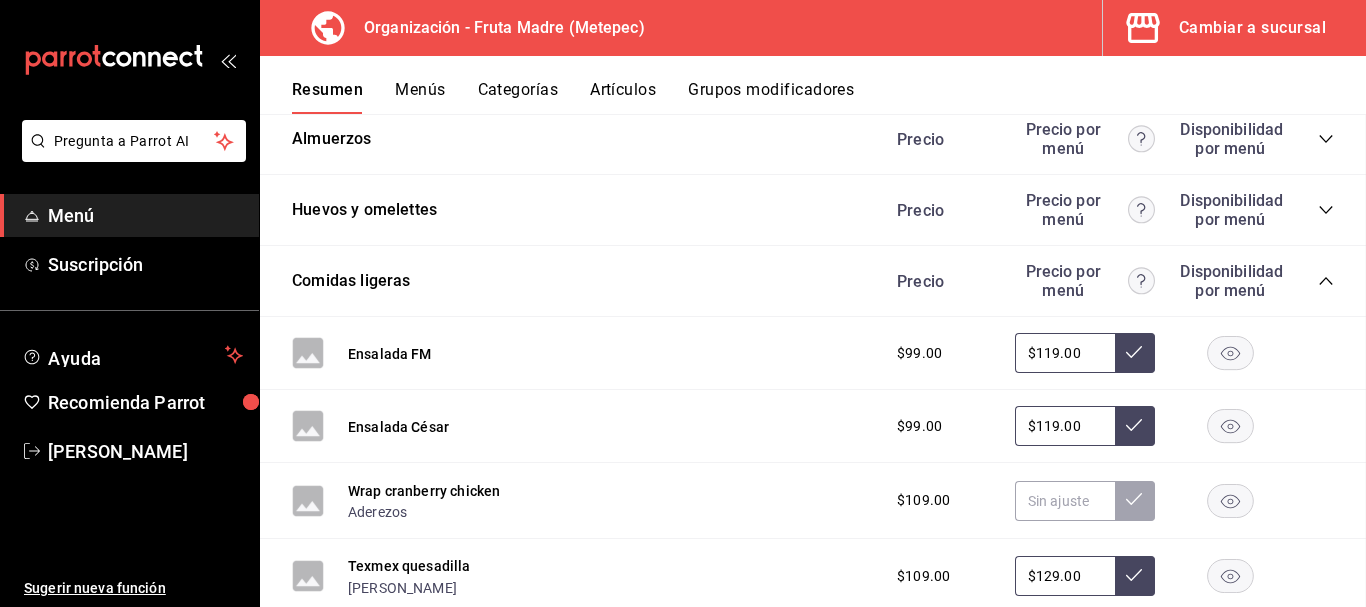 scroll, scrollTop: 543, scrollLeft: 0, axis: vertical 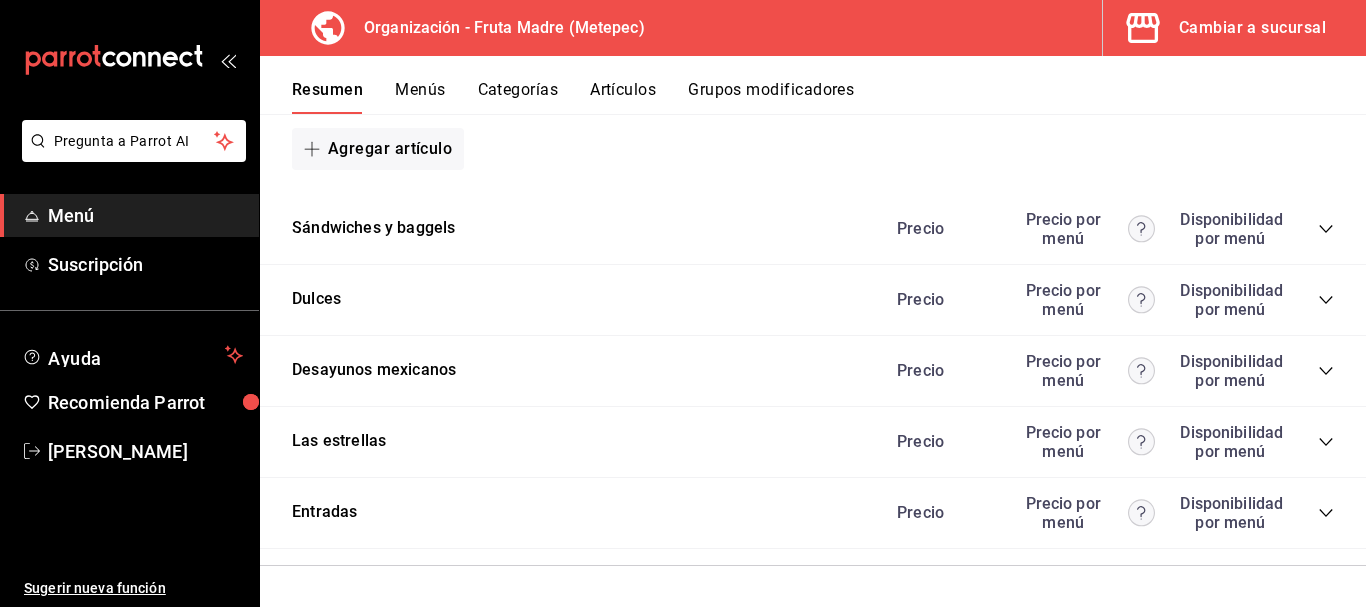 click 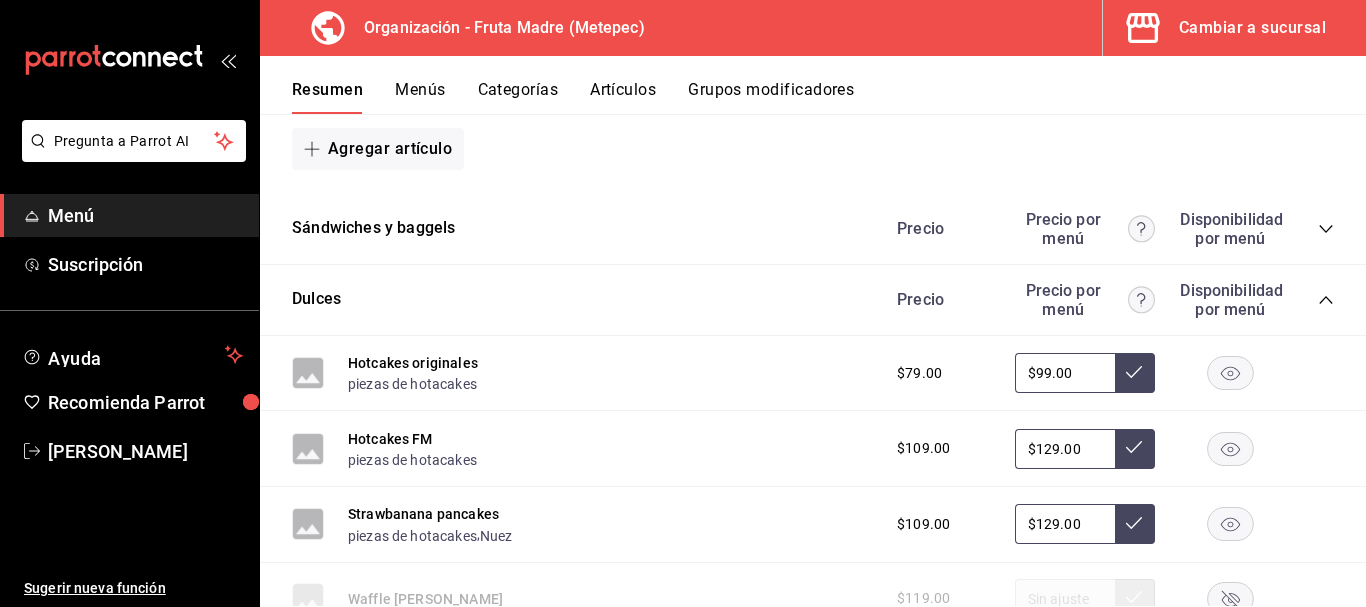 scroll, scrollTop: 4234, scrollLeft: 0, axis: vertical 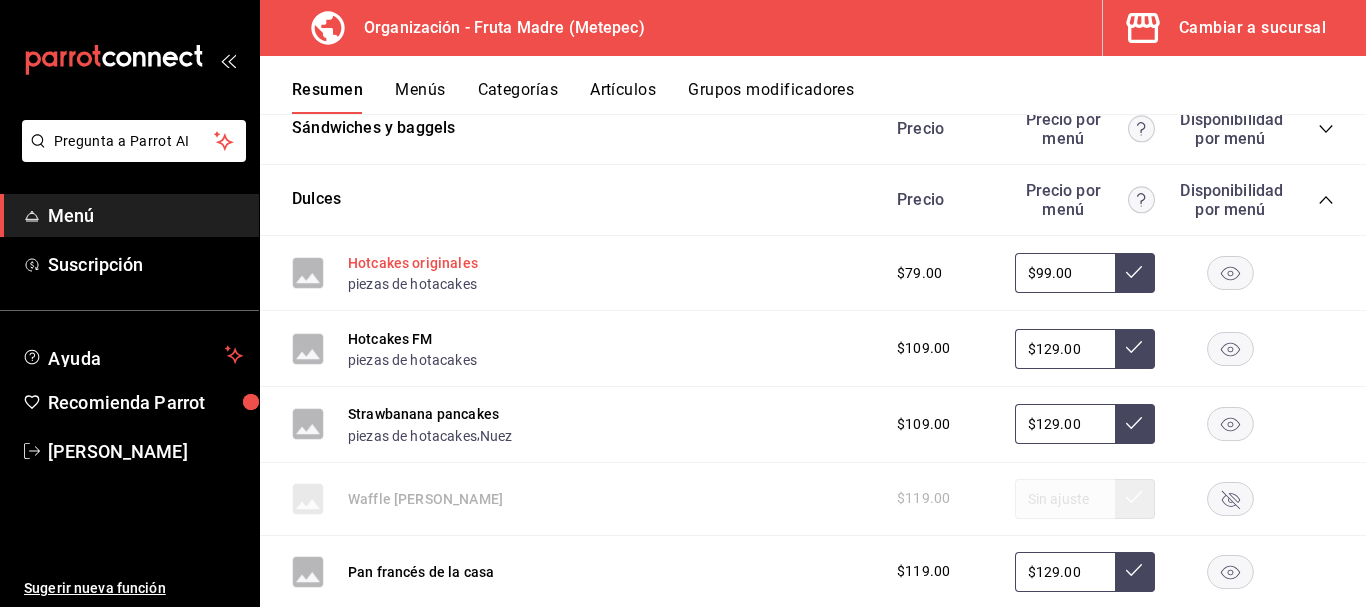 click on "Hotcakes originales" at bounding box center (413, 263) 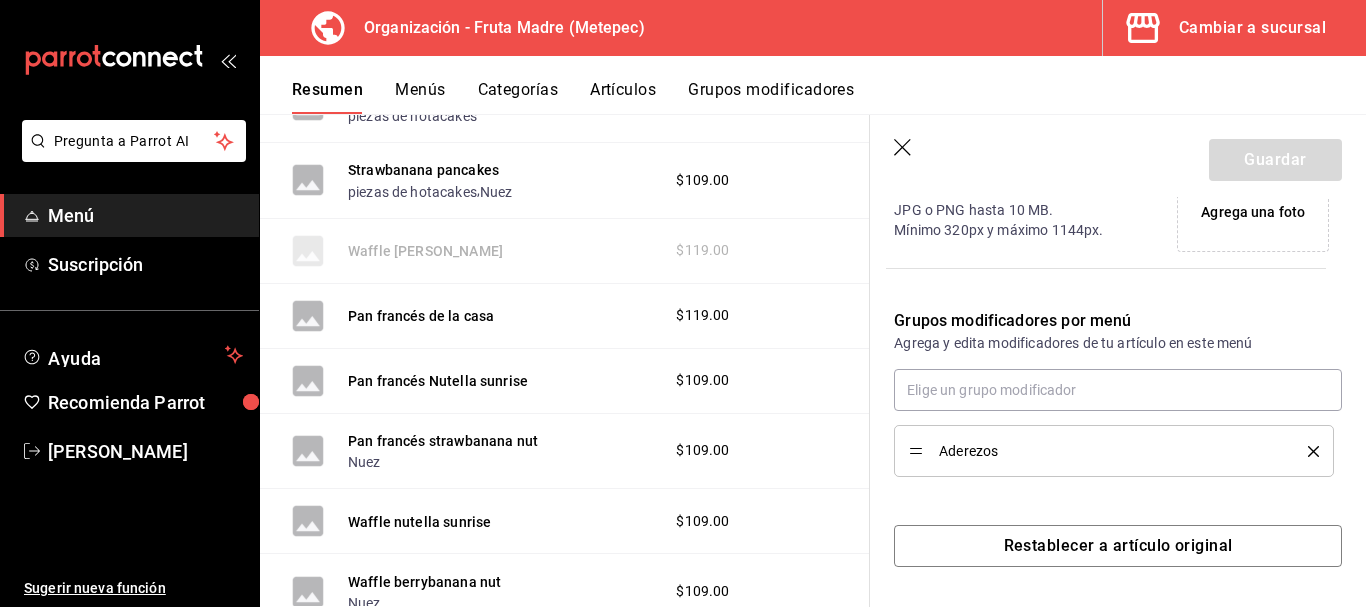 type on "$99.00" 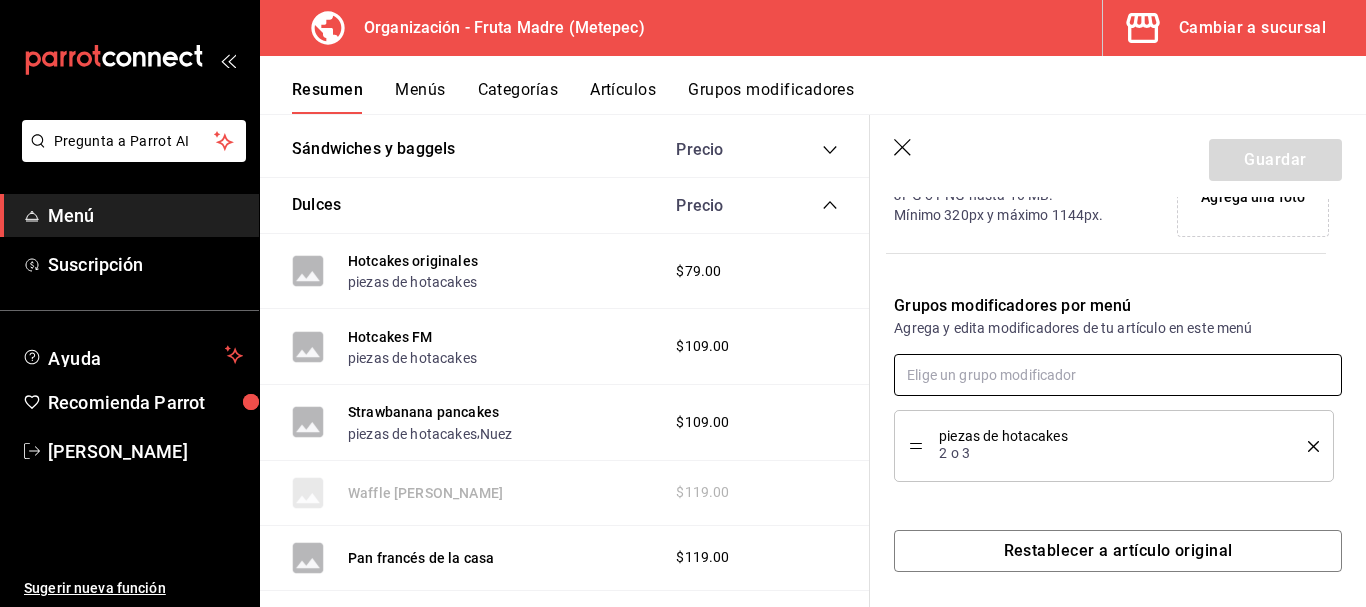 scroll, scrollTop: 563, scrollLeft: 0, axis: vertical 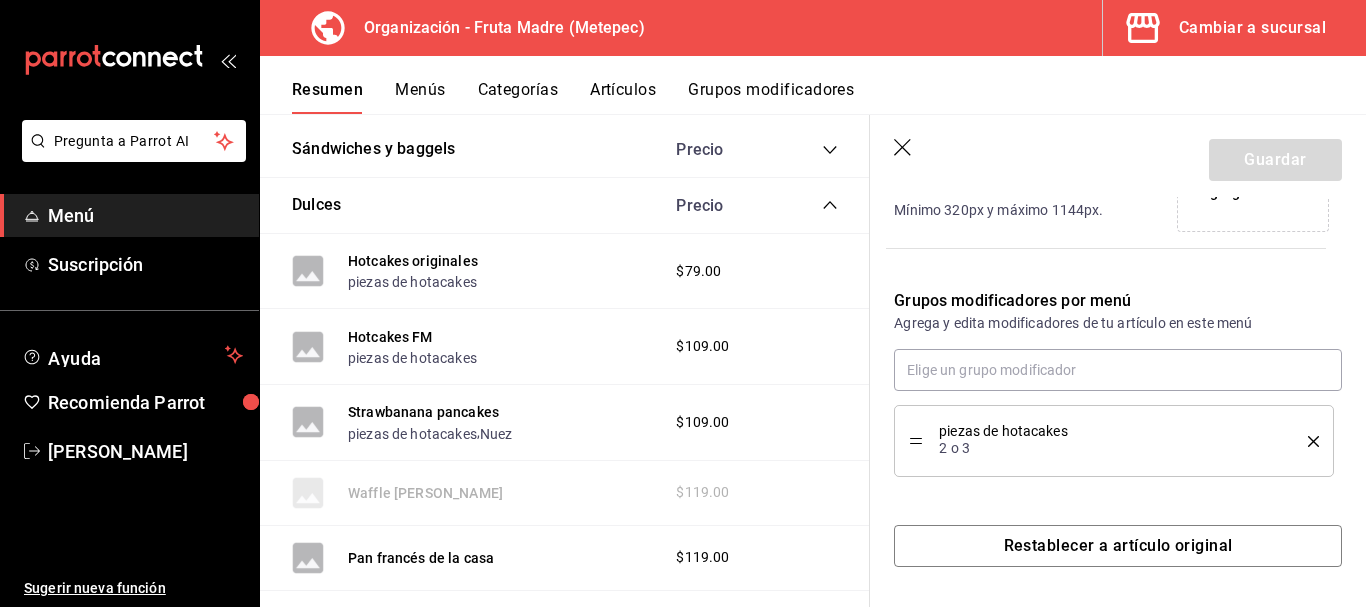 click 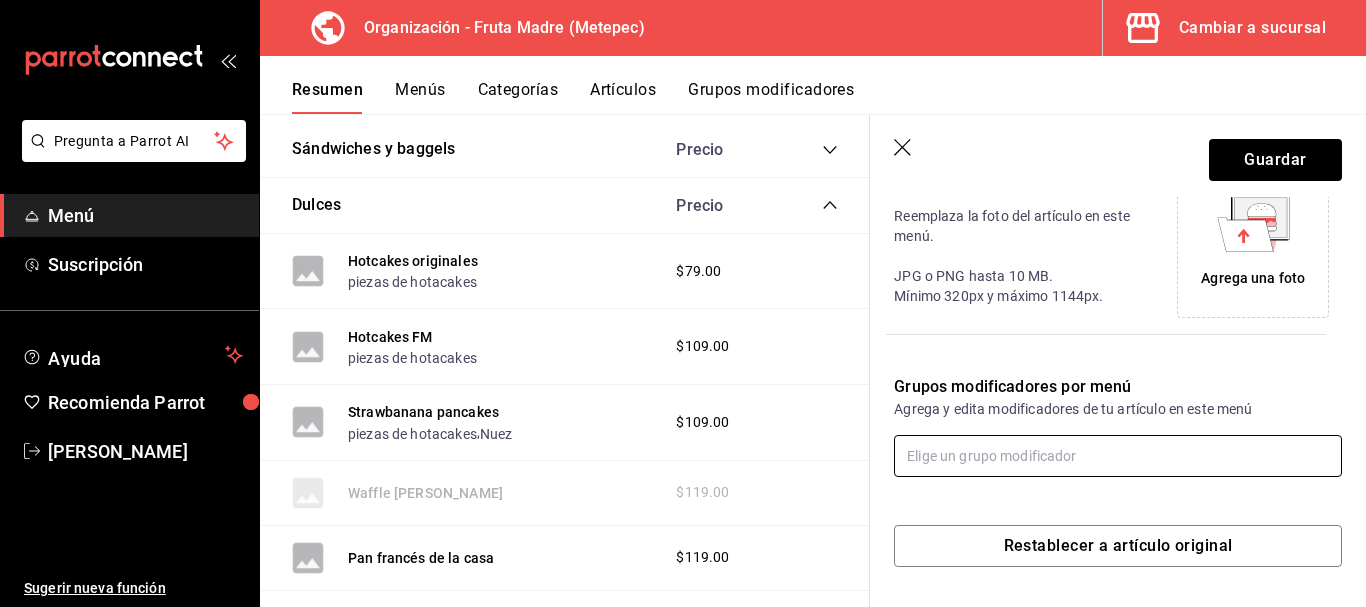 scroll, scrollTop: 477, scrollLeft: 0, axis: vertical 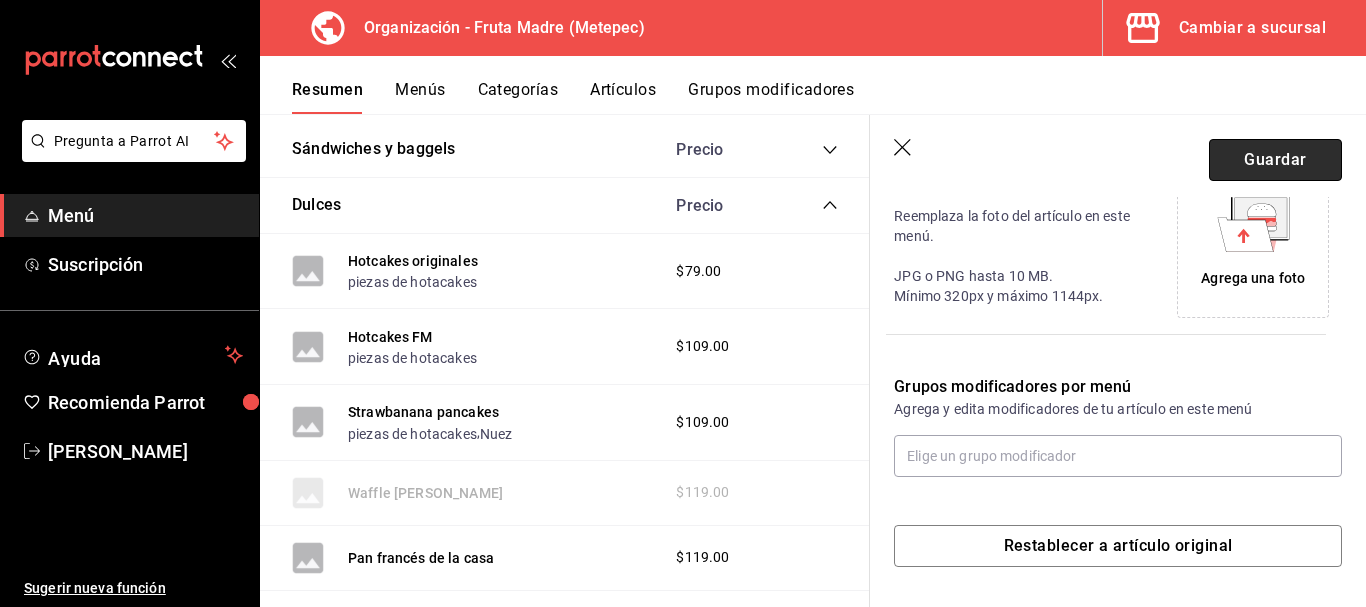 click on "Guardar" at bounding box center [1275, 160] 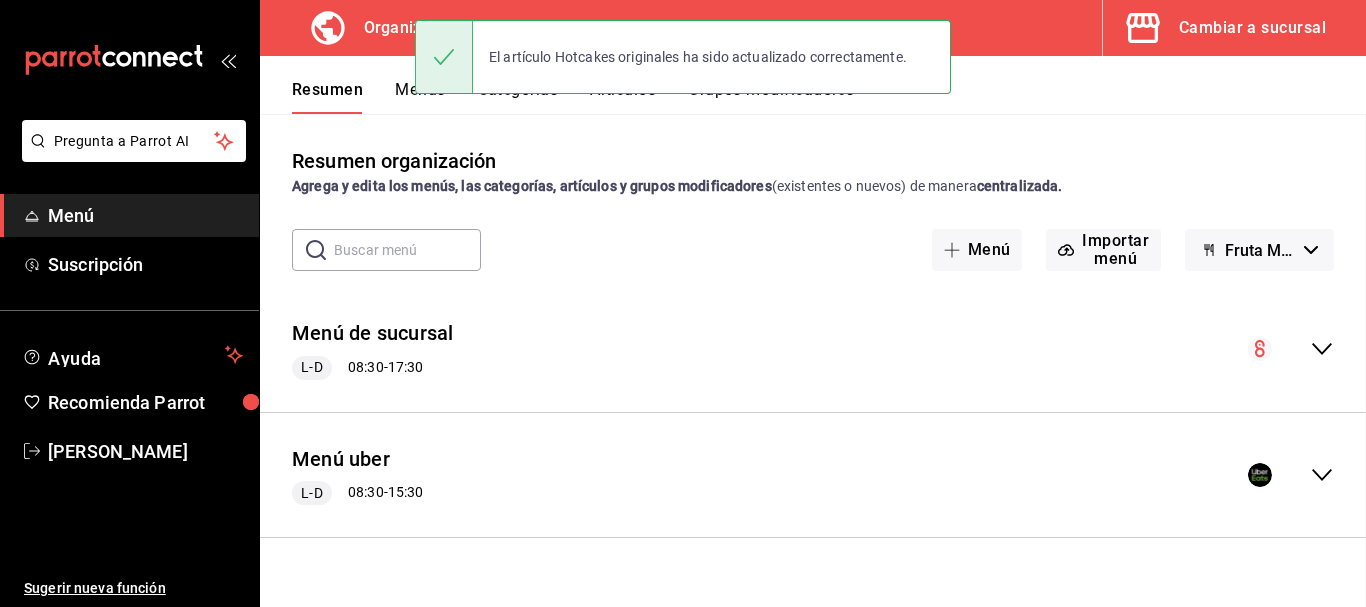 scroll, scrollTop: 0, scrollLeft: 0, axis: both 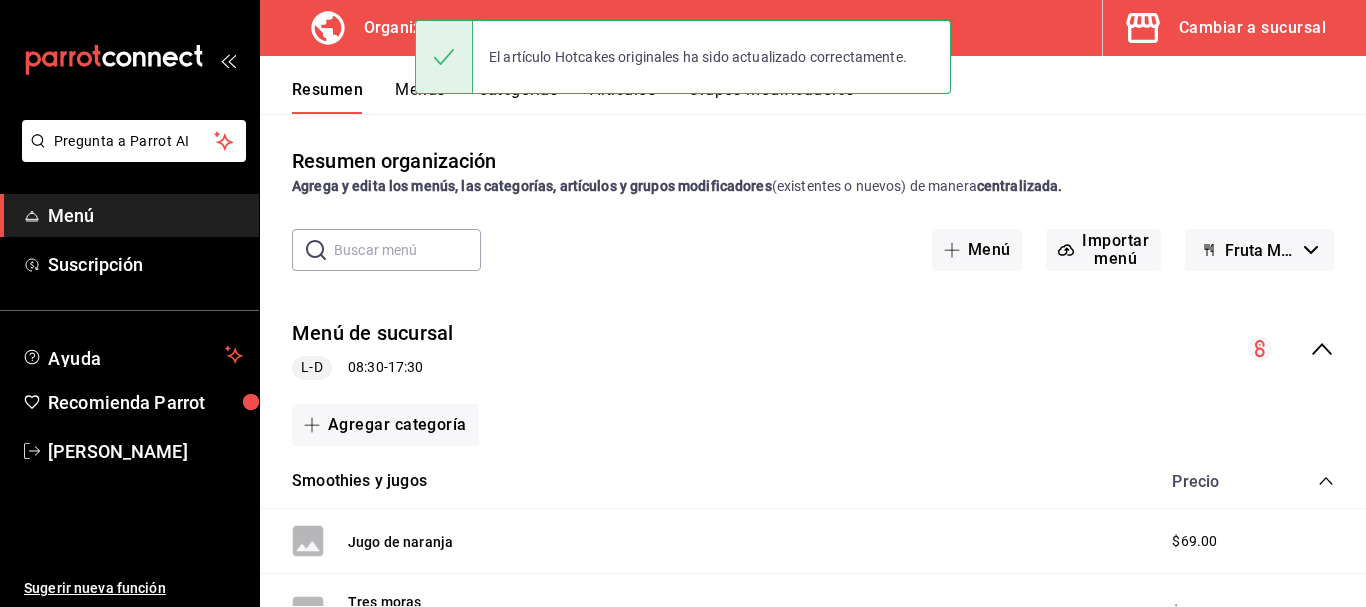 click 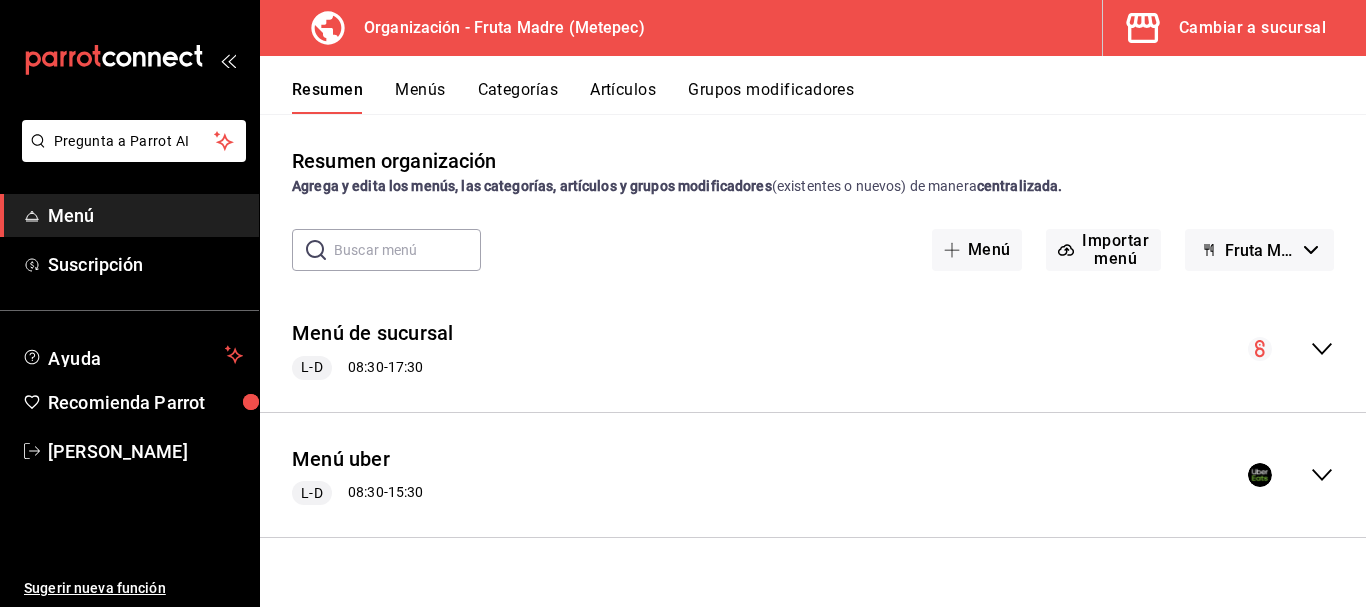 drag, startPoint x: 1322, startPoint y: 473, endPoint x: 1272, endPoint y: 496, distance: 55.03635 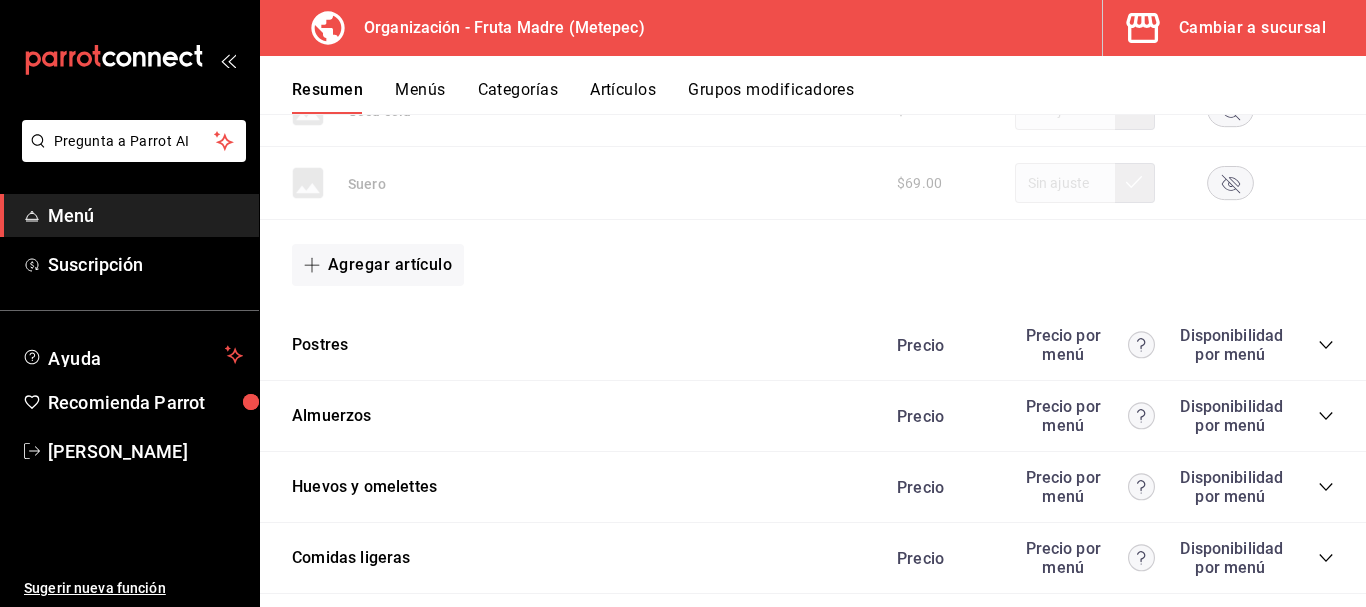 scroll, scrollTop: 3495, scrollLeft: 0, axis: vertical 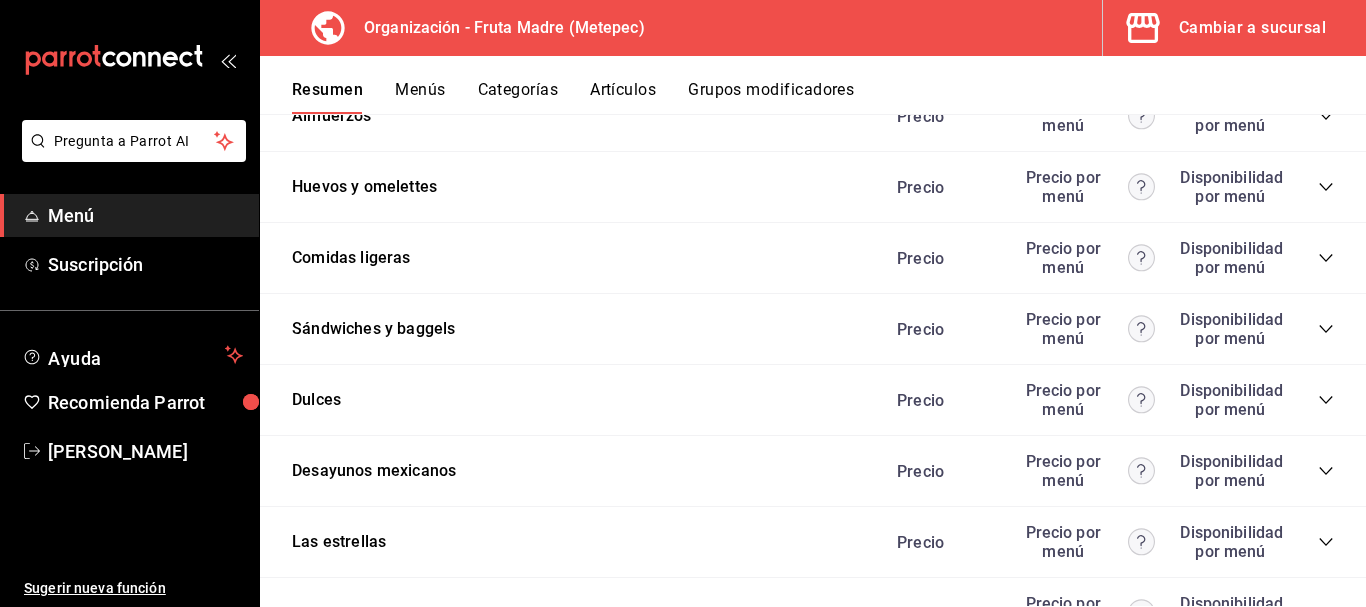 click 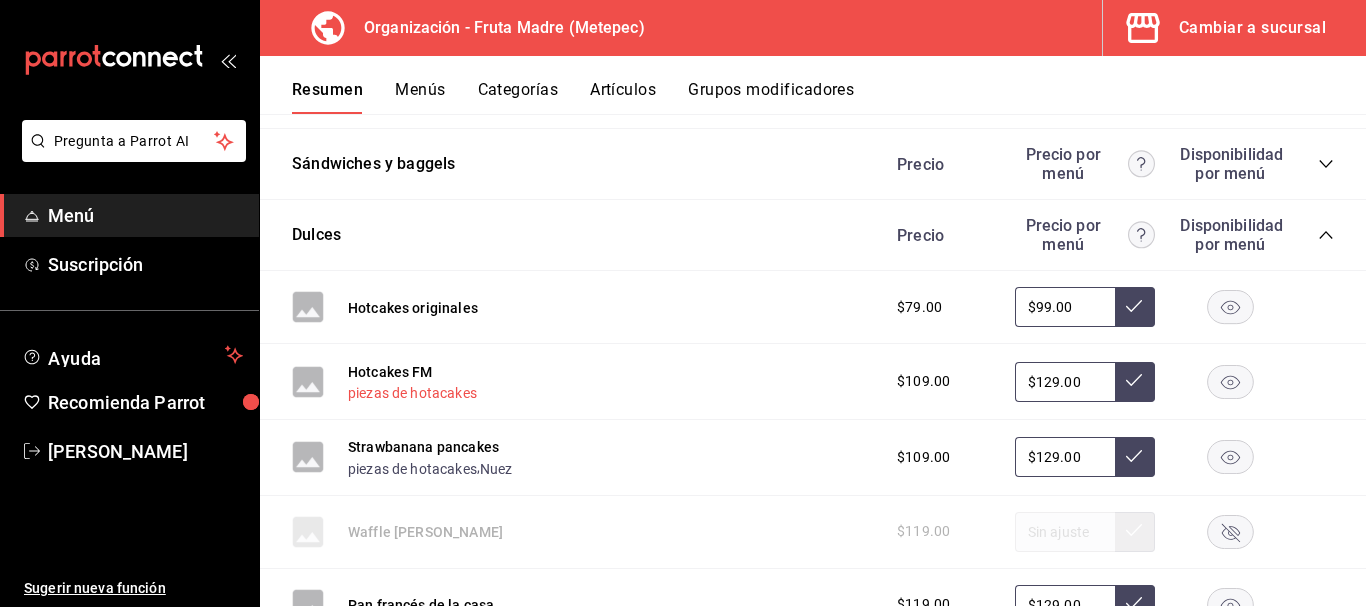 scroll, scrollTop: 3695, scrollLeft: 0, axis: vertical 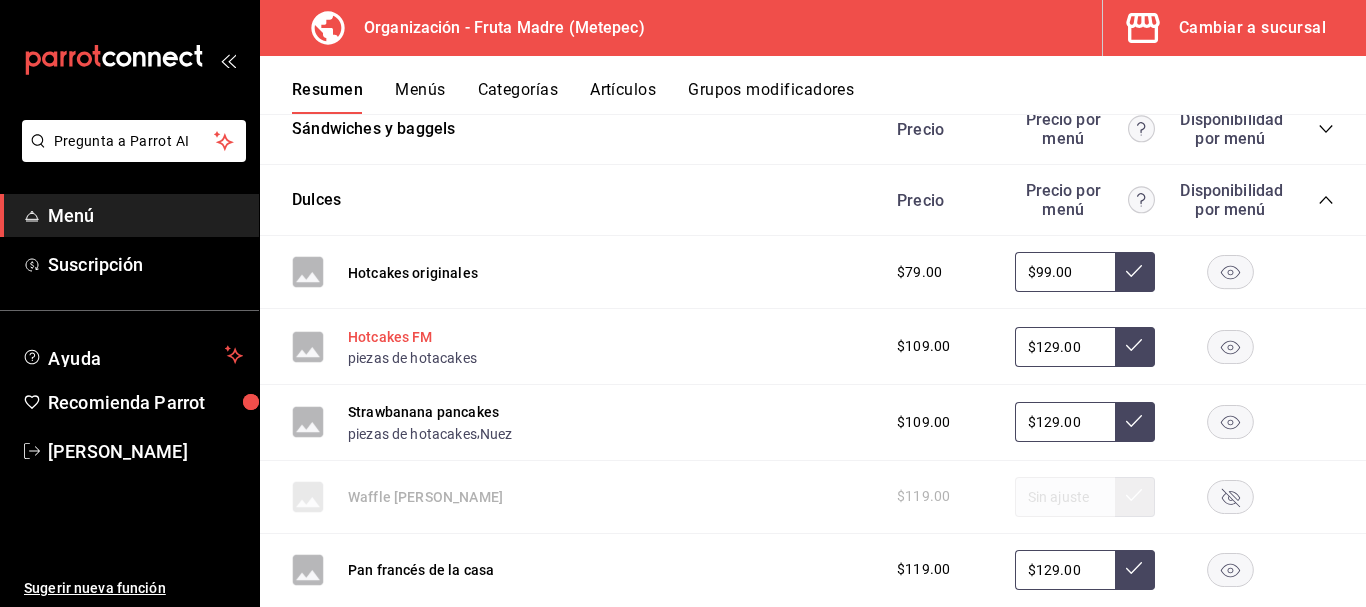 click on "Hotcakes FM" at bounding box center [390, 337] 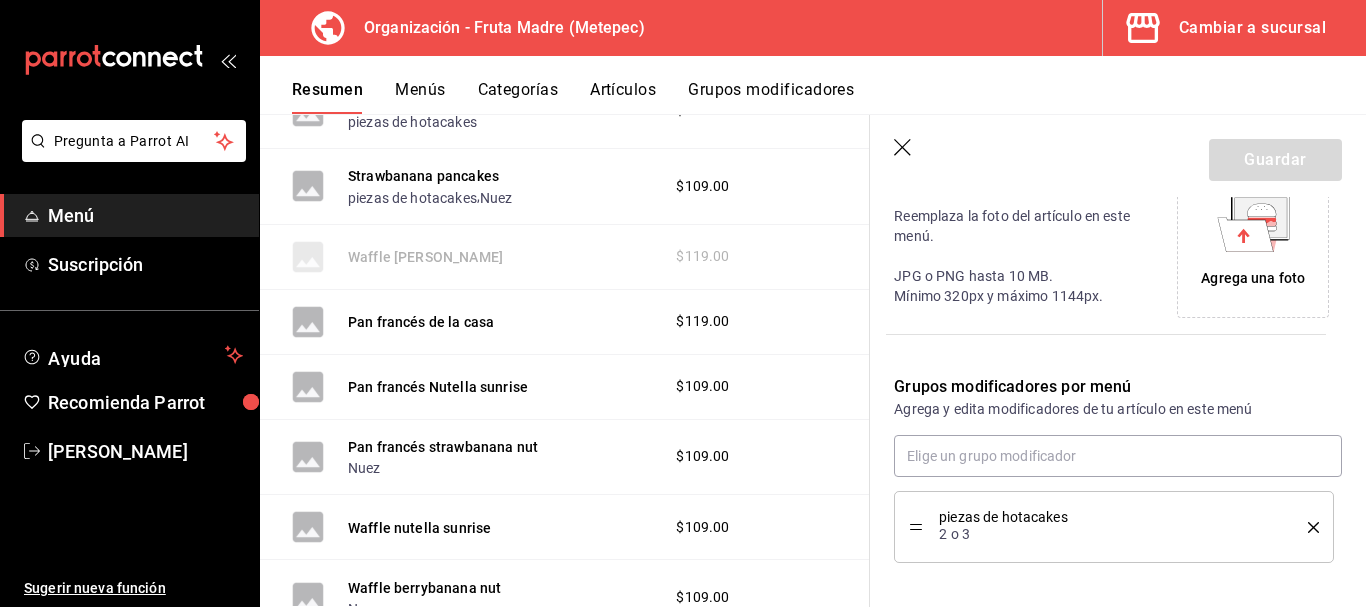 type on "$129.00" 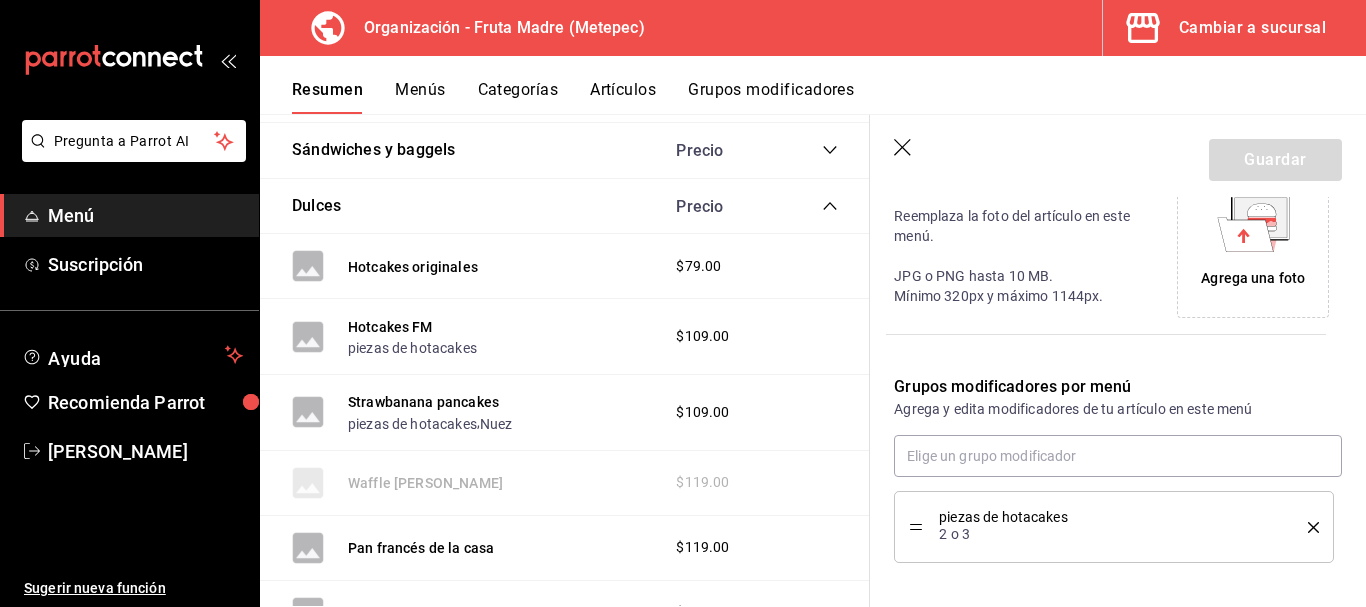 click 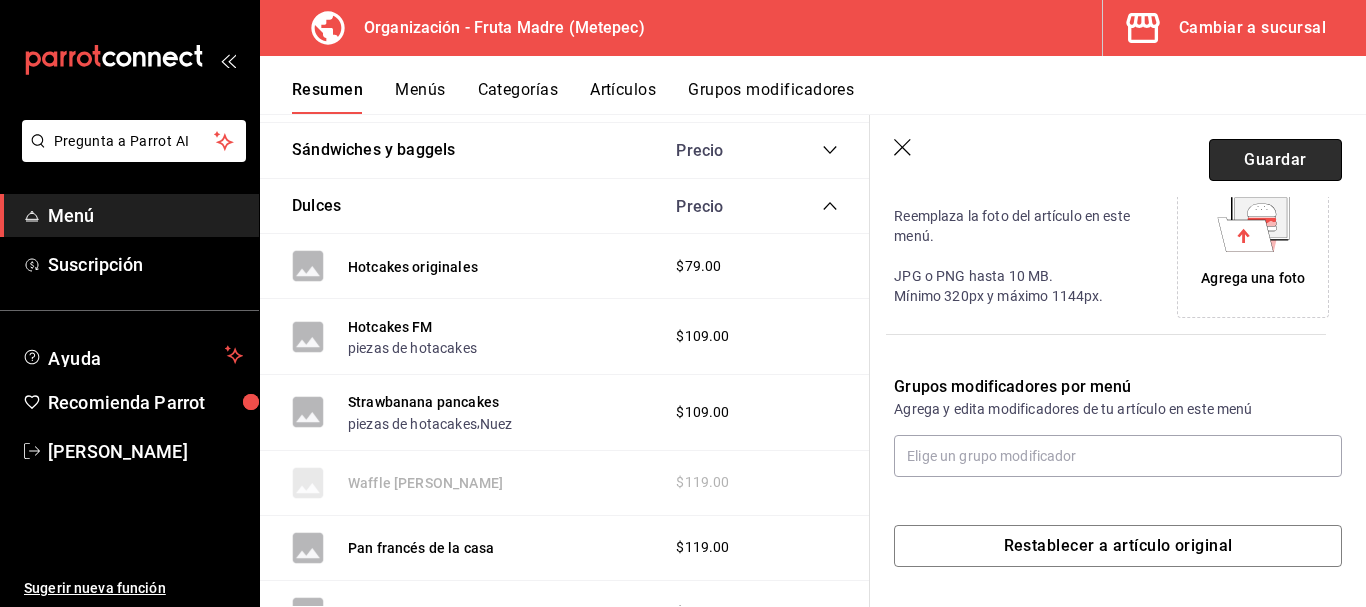 click on "Guardar" at bounding box center (1275, 160) 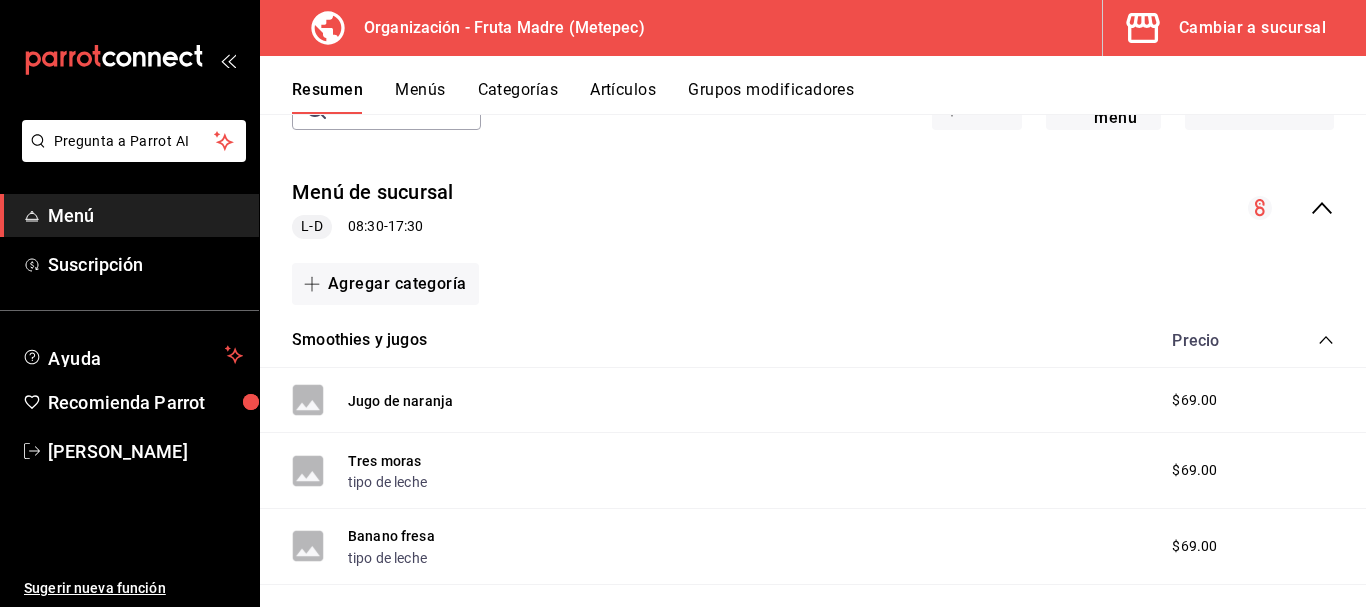 scroll, scrollTop: 200, scrollLeft: 0, axis: vertical 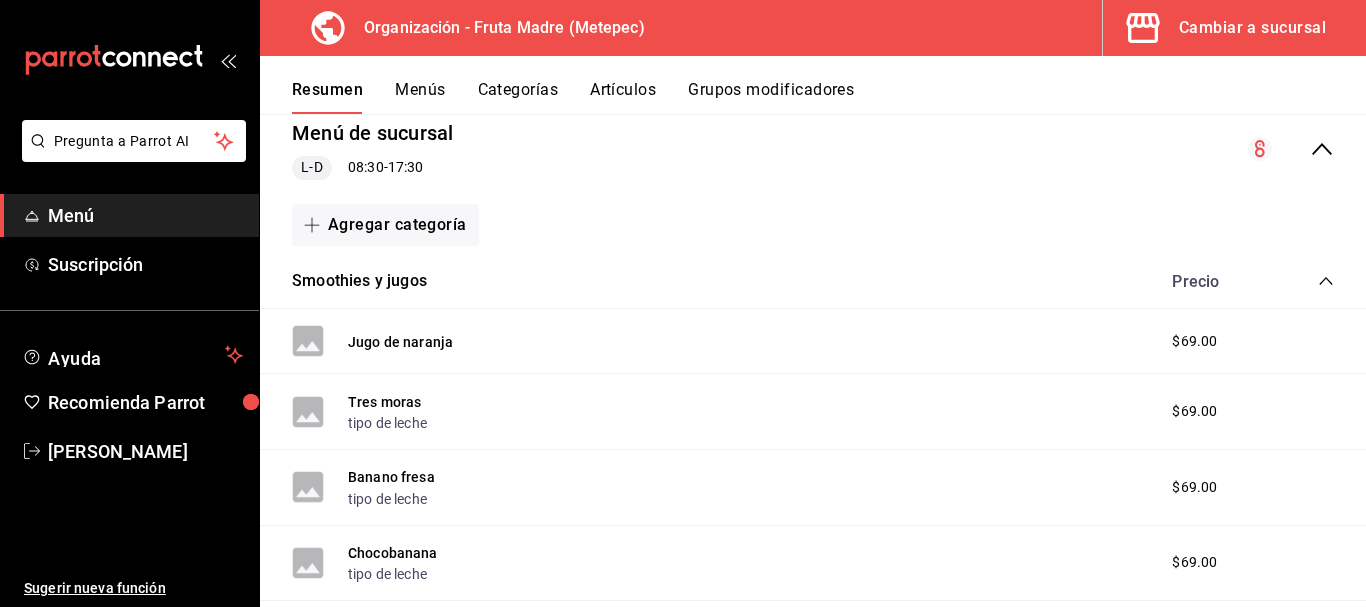 click 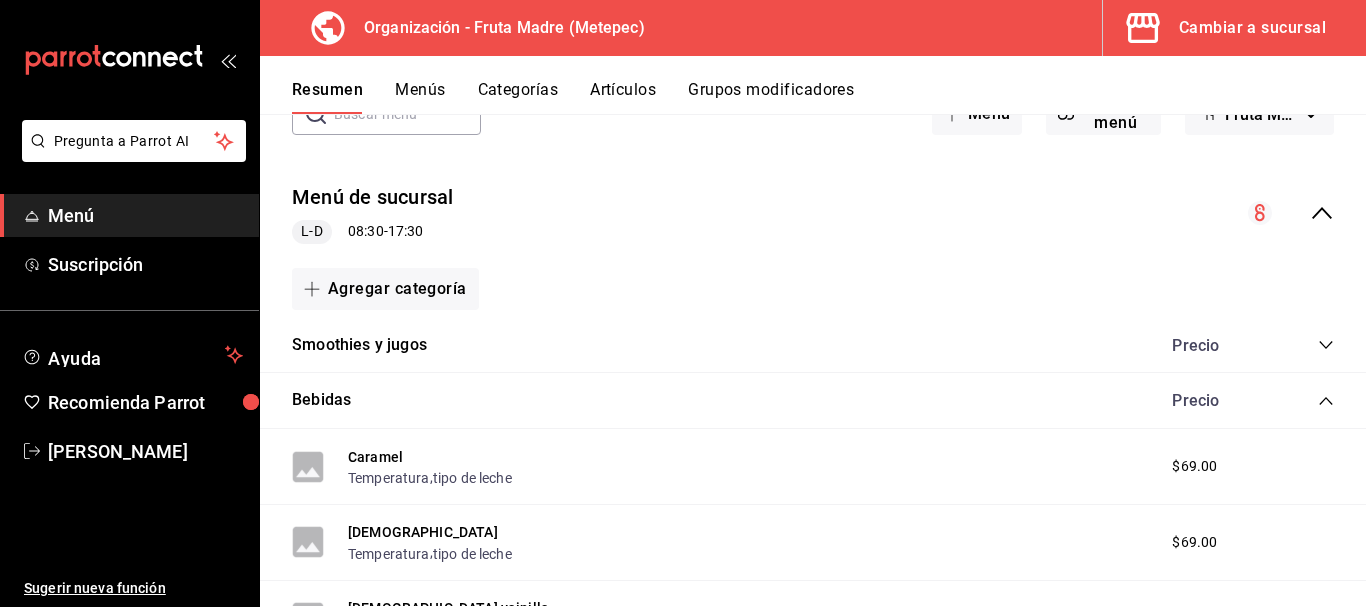 scroll, scrollTop: 100, scrollLeft: 0, axis: vertical 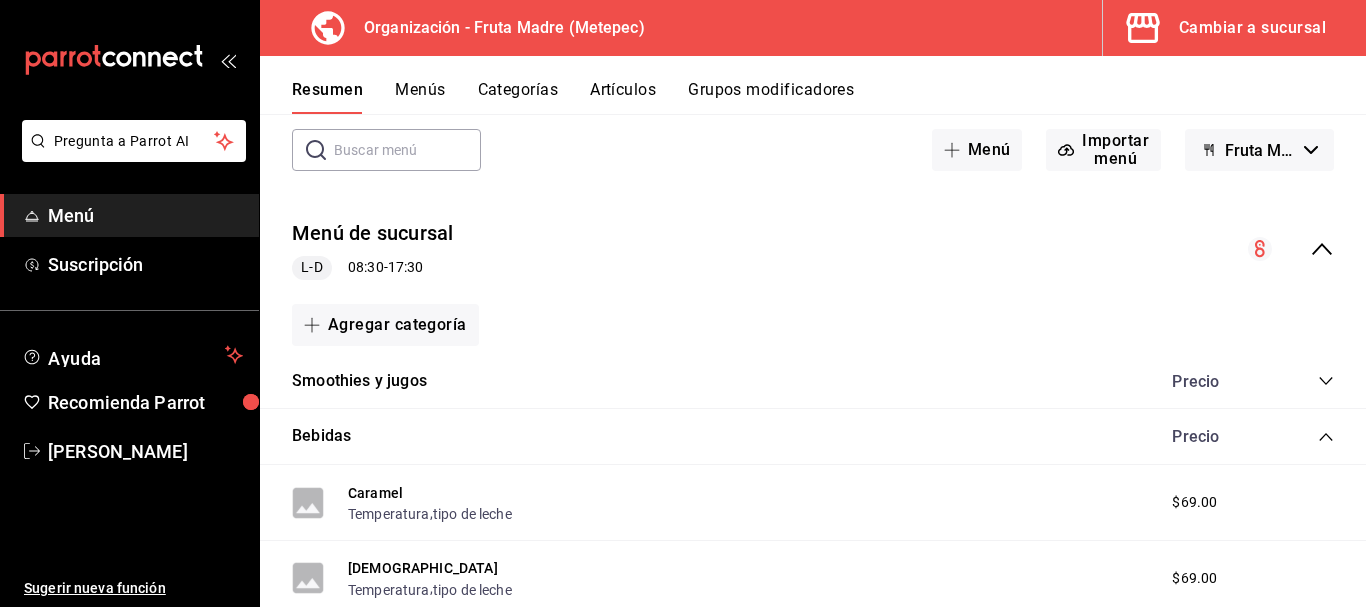 click 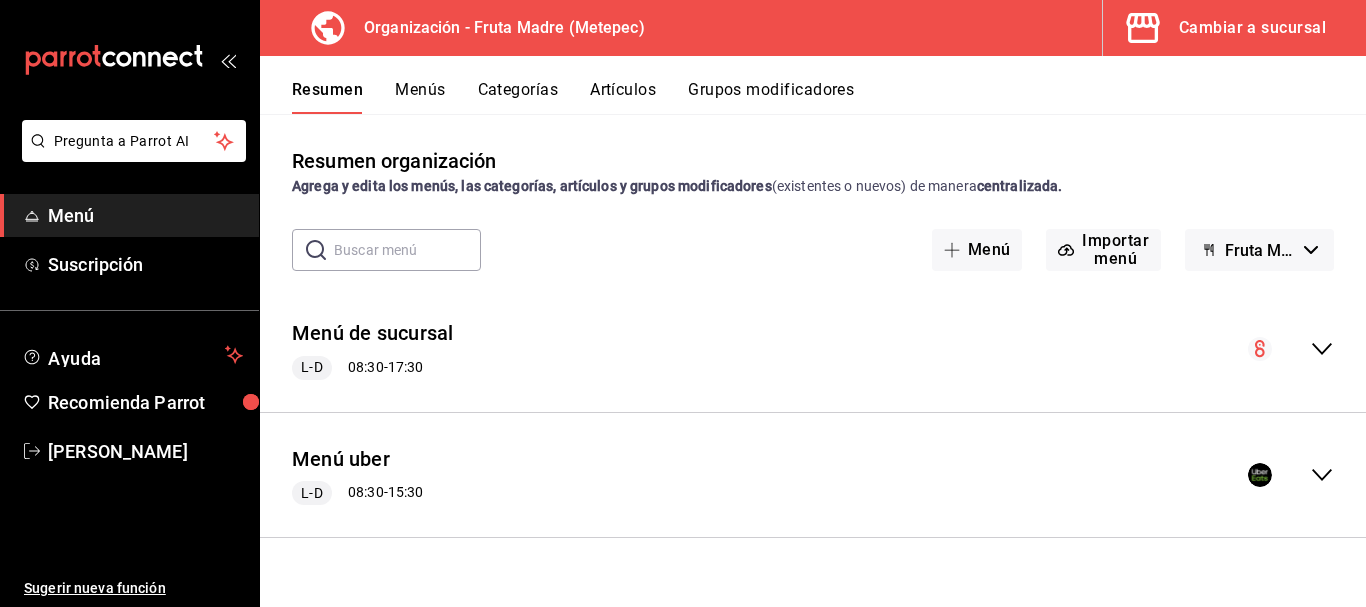 scroll, scrollTop: 0, scrollLeft: 0, axis: both 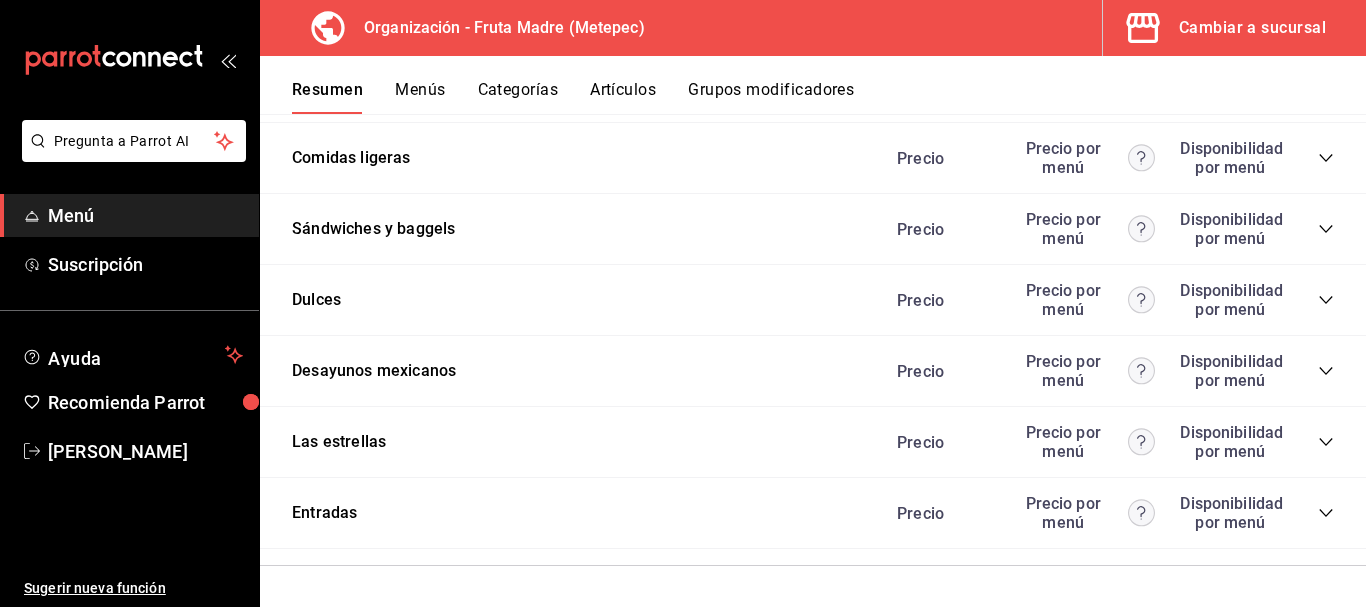 click 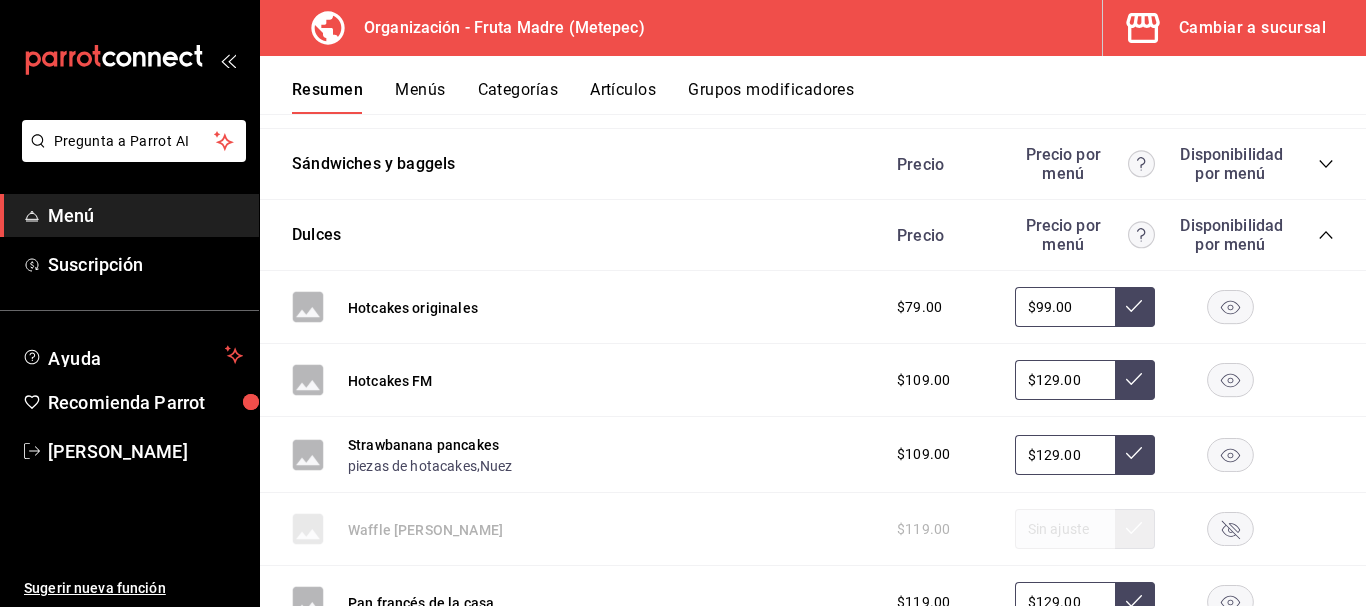 scroll, scrollTop: 3695, scrollLeft: 0, axis: vertical 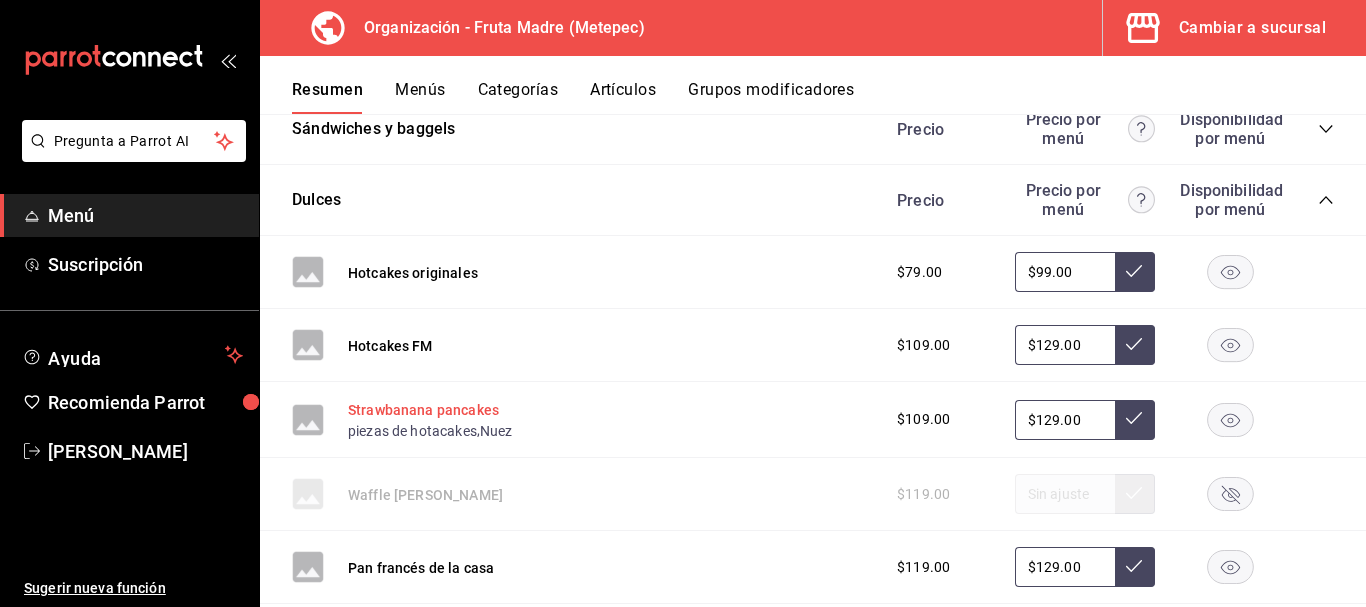 click on "Strawbanana pancakes" at bounding box center [423, 410] 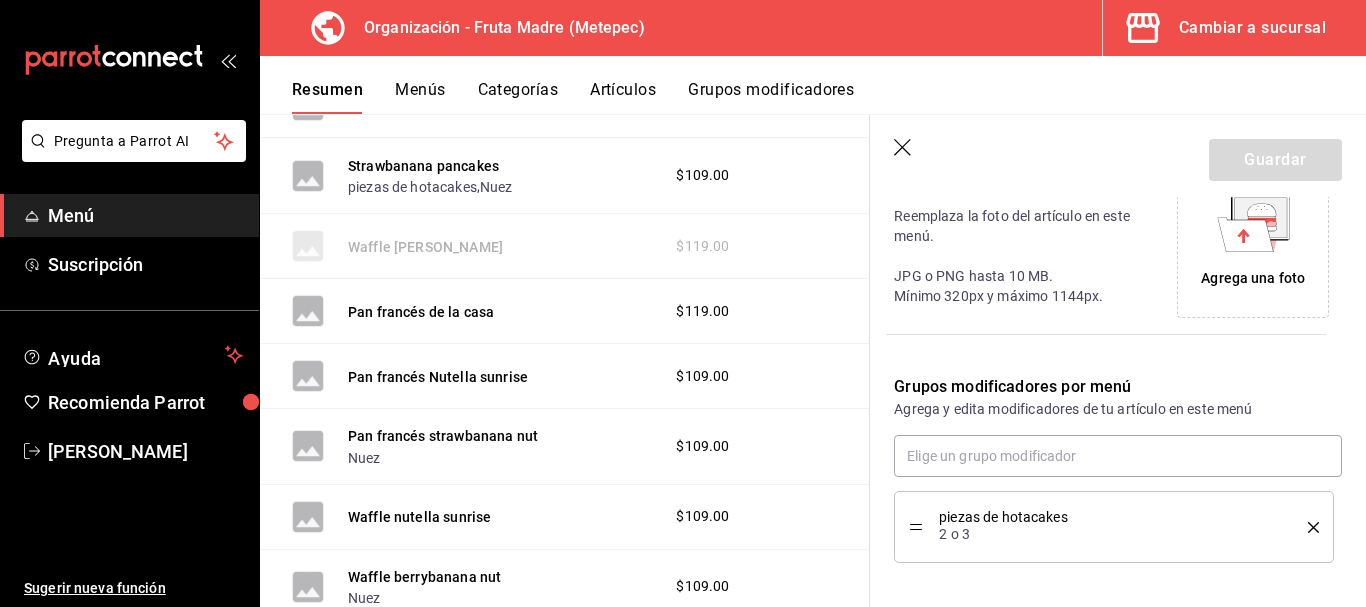 scroll, scrollTop: 3469, scrollLeft: 0, axis: vertical 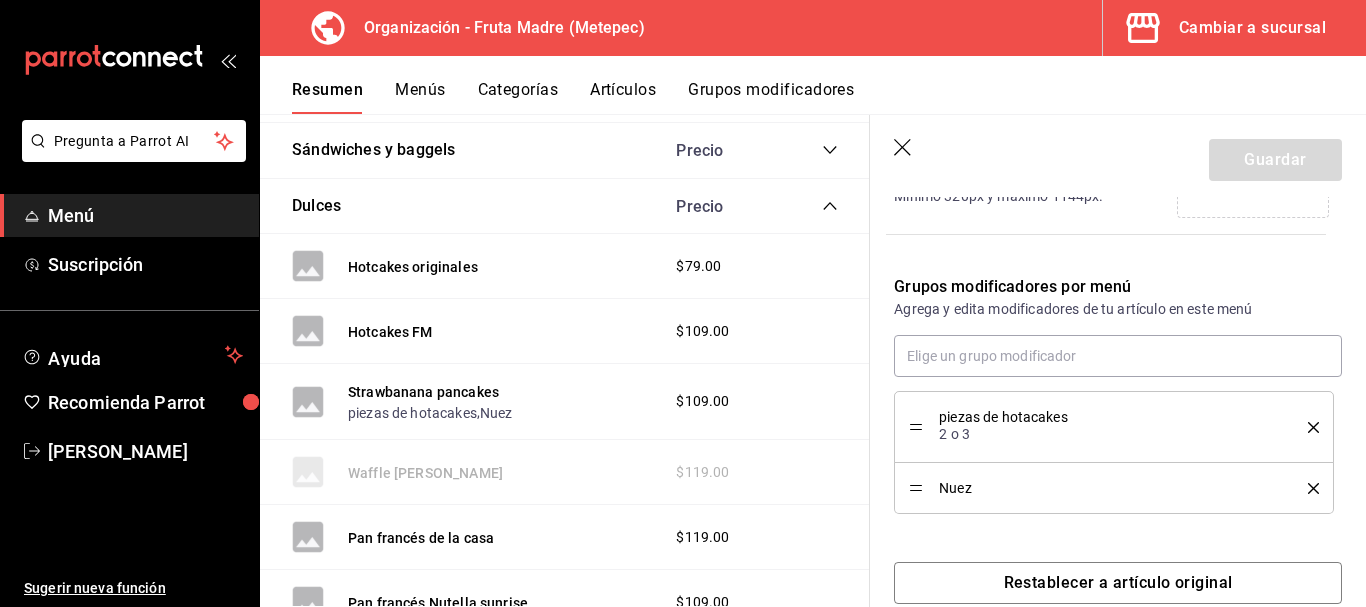 click 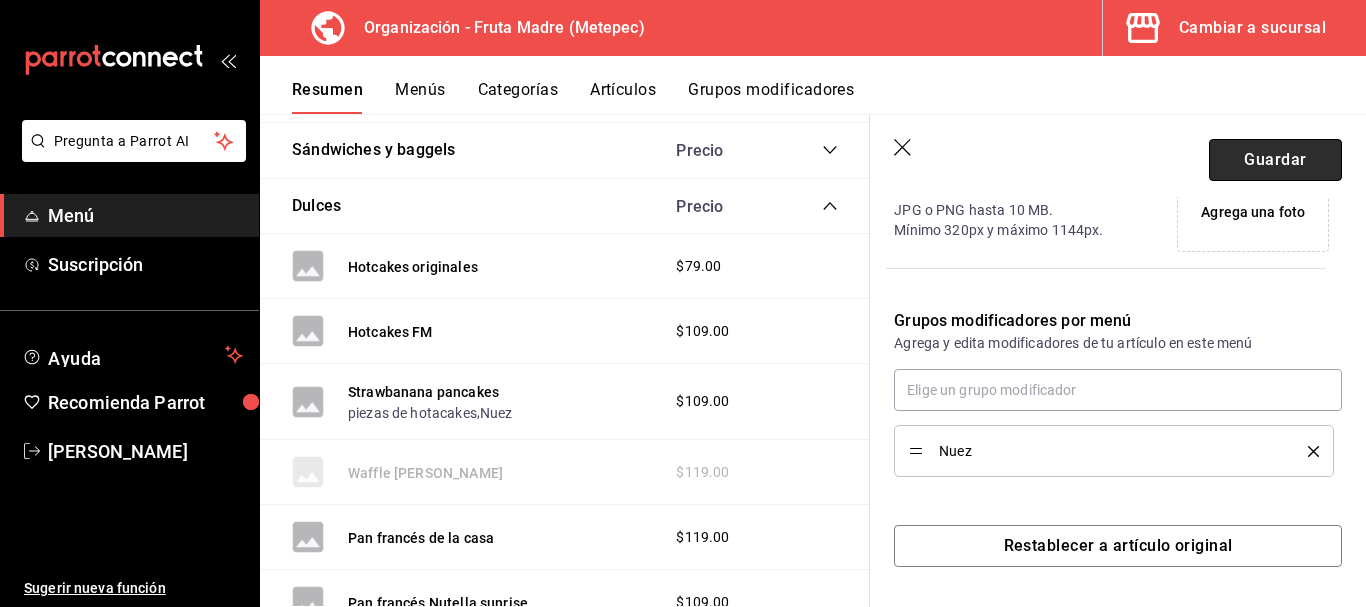 click on "Guardar" at bounding box center (1275, 160) 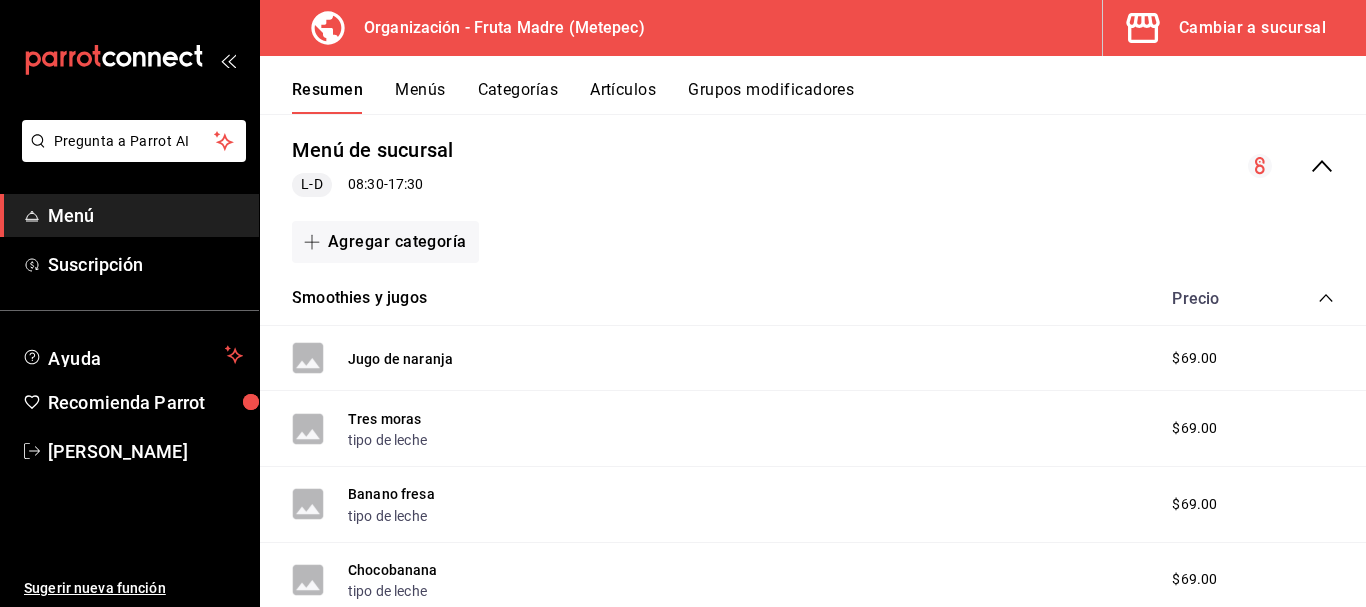 scroll, scrollTop: 0, scrollLeft: 0, axis: both 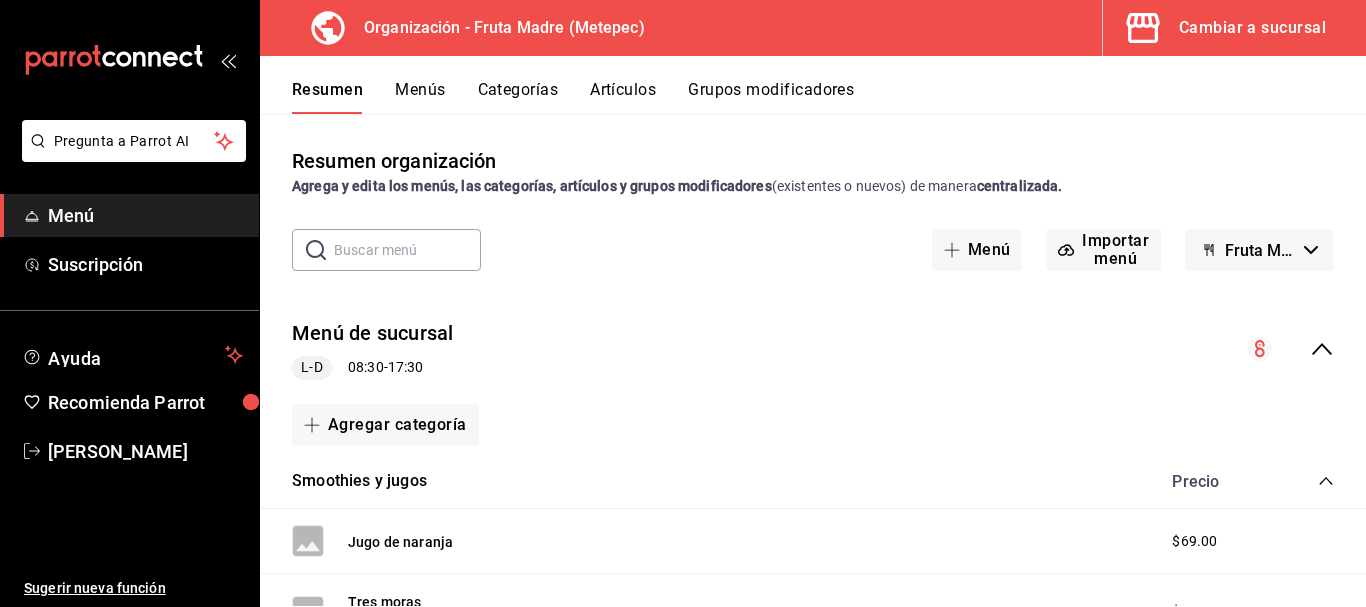 click 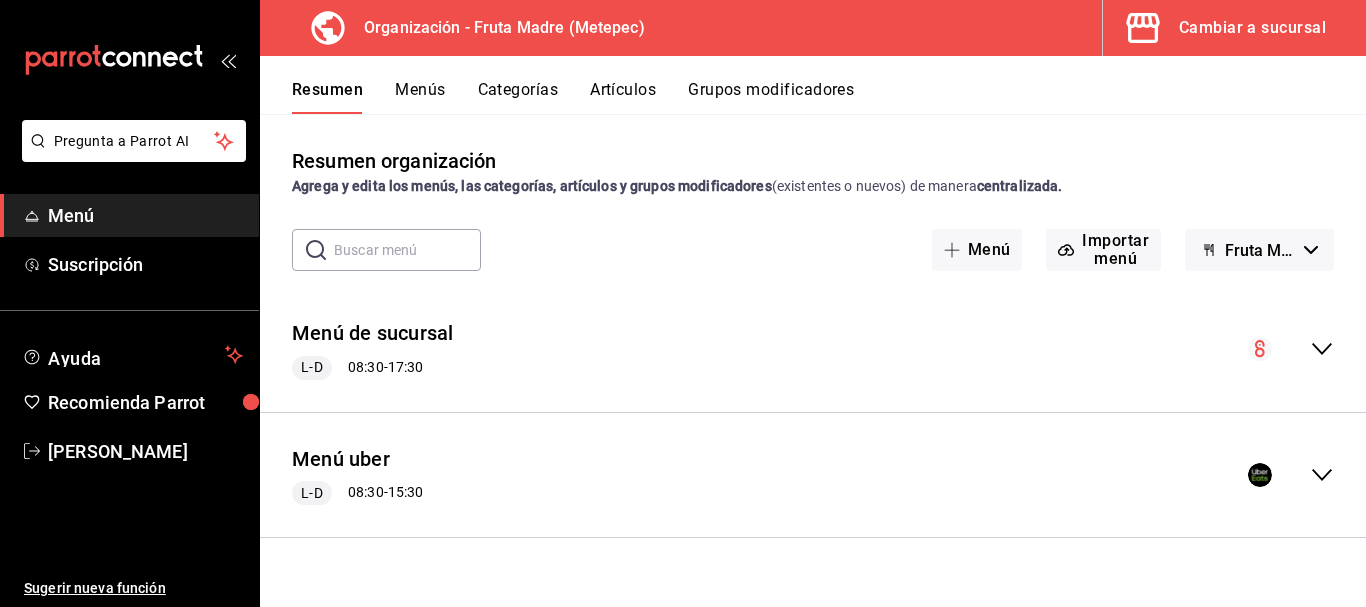 click 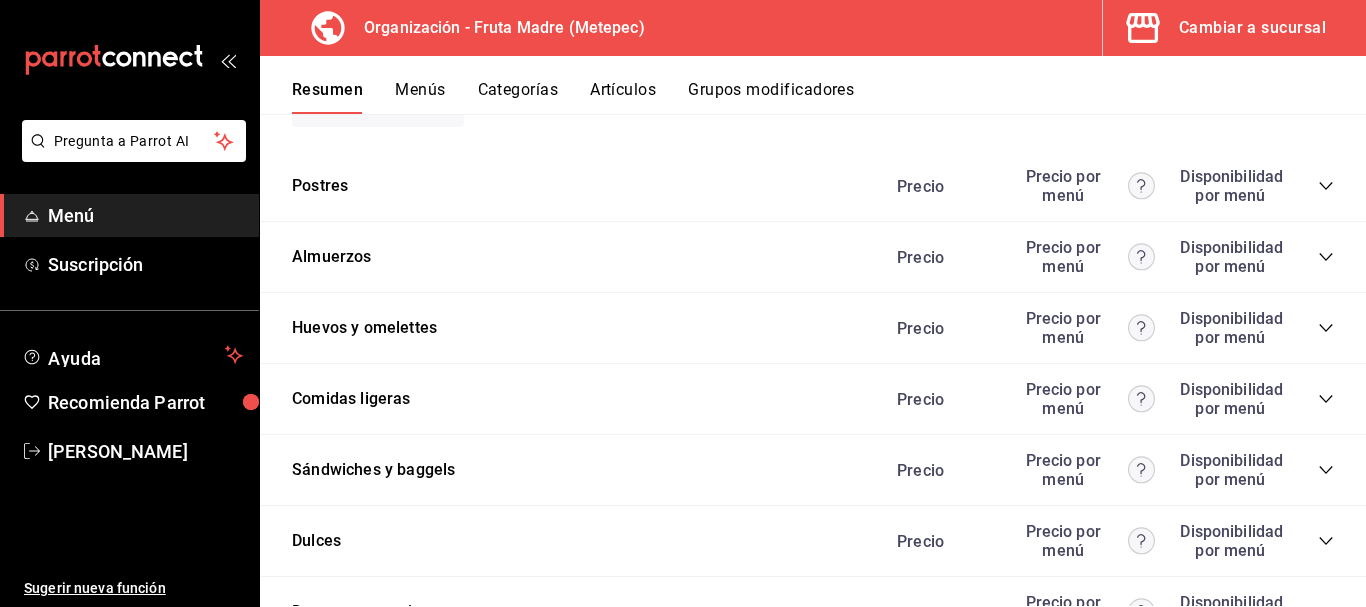 scroll, scrollTop: 3500, scrollLeft: 0, axis: vertical 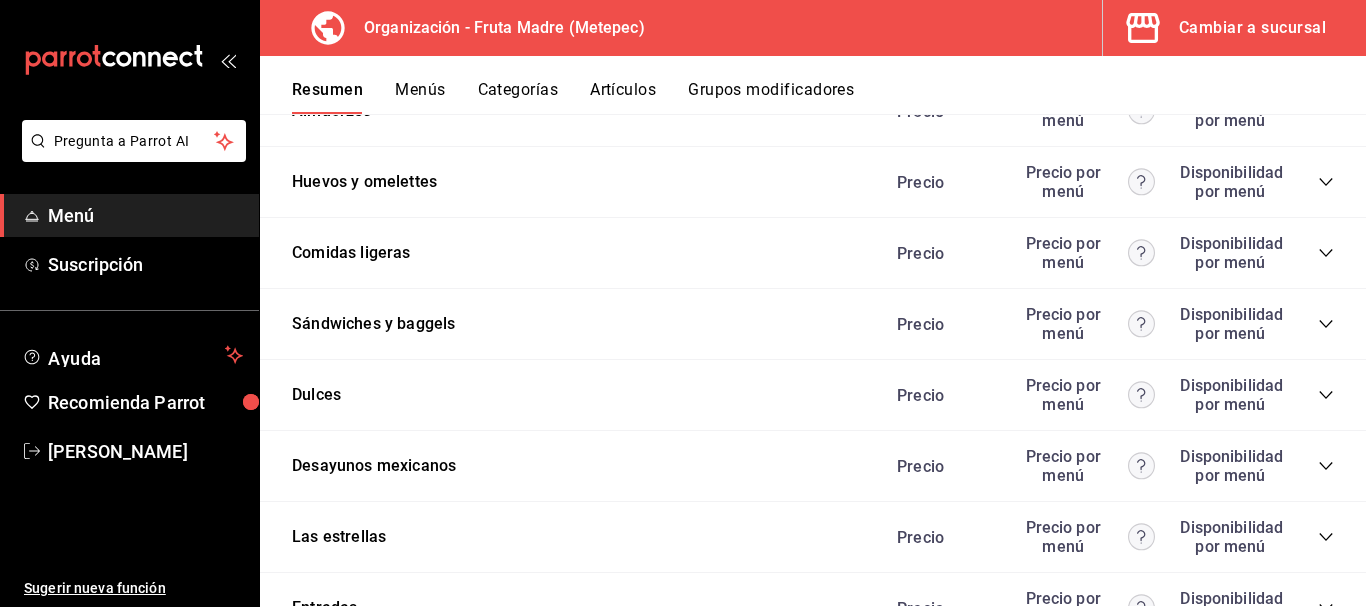 click 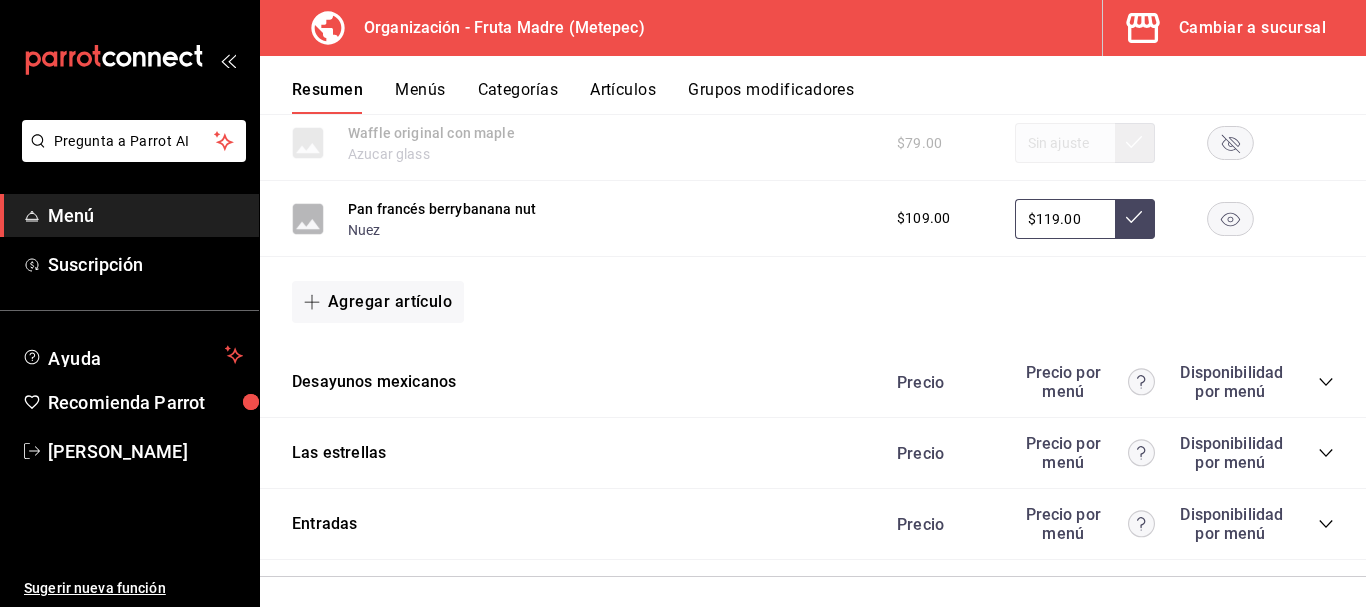 scroll, scrollTop: 4723, scrollLeft: 0, axis: vertical 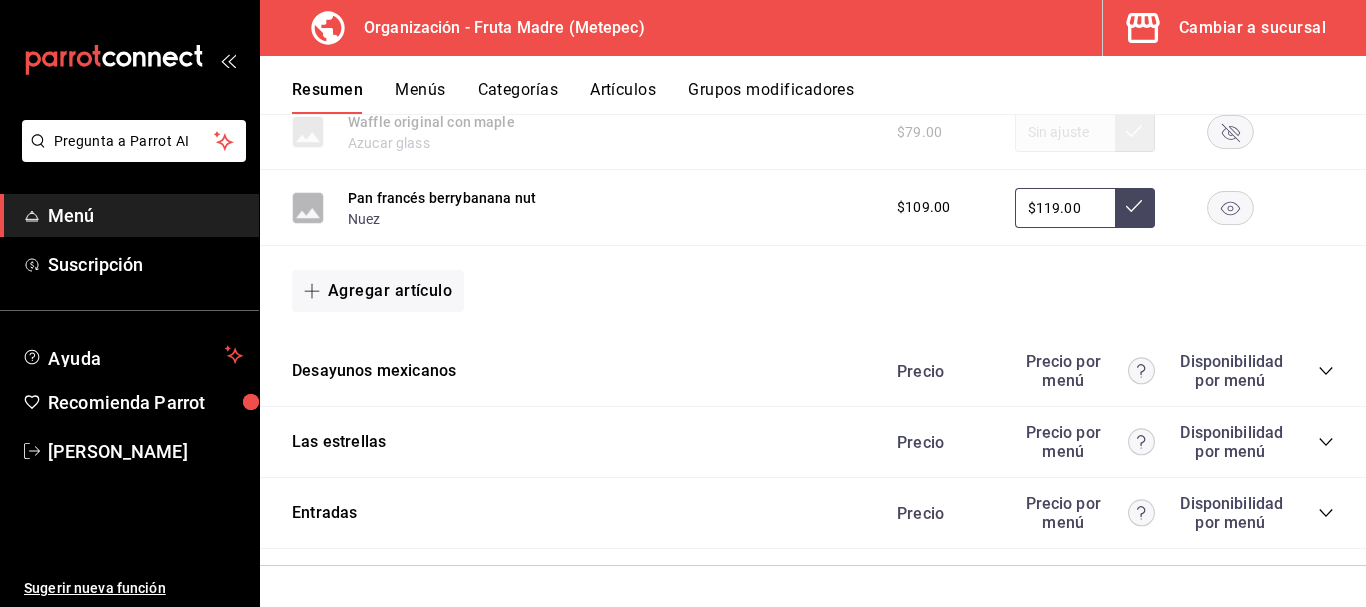 click 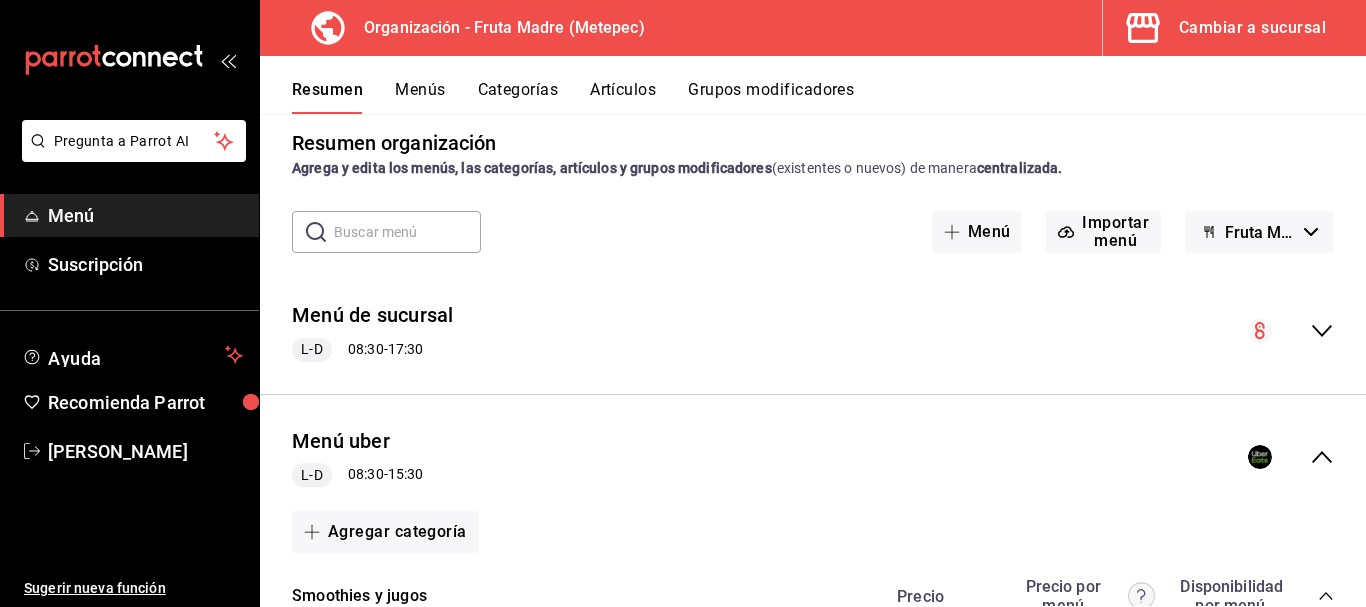 scroll, scrollTop: 0, scrollLeft: 0, axis: both 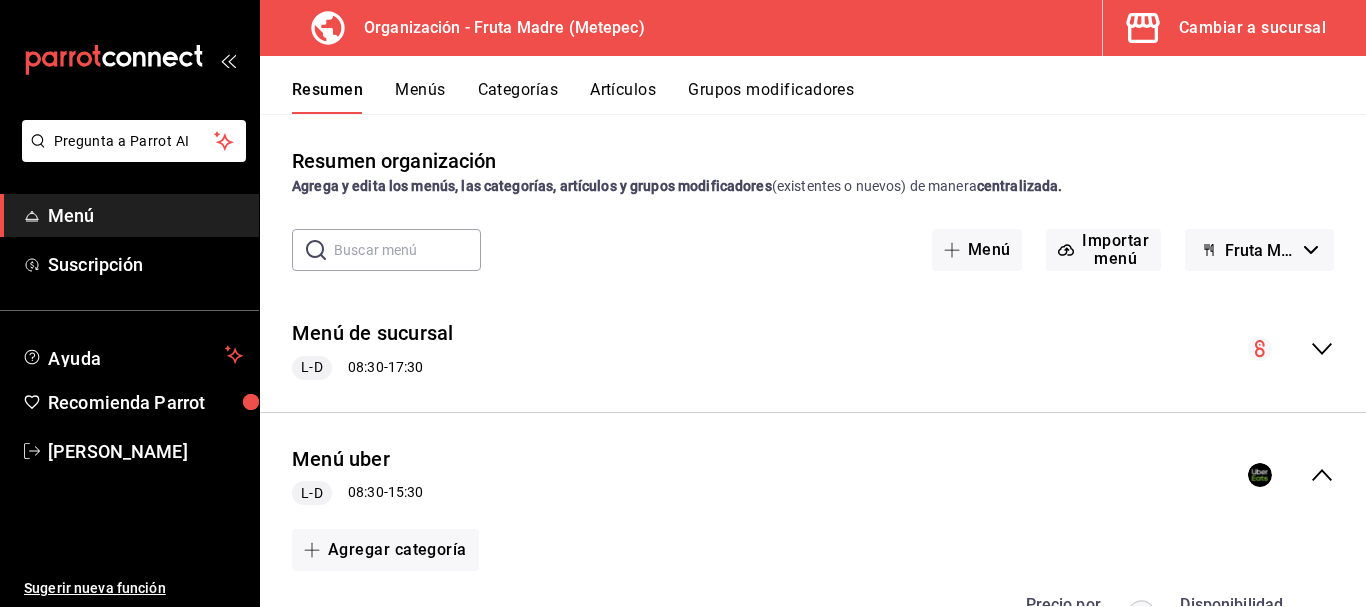 click 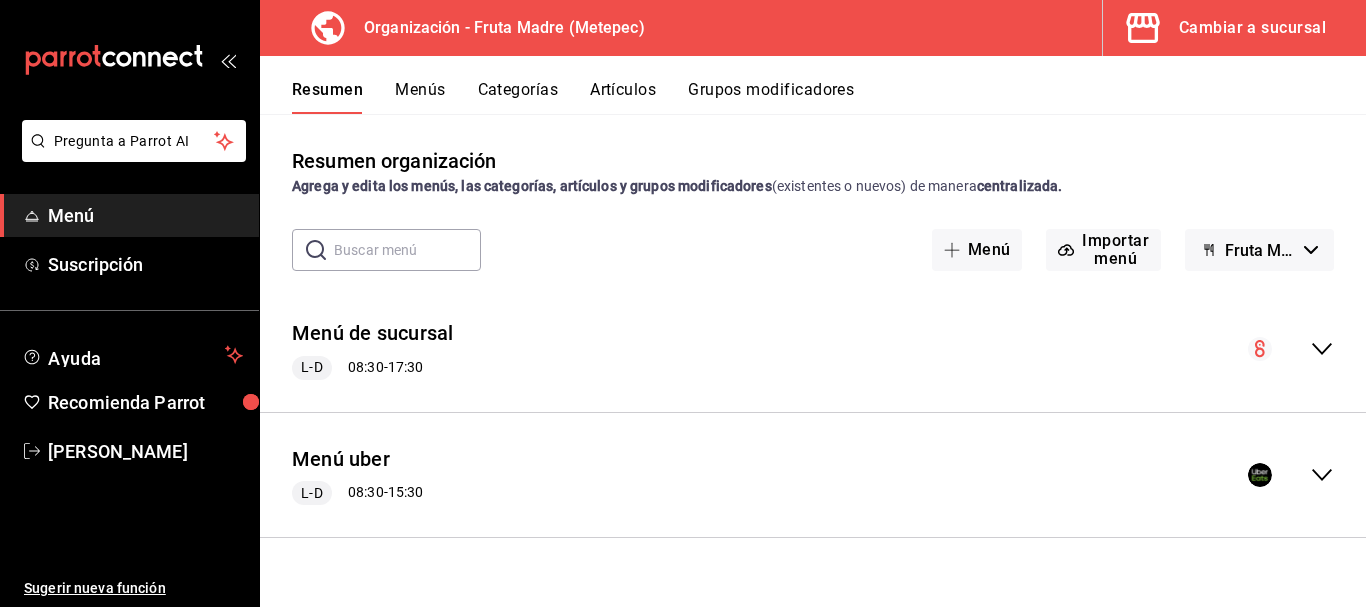 click on "Menús" at bounding box center [420, 97] 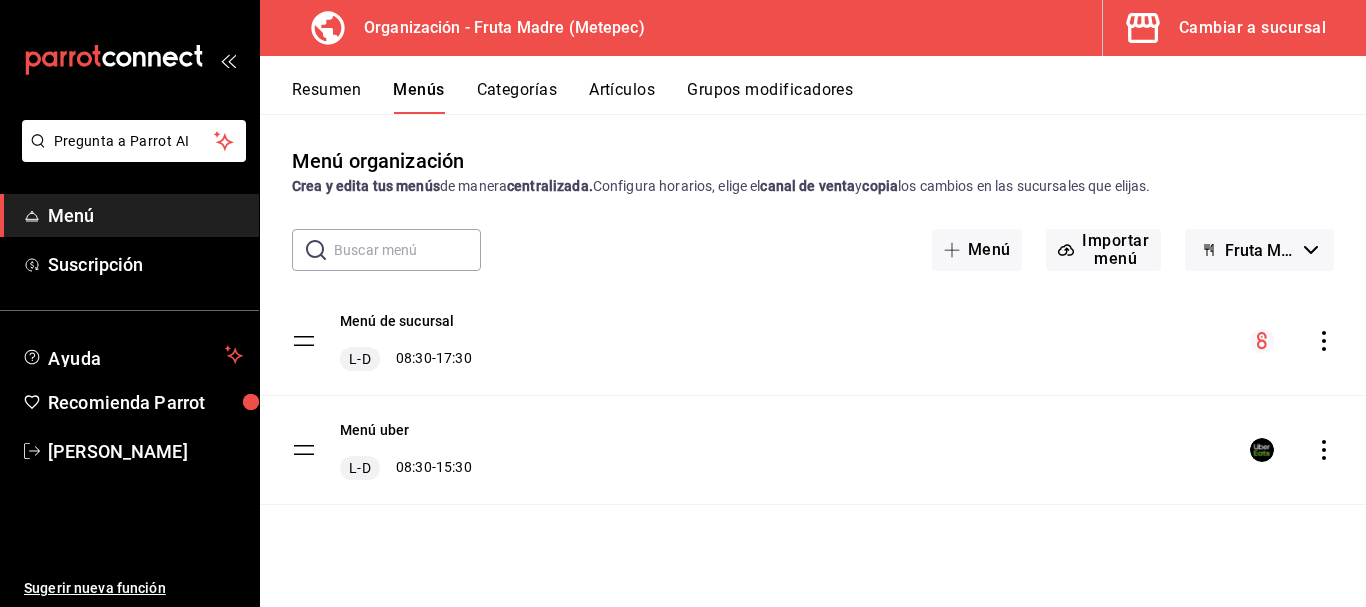 click 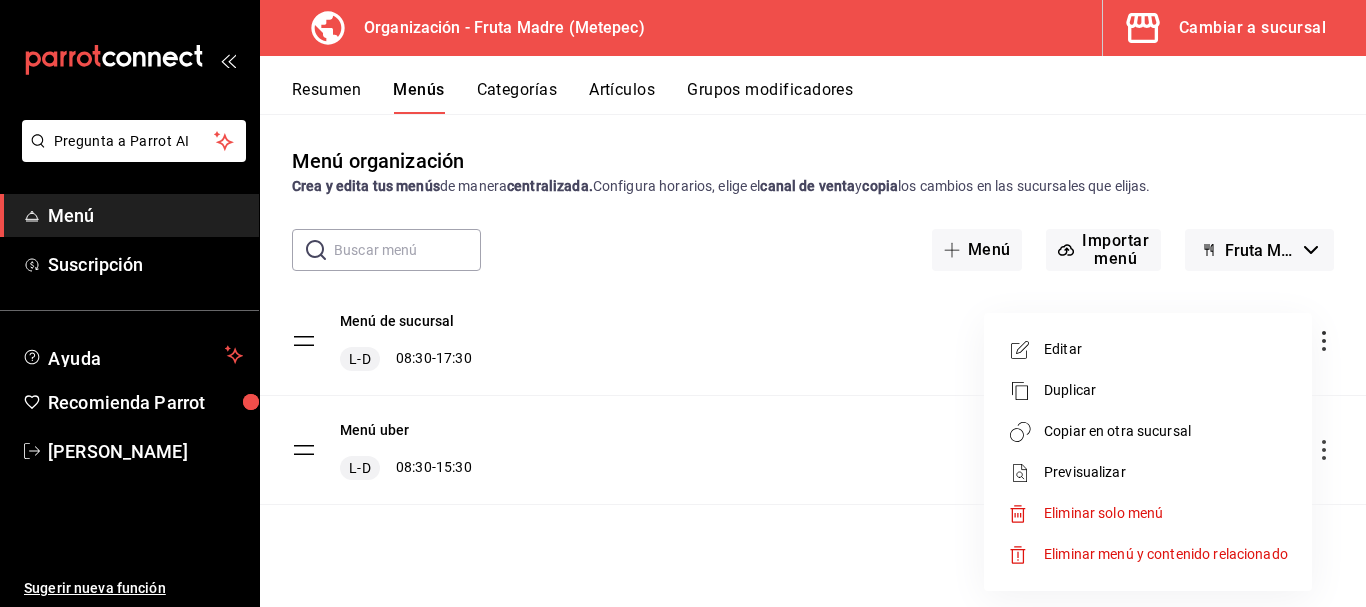 click on "Copiar en otra sucursal" at bounding box center (1148, 431) 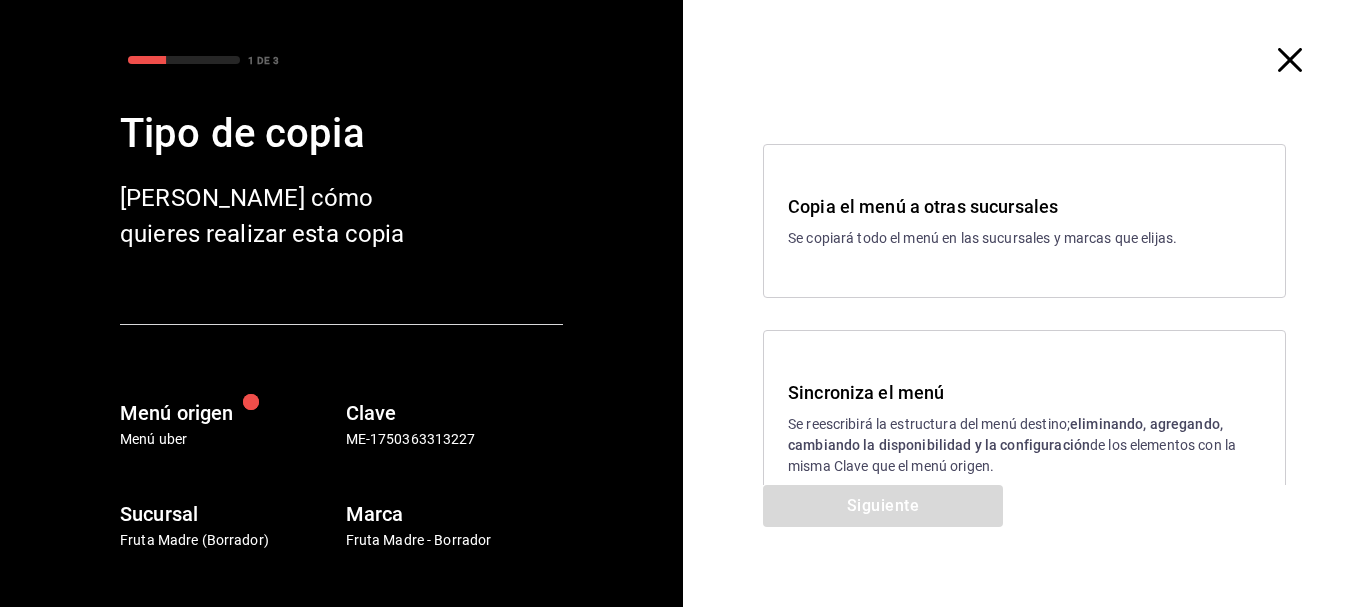 click on "Menú origen" at bounding box center (229, 413) 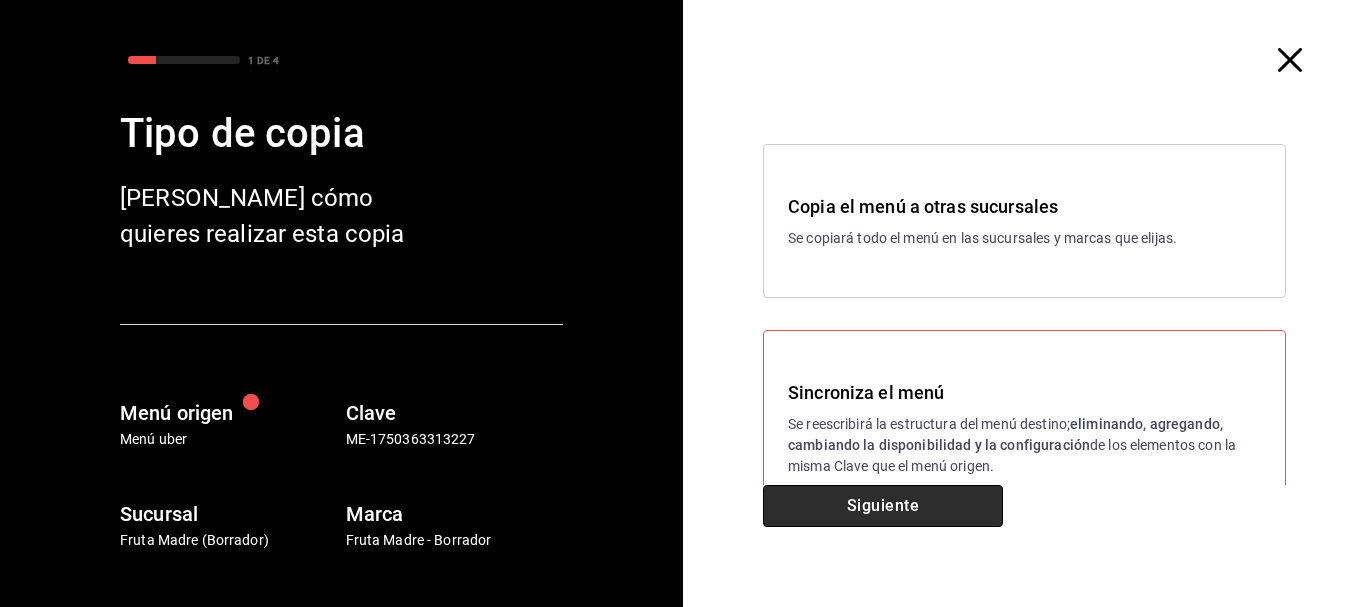click on "Siguiente" at bounding box center (883, 506) 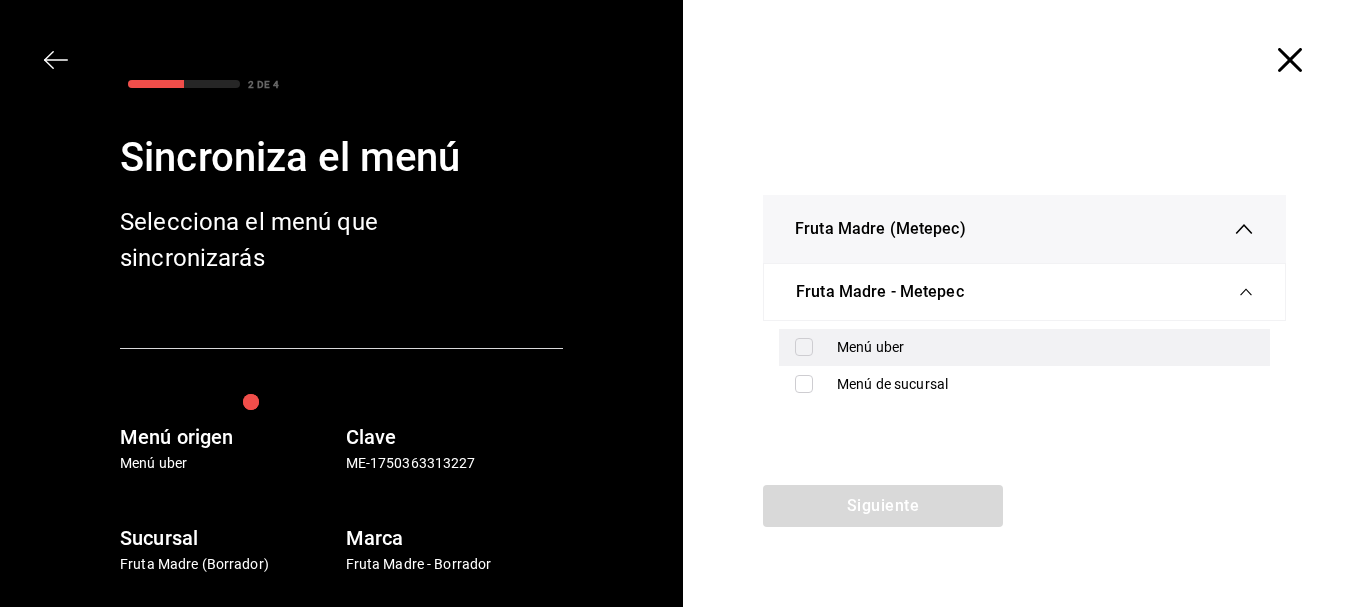 click at bounding box center [804, 347] 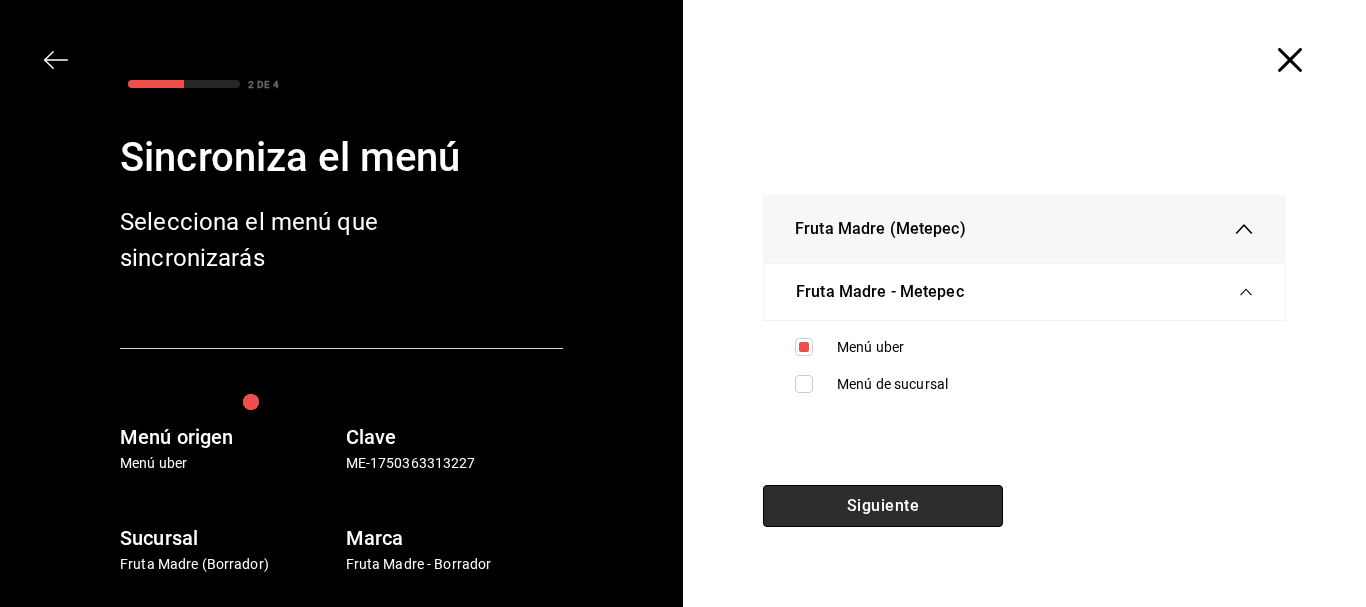 click on "Siguiente" at bounding box center [883, 506] 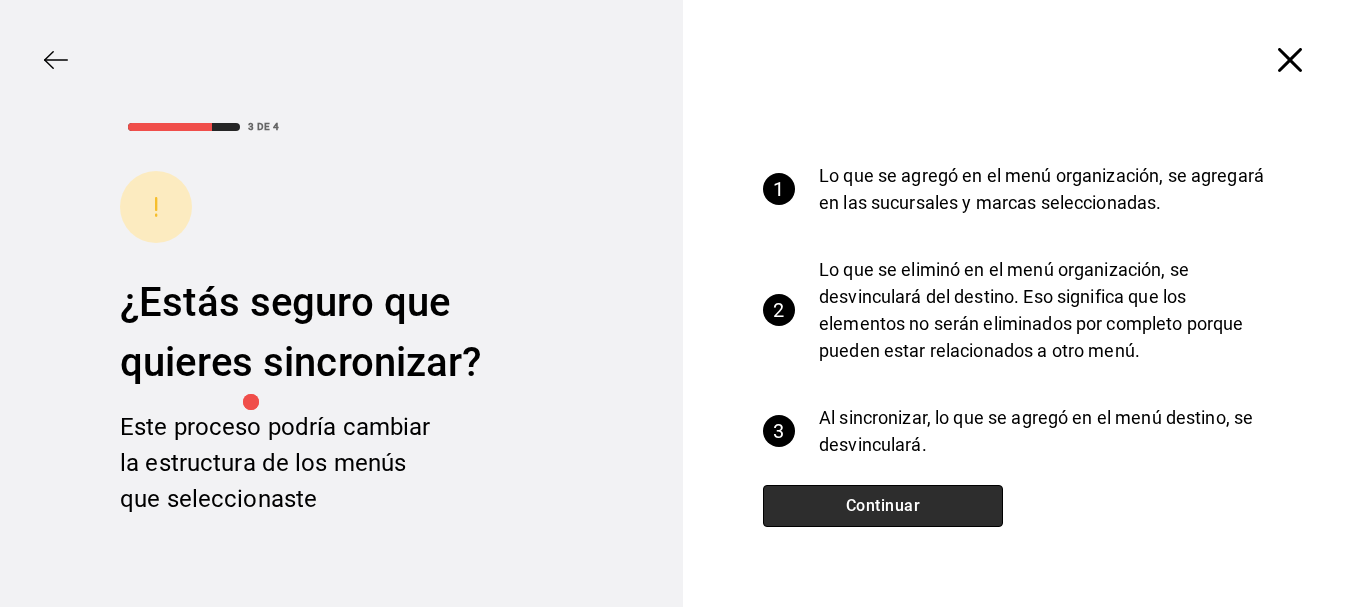 click on "Continuar" at bounding box center (883, 506) 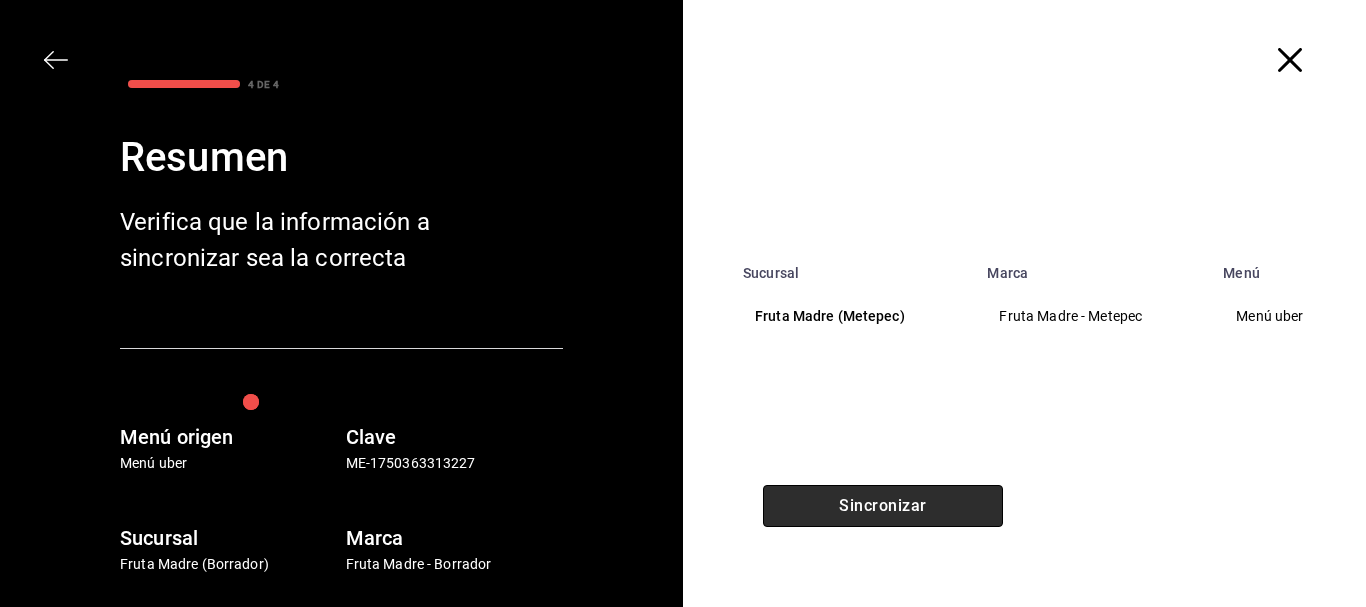 click on "Sincronizar" at bounding box center (883, 506) 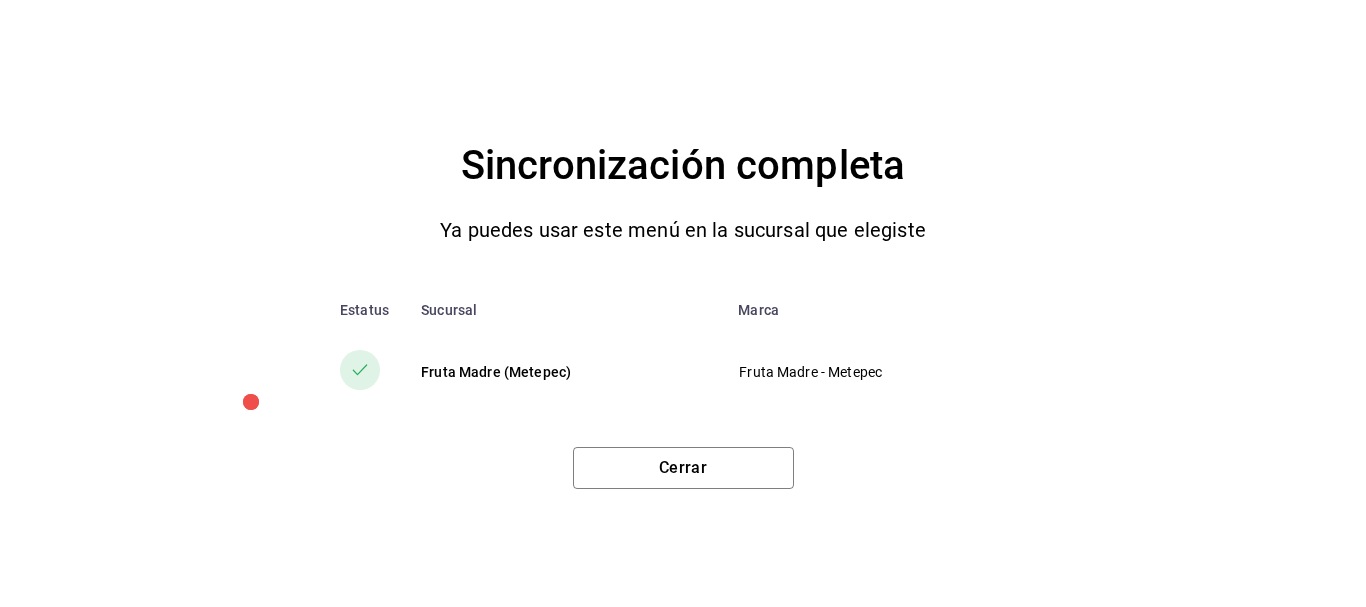 click on "Sincronización completa Ya puedes usar este menú en la sucursal que elegiste Estatus Sucursal Marca Fruta Madre (Metepec) Fruta Madre - Metepec Cerrar" at bounding box center [683, 303] 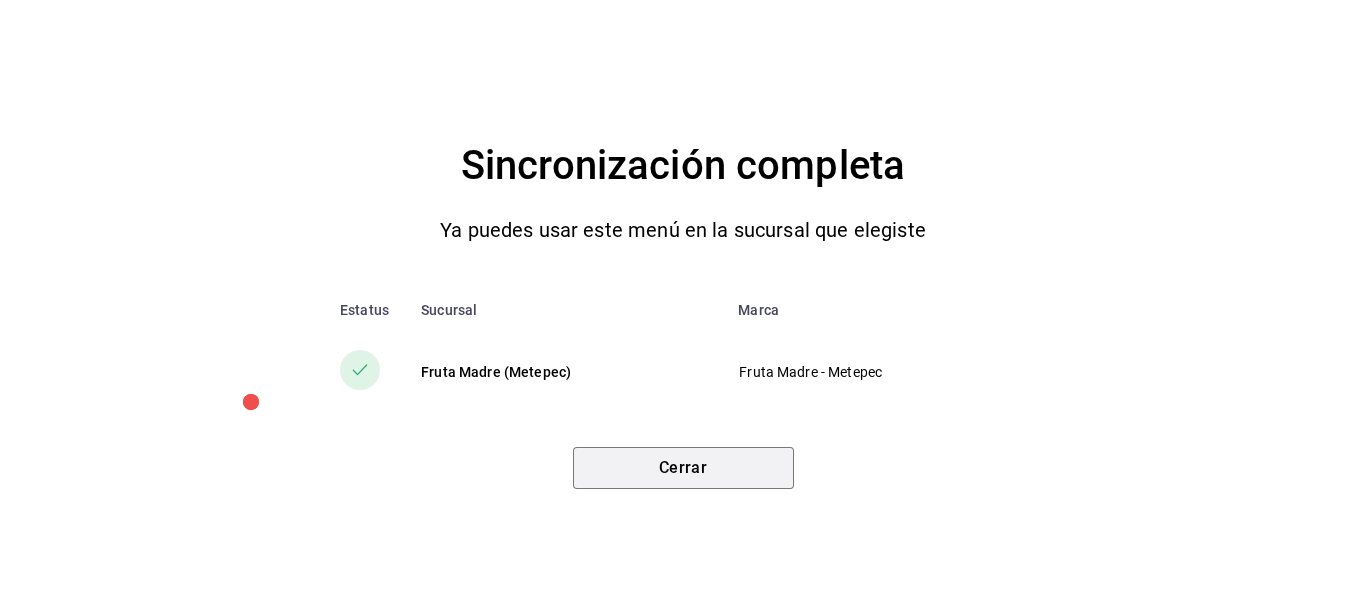 click on "Cerrar" at bounding box center [683, 468] 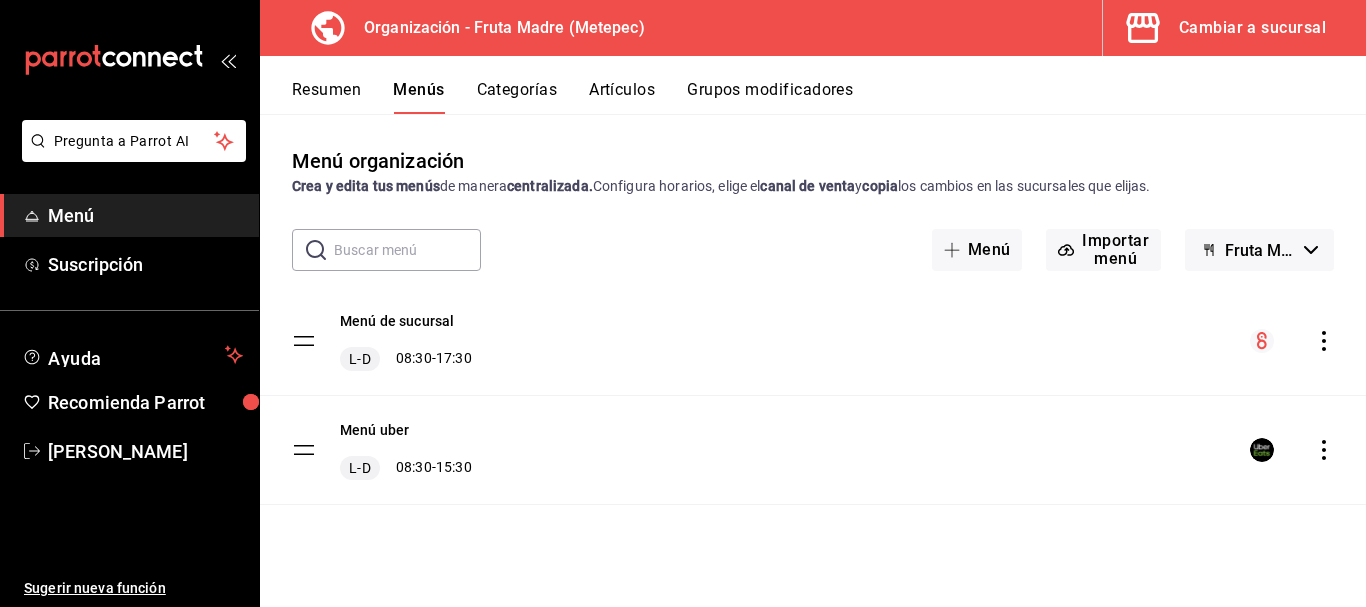click on "Cambiar a sucursal" at bounding box center [1226, 28] 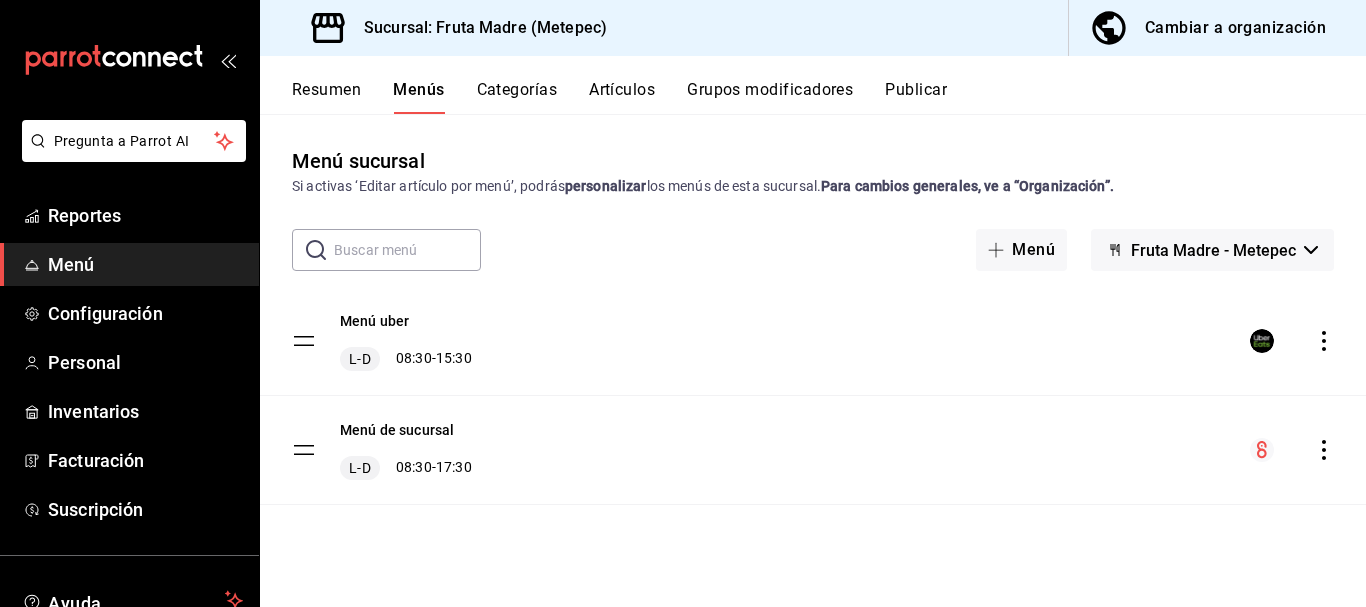 click on "Resumen" at bounding box center [326, 97] 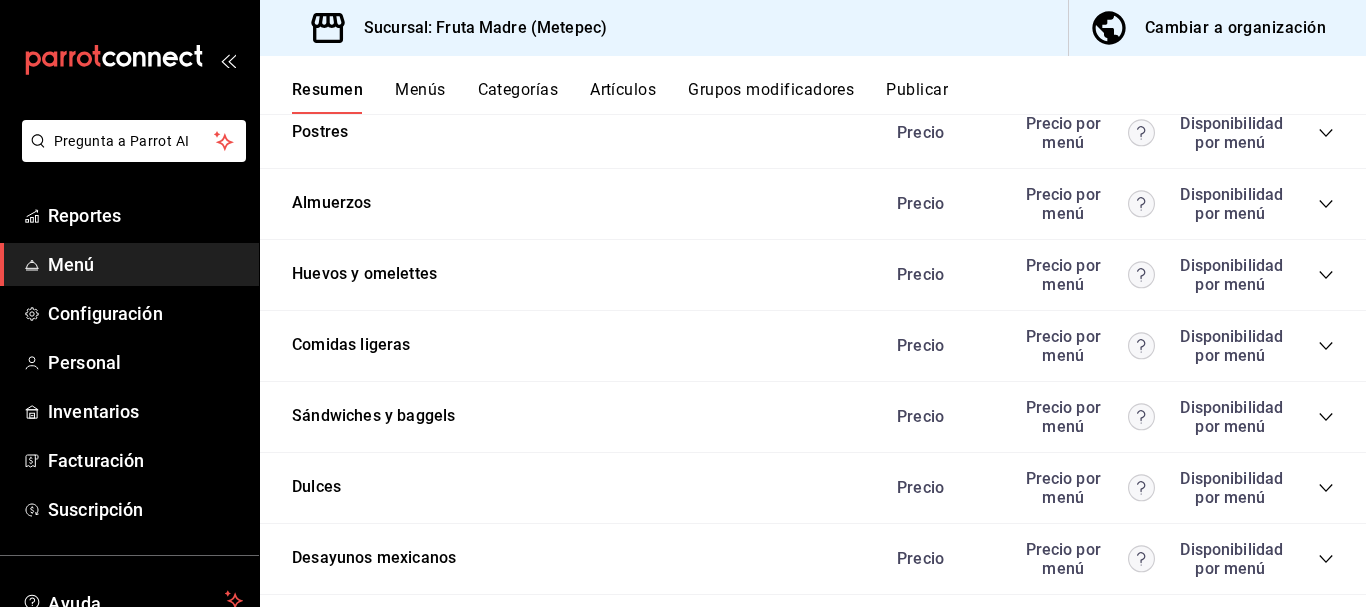 scroll, scrollTop: 3300, scrollLeft: 0, axis: vertical 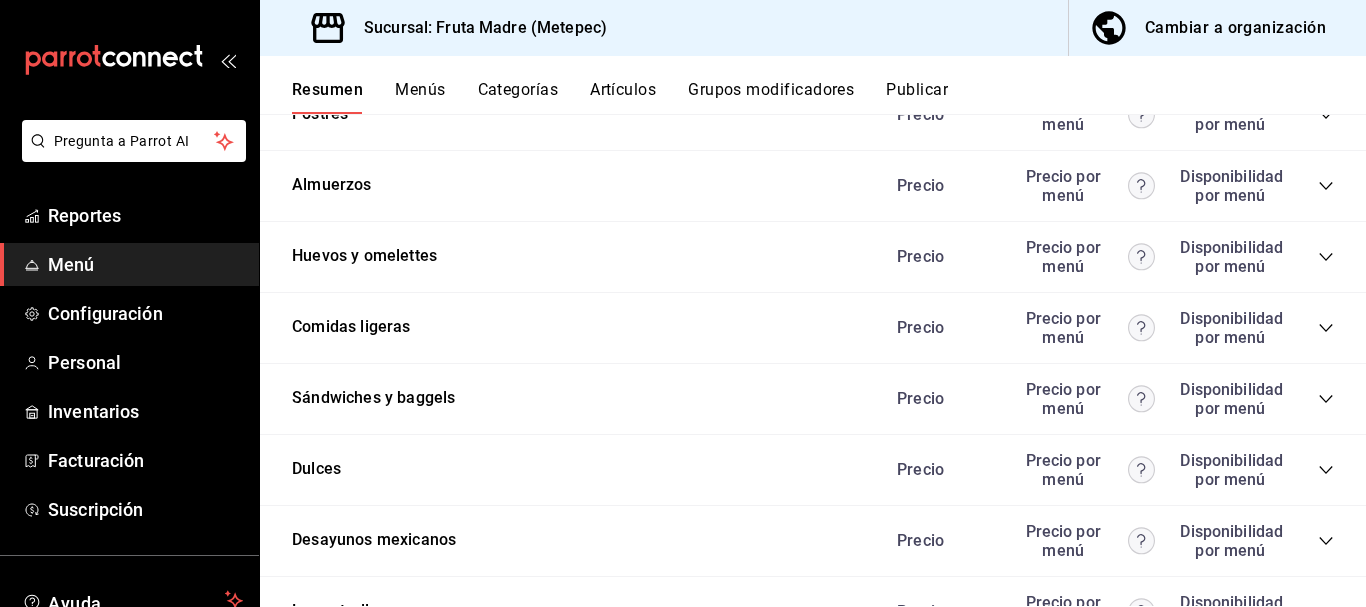 click on "Precio Precio por menú   Disponibilidad por menú" at bounding box center [1105, 328] 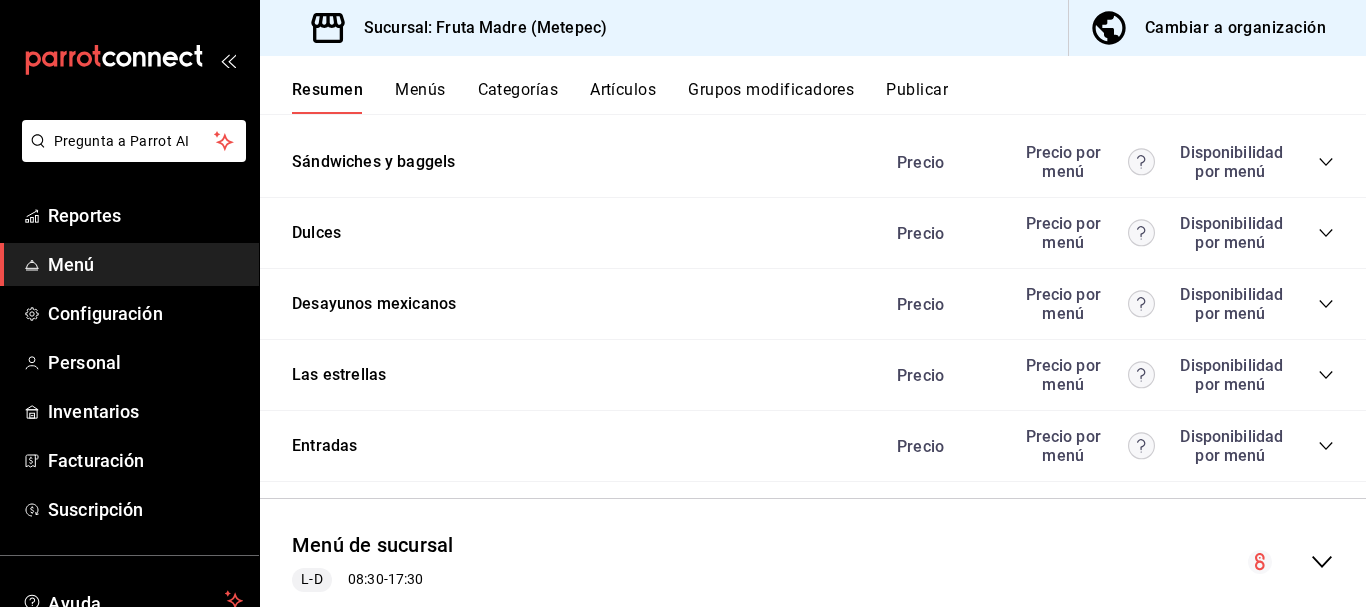 scroll, scrollTop: 4100, scrollLeft: 0, axis: vertical 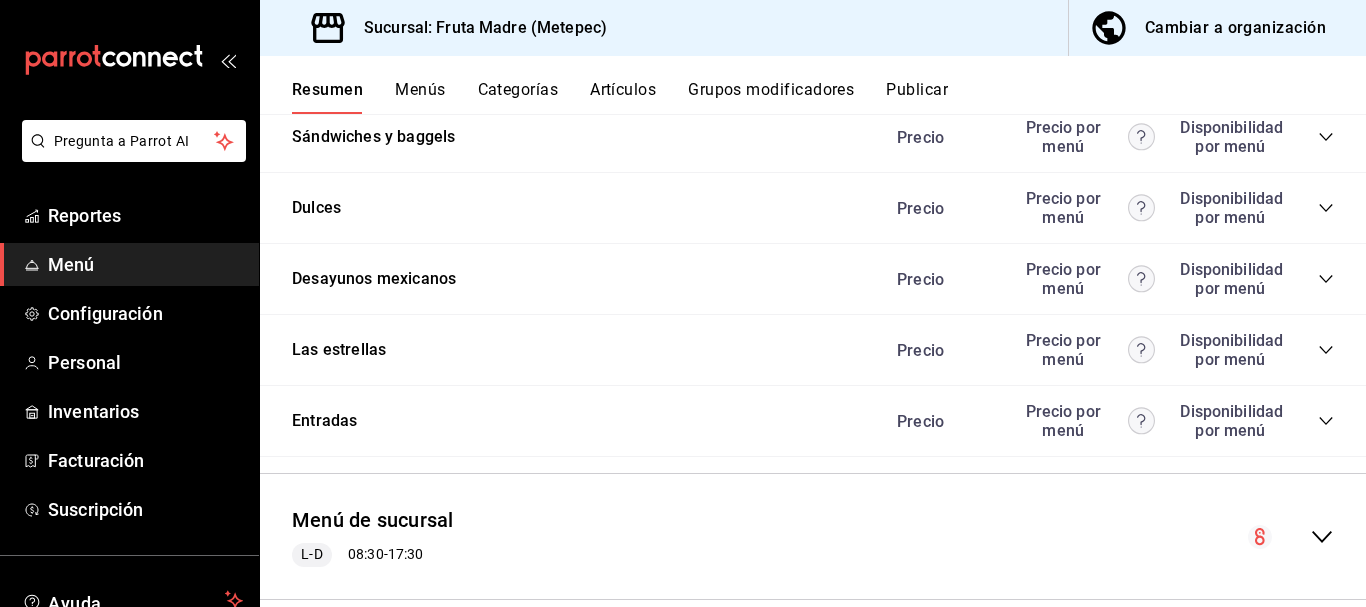 drag, startPoint x: 1312, startPoint y: 204, endPoint x: 1304, endPoint y: 225, distance: 22.472204 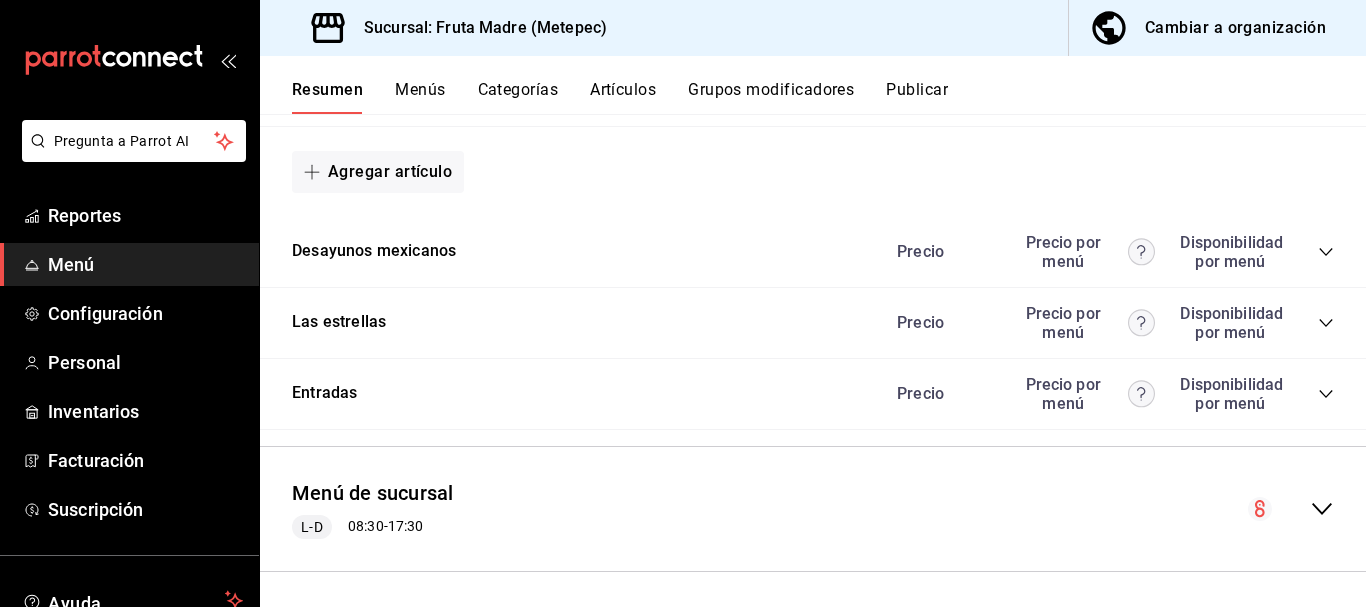 scroll, scrollTop: 5261, scrollLeft: 0, axis: vertical 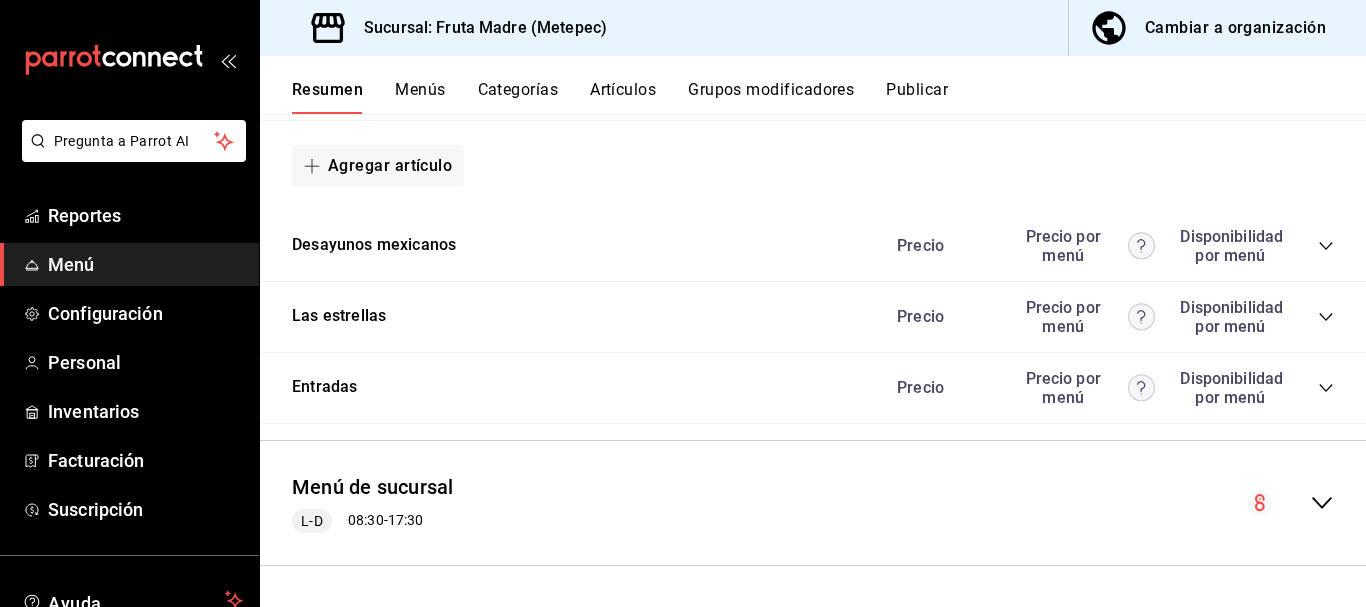 click 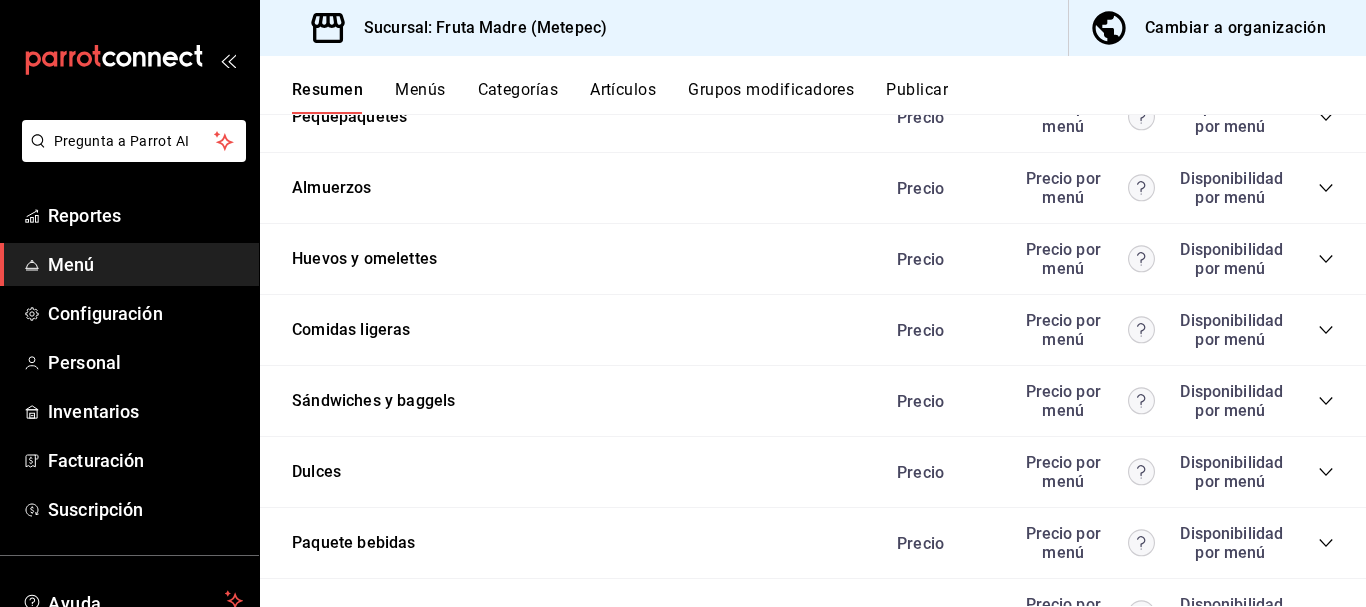 scroll, scrollTop: 8755, scrollLeft: 0, axis: vertical 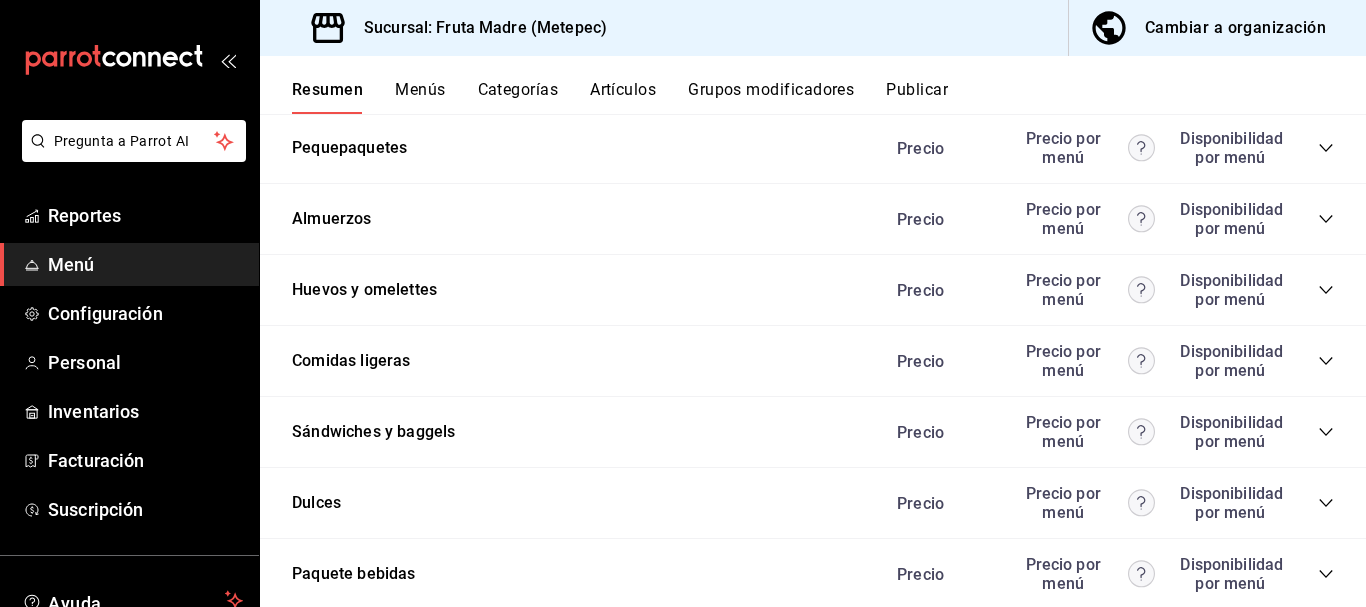 click 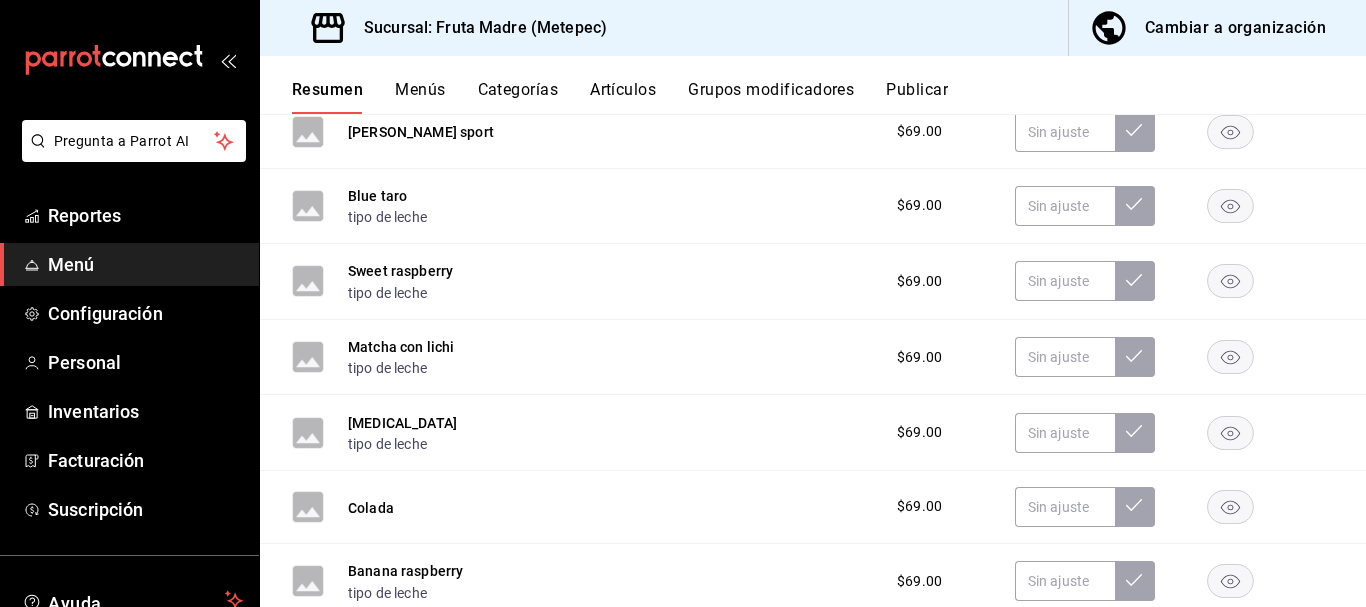 scroll, scrollTop: 6555, scrollLeft: 0, axis: vertical 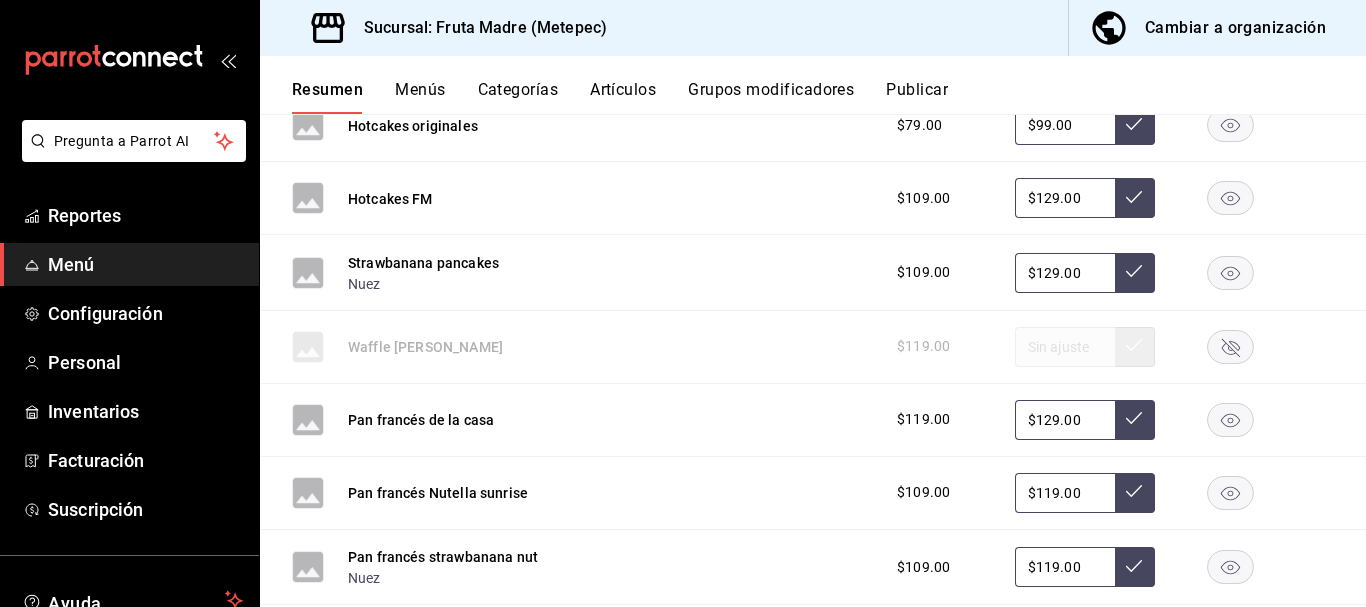 click on "Cambiar a organización" at bounding box center [1235, 28] 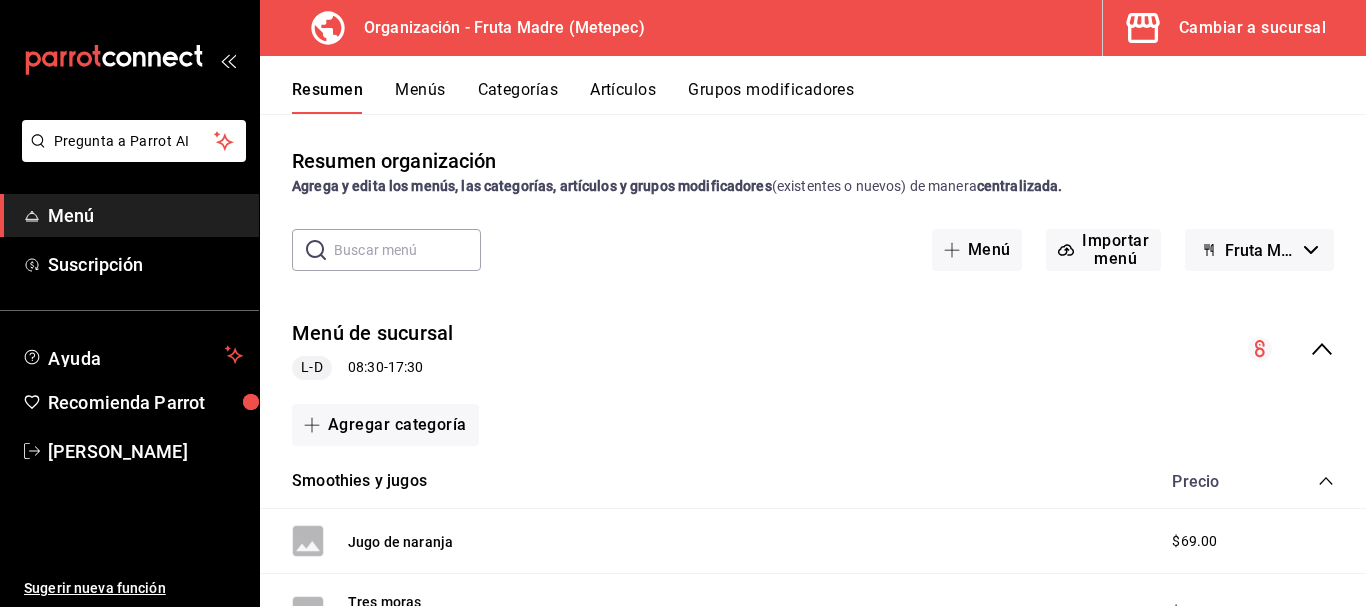 click on "Categorías" at bounding box center (518, 97) 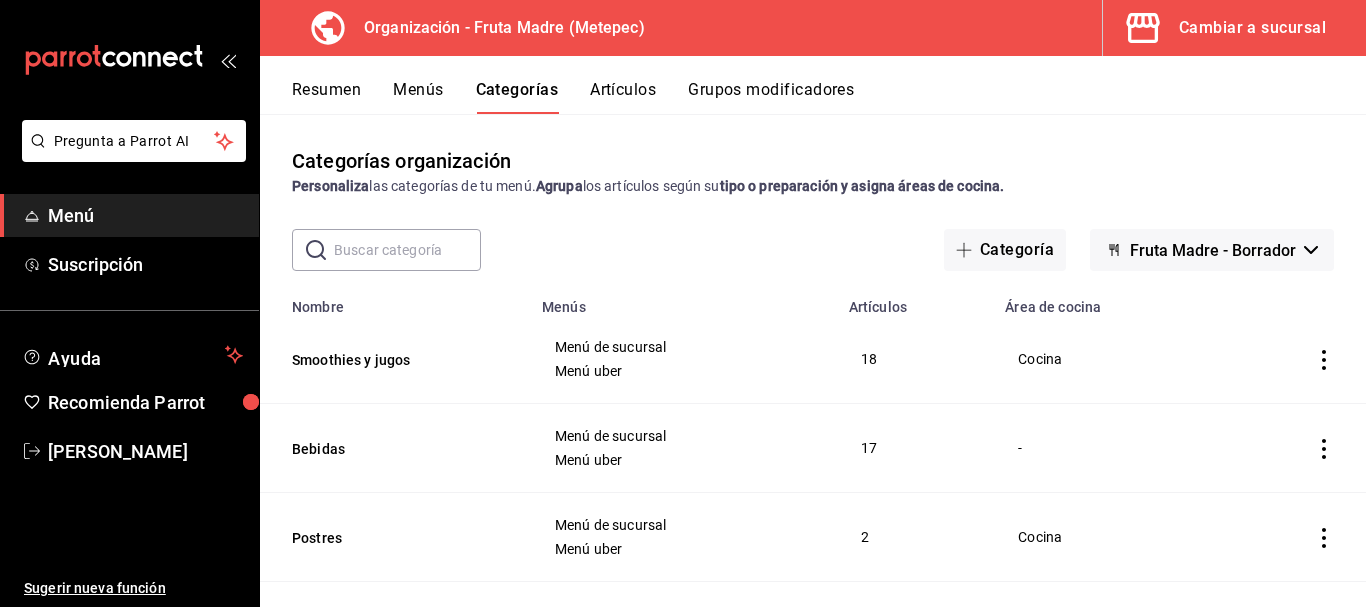click on "Artículos" at bounding box center [623, 97] 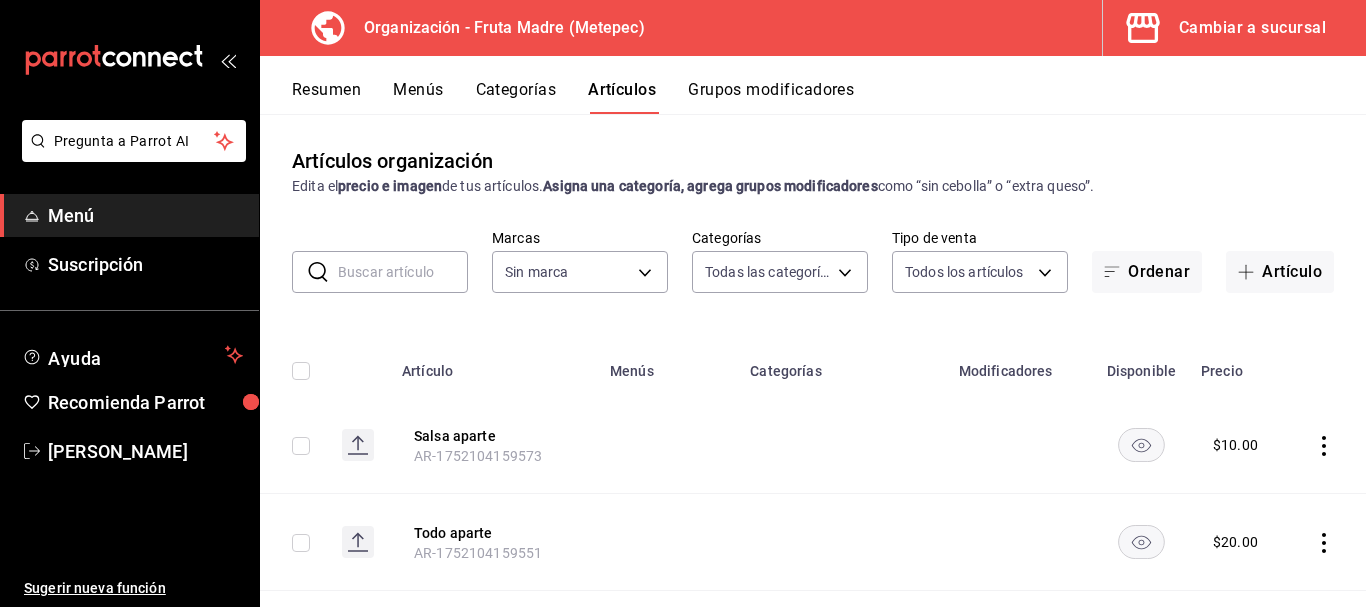 type on "10b1b6c8-68b9-46f2-9099-40681ca90d0f,f0a6873b-b3e5-4847-abdb-56094981d9a6,d71cb19a-b07a-410d-ab44-b0cc5415700d,4c4d446e-c749-4beb-9982-7196685d9b39,b5e73f44-9f86-465b-8e61-237aded08424,491f1b1a-708b-44ff-b3d8-ab1ab2621fdf,1ad5ba20-d05a-4987-bcf2-8b90b1fc5e7c,ba318e39-2578-4bf4-87d7-0a9cb46369d8,c8b5571f-da94-4ef7-9ee9-447c194f55e0,dd1e764e-1137-4b1d-bc41-051ca51d118a,fe2c23de-ffc6-468f-85b8-c09aec10320a,046051c4-83b8-4015-9c9e-d607fe5ee358,517621d4-4a09-48da-8a9f-befb097612d0,acc30d12-6167-40af-8c53-9de0029a5f9c,6ca6c035-e45a-4292-ada1-ed3102d21a09,ccf0e76a-e330-4b7f-b761-652d81c705e9,02f7d48e-9d77-43d6-a85b-156ba5df318c,bc7d2c0d-6139-48ad-bf76-5ef3e389c7e2,65557d4a-1178-468e-86a4-71e173a52145" 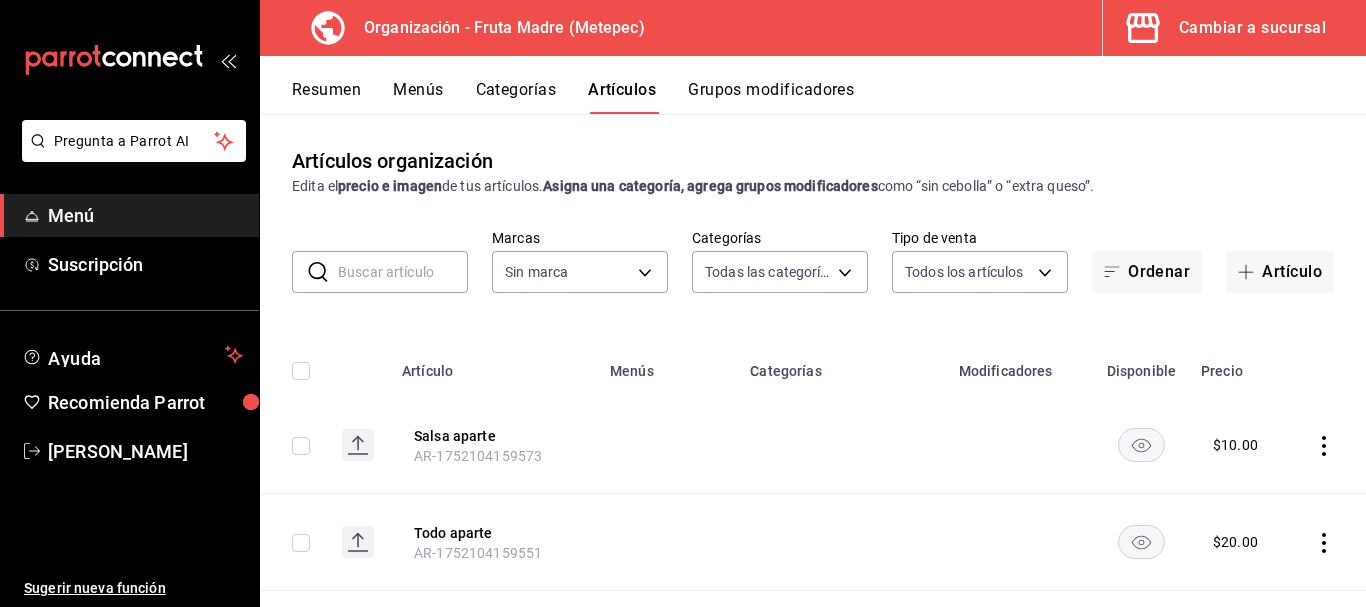 type on "1926fcdf-d6c4-44b1-a2de-2af671467d5c" 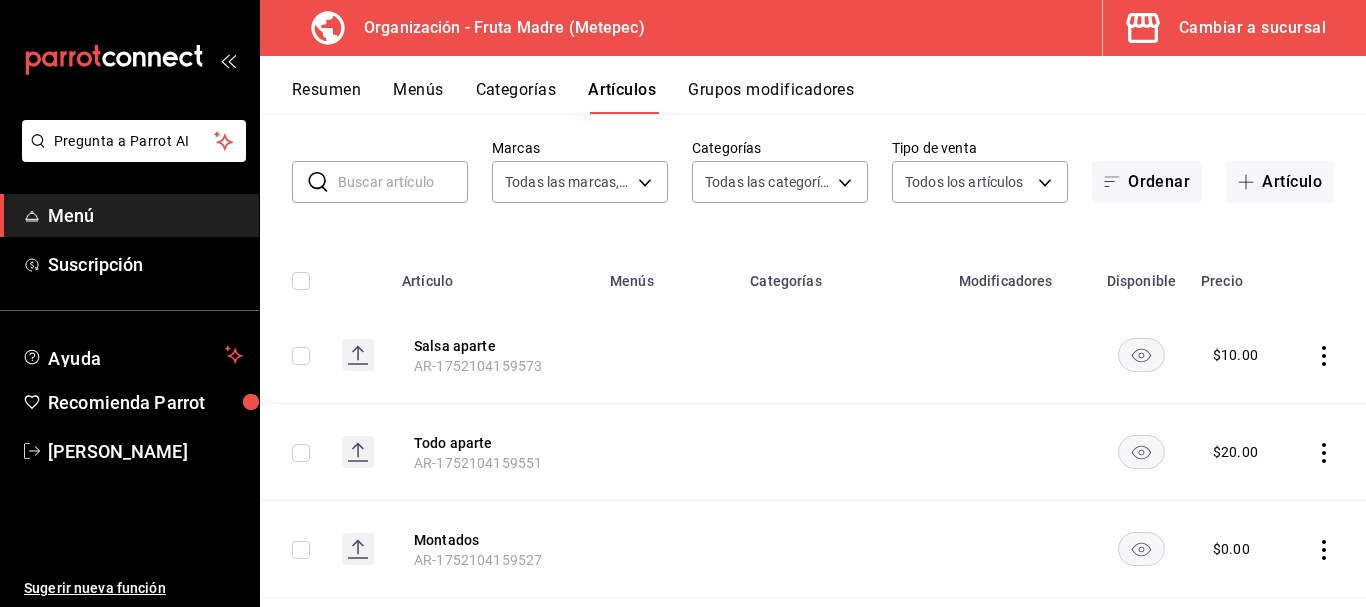scroll, scrollTop: 100, scrollLeft: 0, axis: vertical 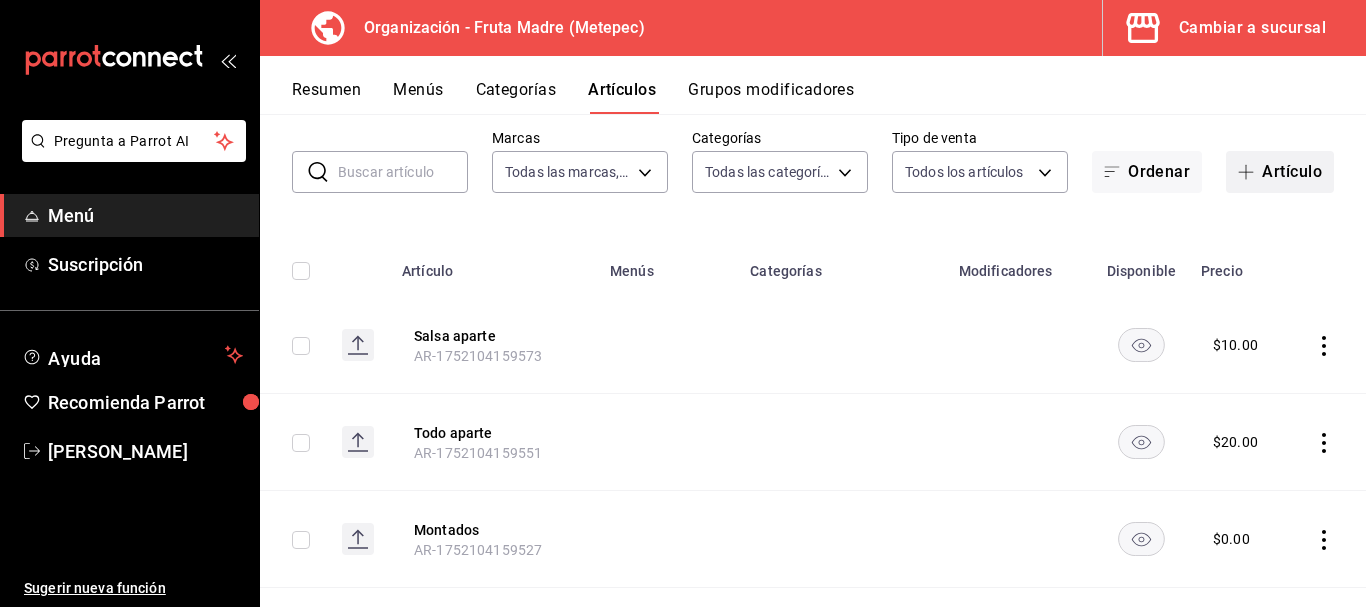 click on "Artículo" at bounding box center (1280, 172) 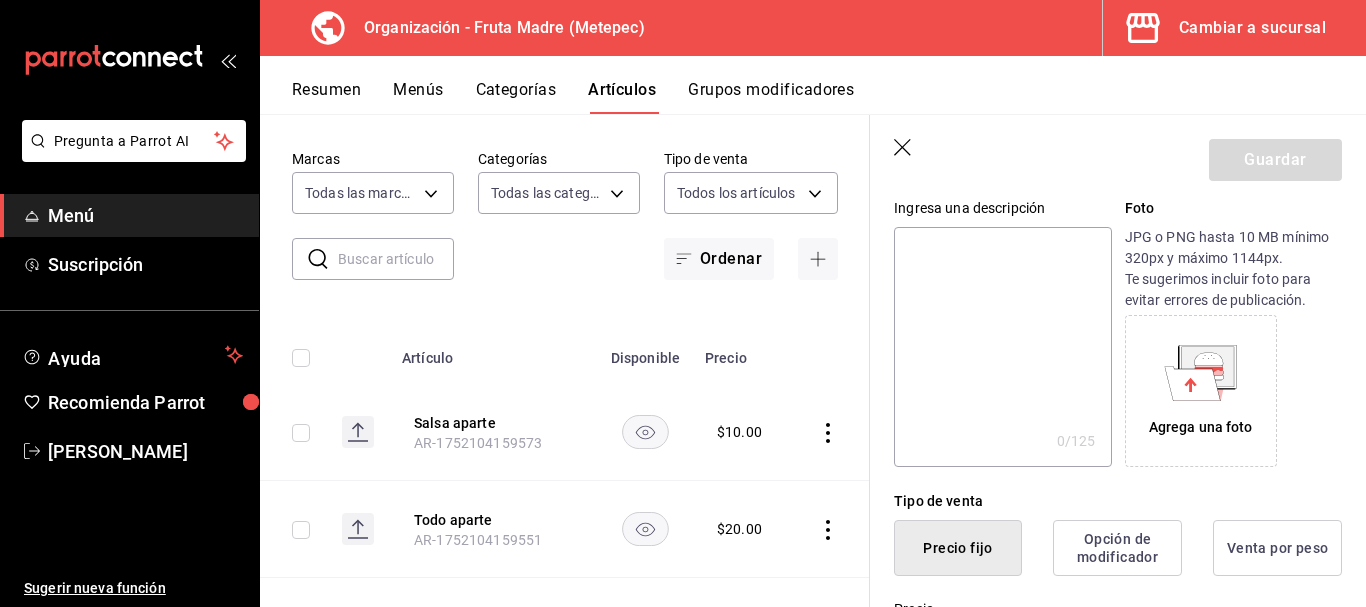 scroll, scrollTop: 300, scrollLeft: 0, axis: vertical 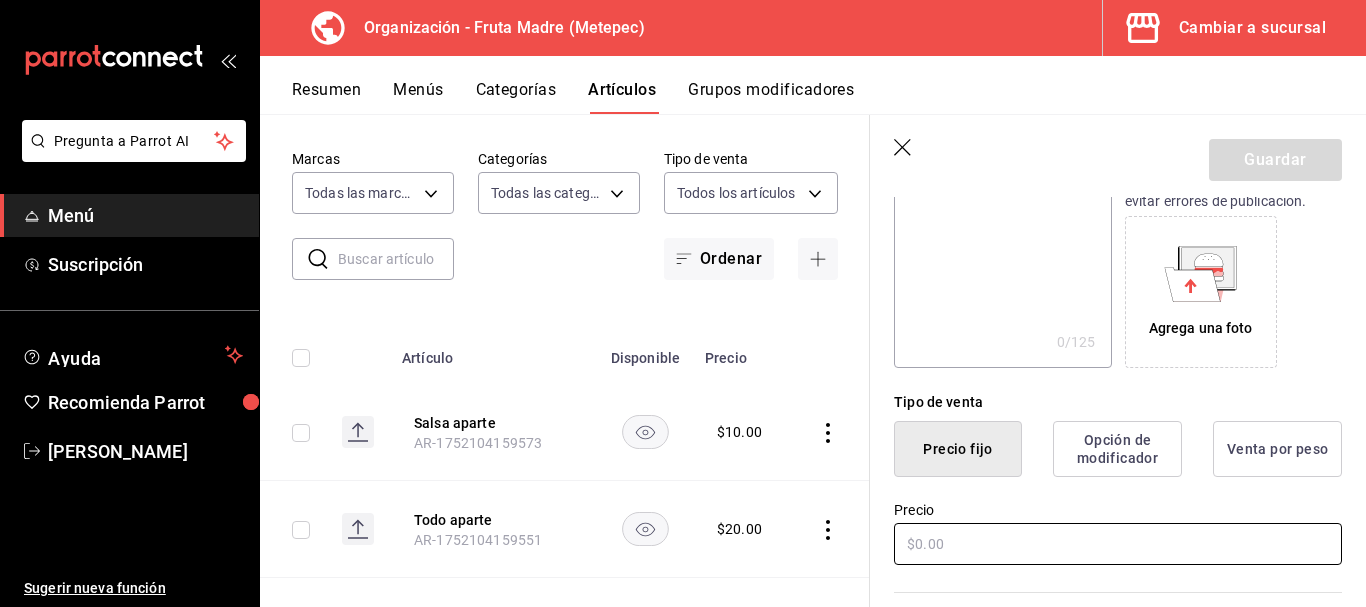 type on "Vaso de leche extra" 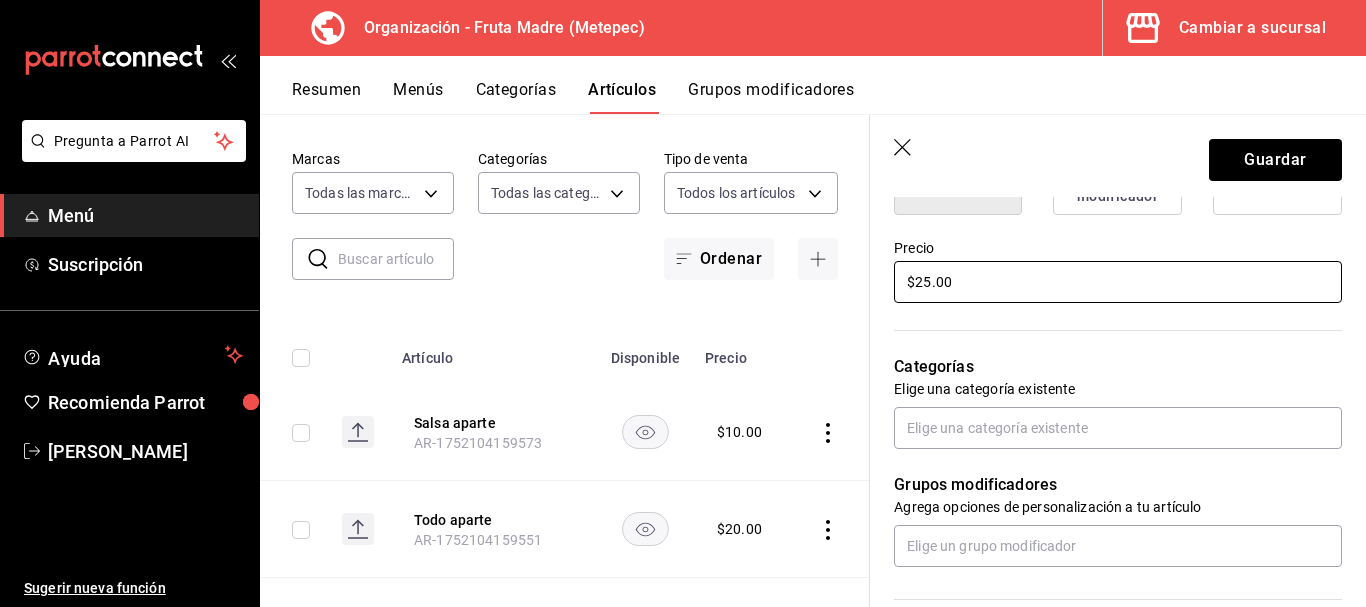 scroll, scrollTop: 600, scrollLeft: 0, axis: vertical 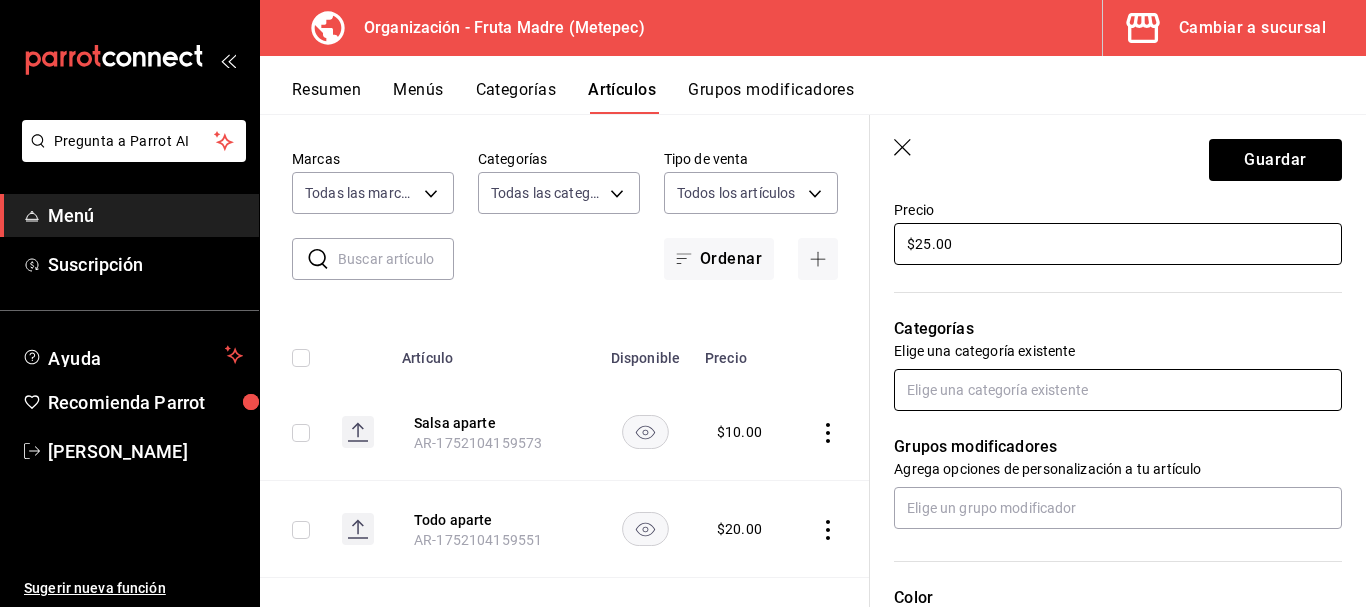 type on "$25.00" 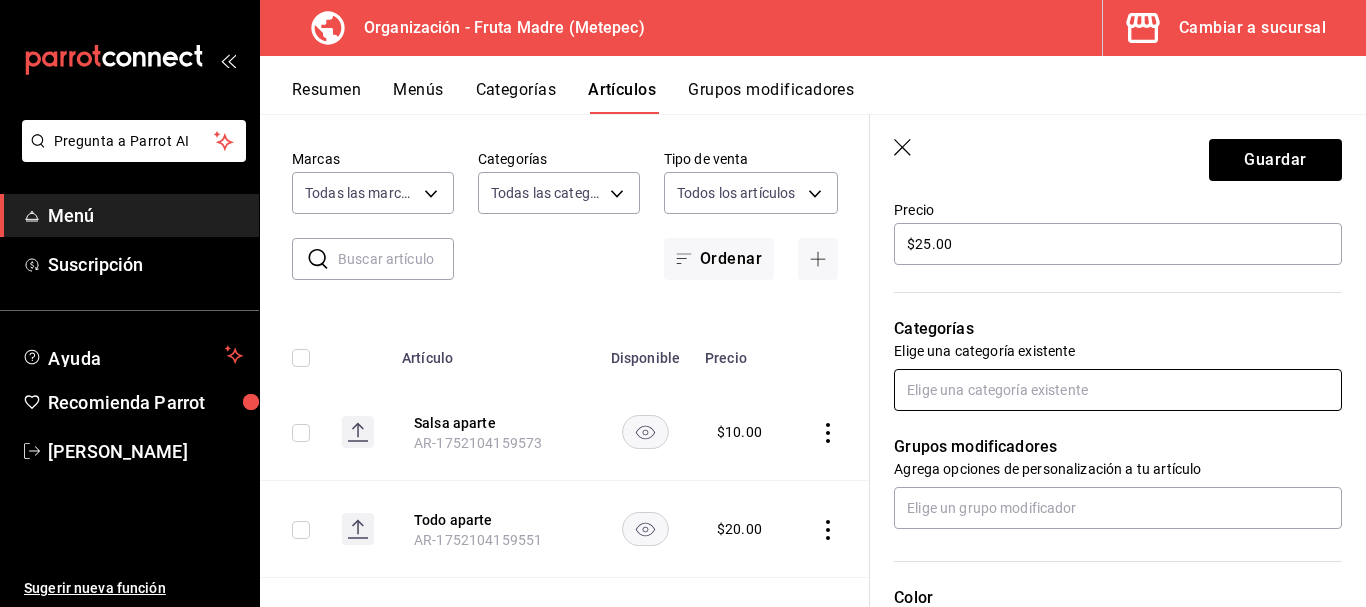 click at bounding box center [1118, 390] 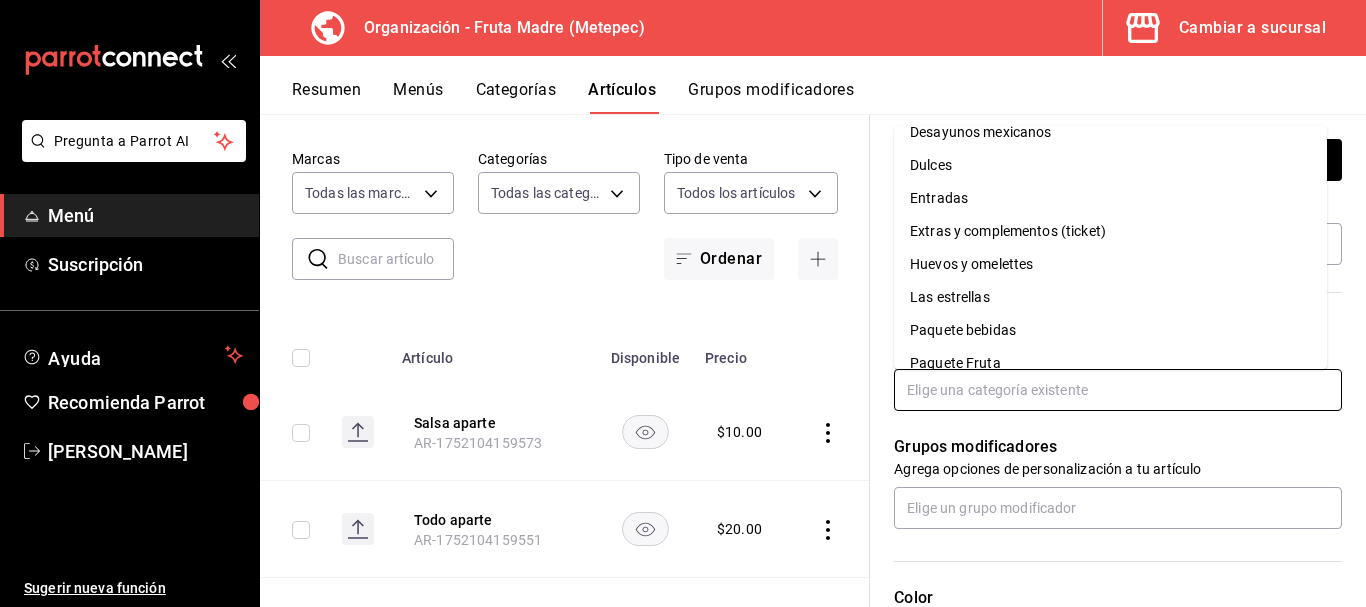 scroll, scrollTop: 300, scrollLeft: 0, axis: vertical 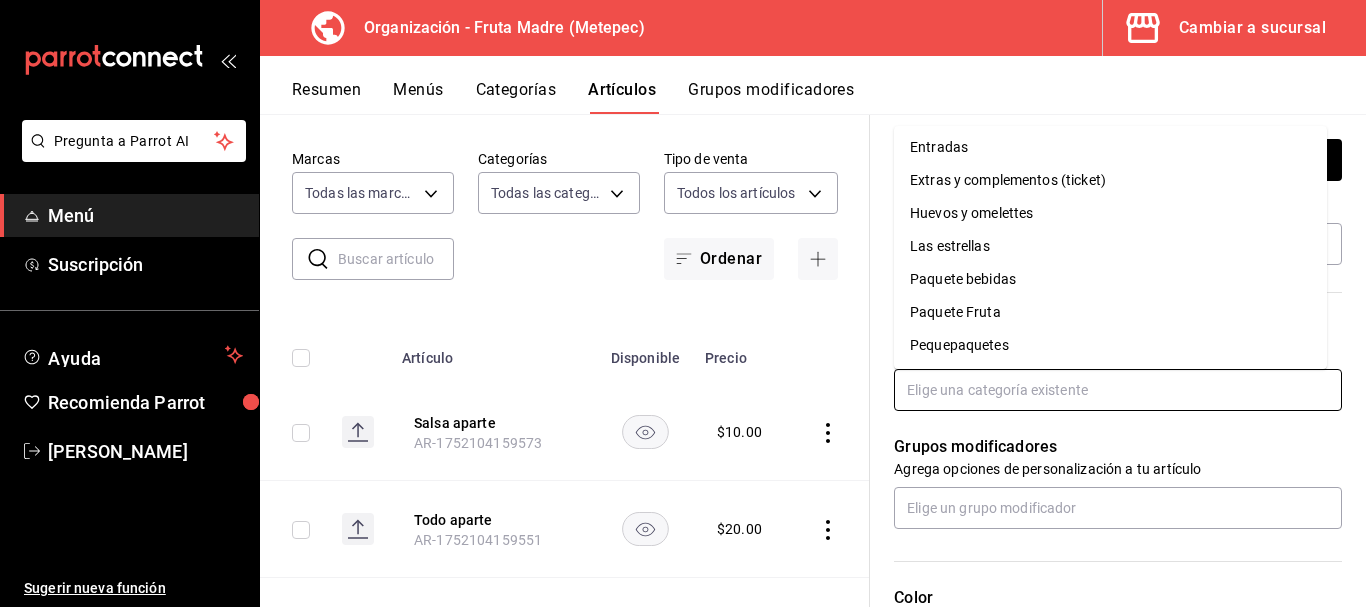 click on "Extras y complementos (ticket)" at bounding box center [1110, 180] 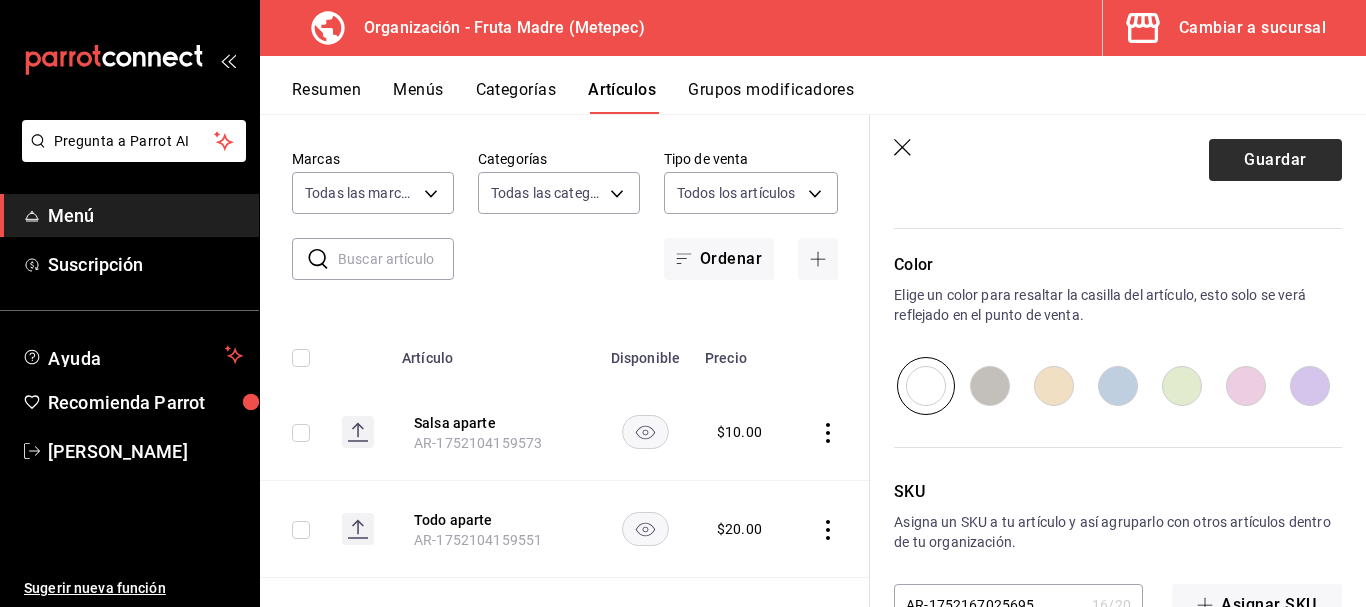 scroll, scrollTop: 1000, scrollLeft: 0, axis: vertical 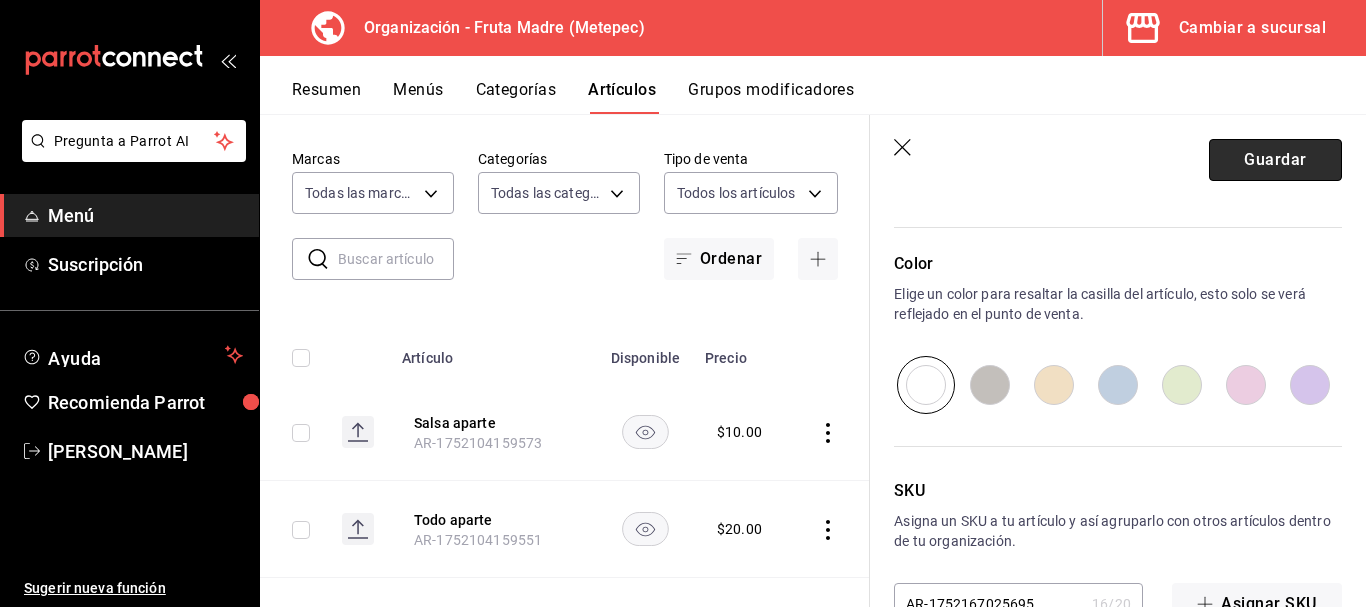 click on "Guardar" at bounding box center [1275, 160] 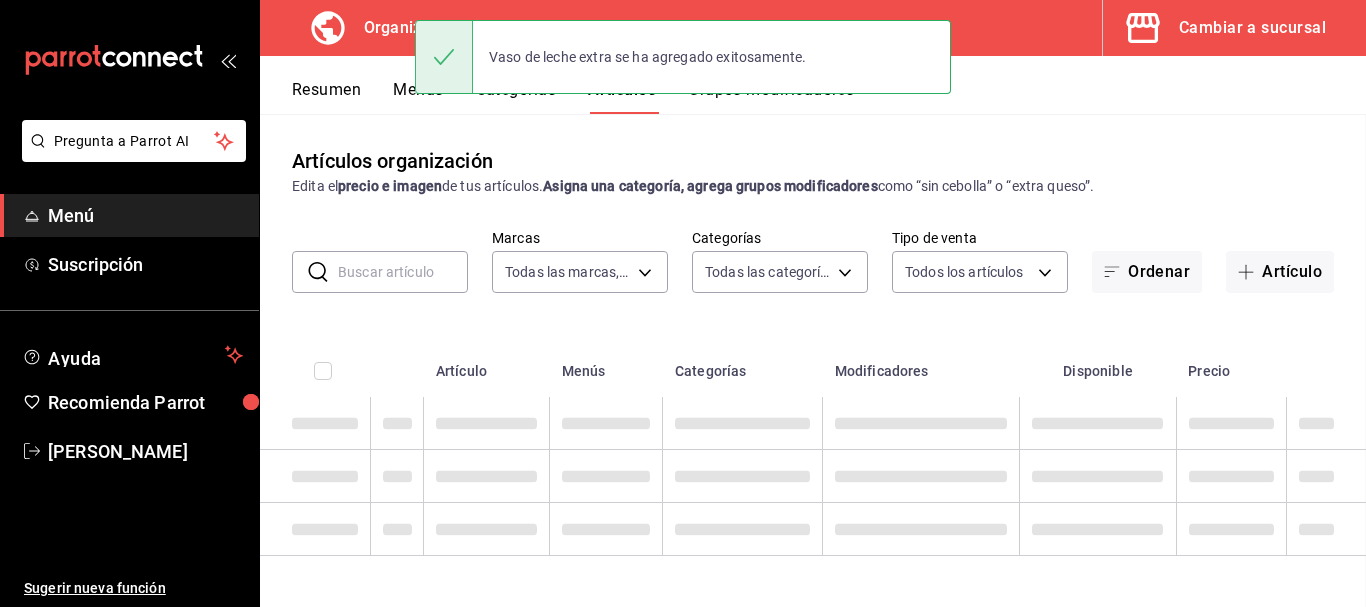 scroll, scrollTop: 0, scrollLeft: 0, axis: both 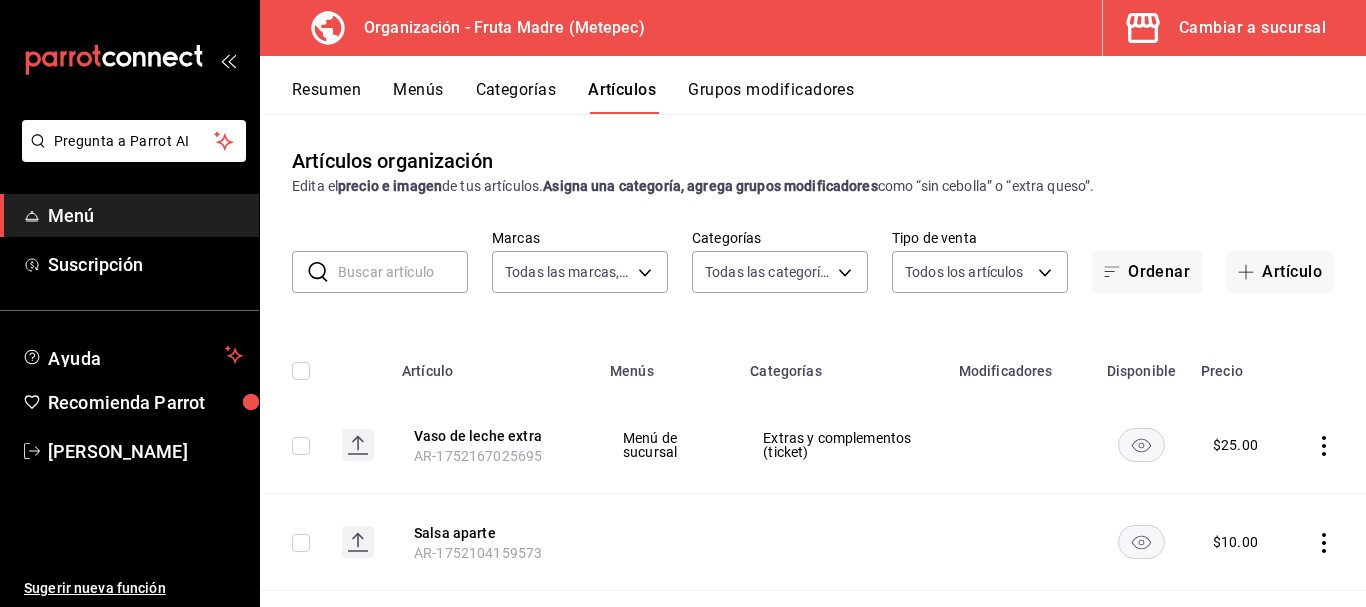 click on "Menús" at bounding box center (418, 97) 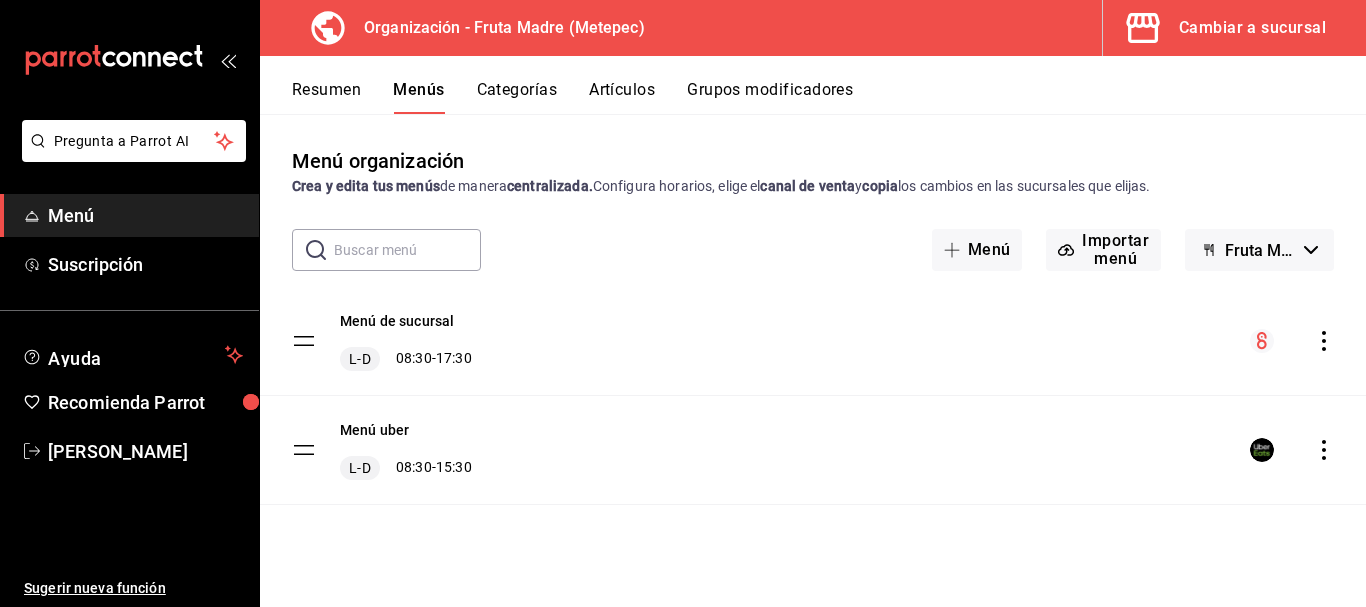 click 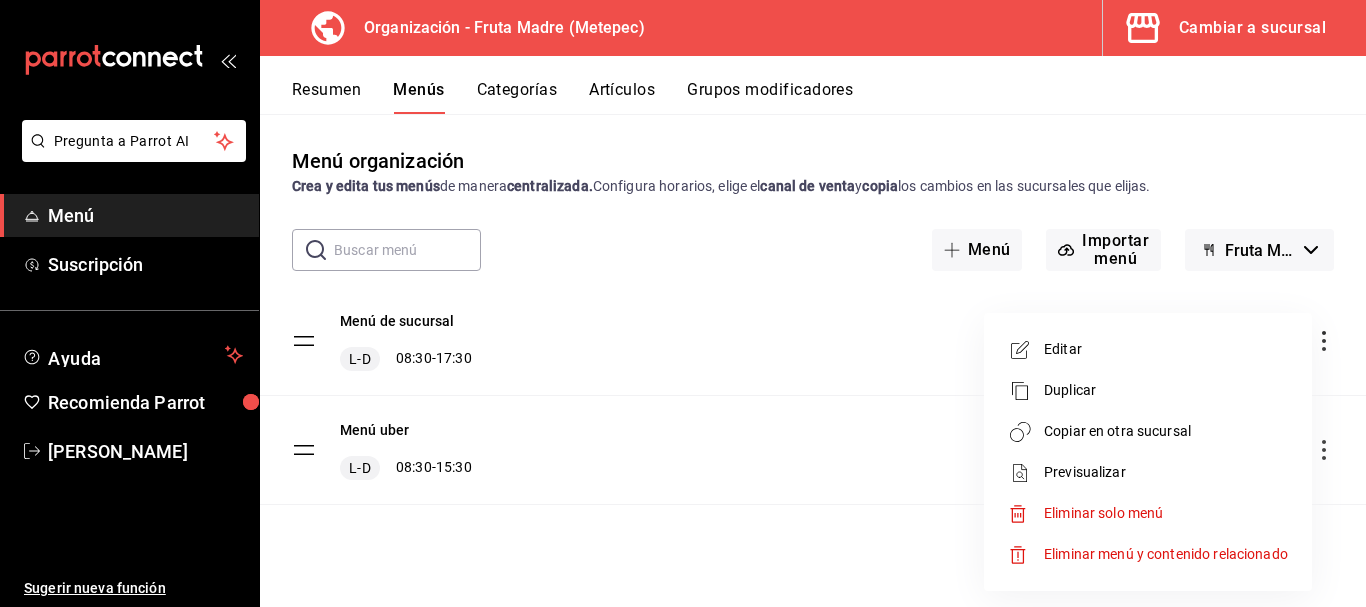 click at bounding box center [683, 303] 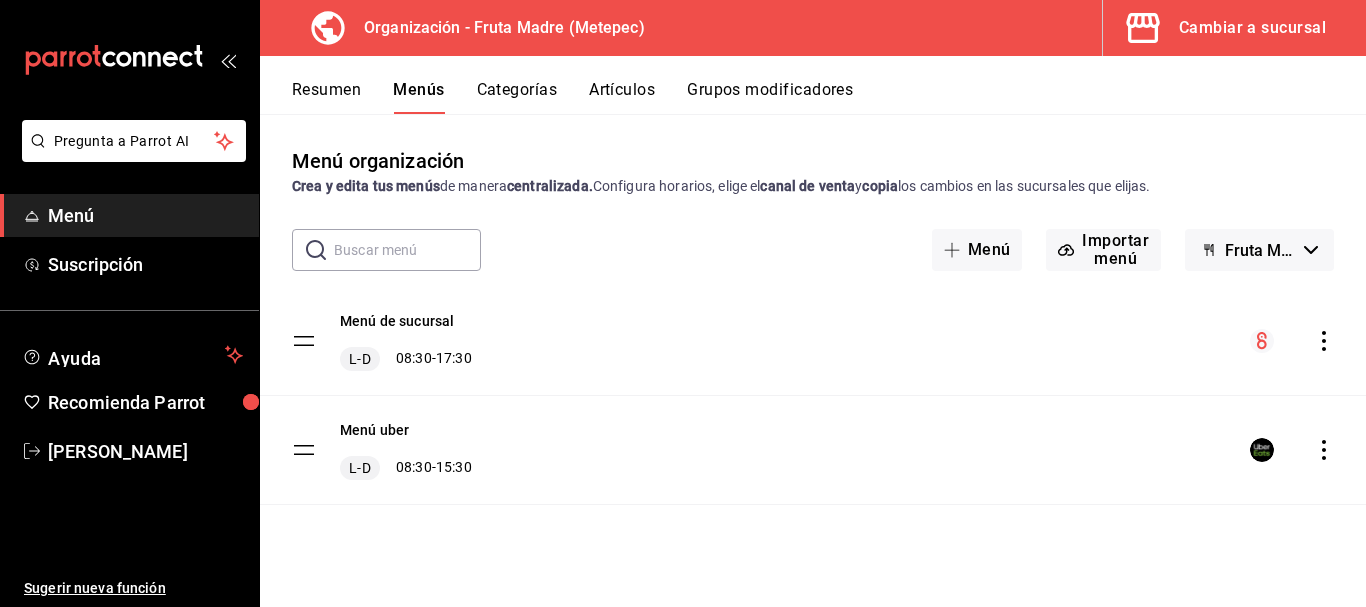 click on "Menú de sucursal L-D 08:30  -  17:30" at bounding box center [813, 341] 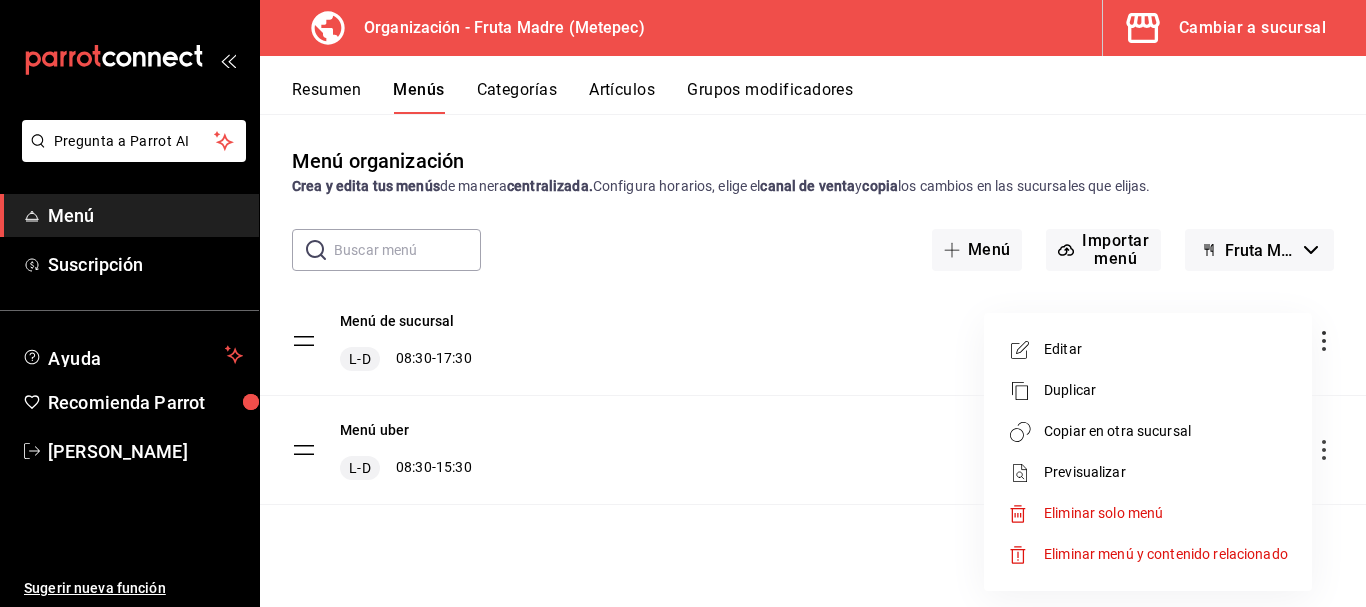 click on "Copiar en otra sucursal" at bounding box center [1166, 431] 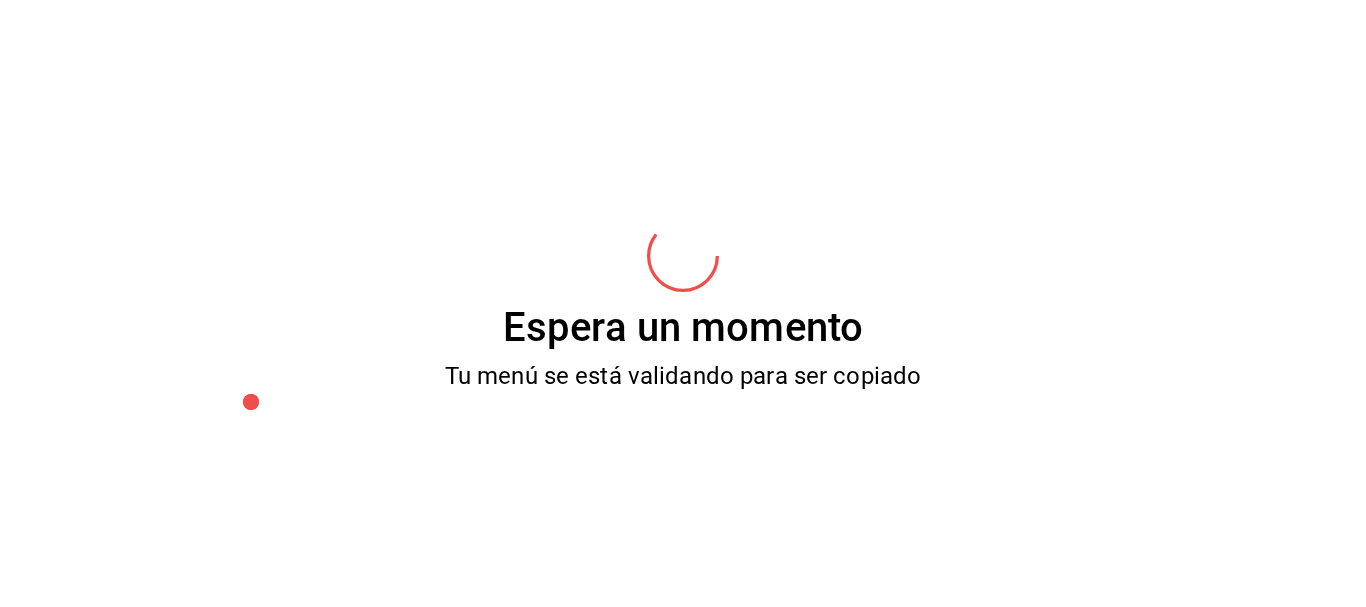scroll, scrollTop: 0, scrollLeft: 0, axis: both 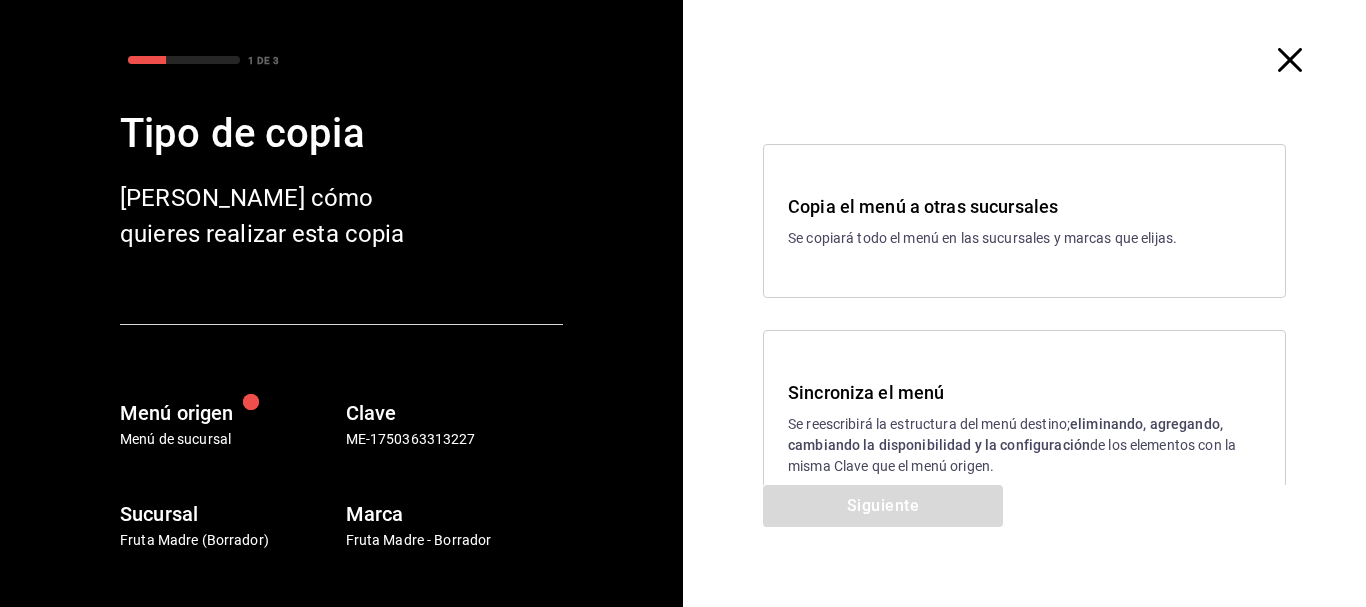 click on "Se reescribirá la estructura del menú destino;  eliminando, agregando, cambiando la disponibilidad y la configuración  de los elementos con la misma Clave que el menú origen." at bounding box center (1024, 445) 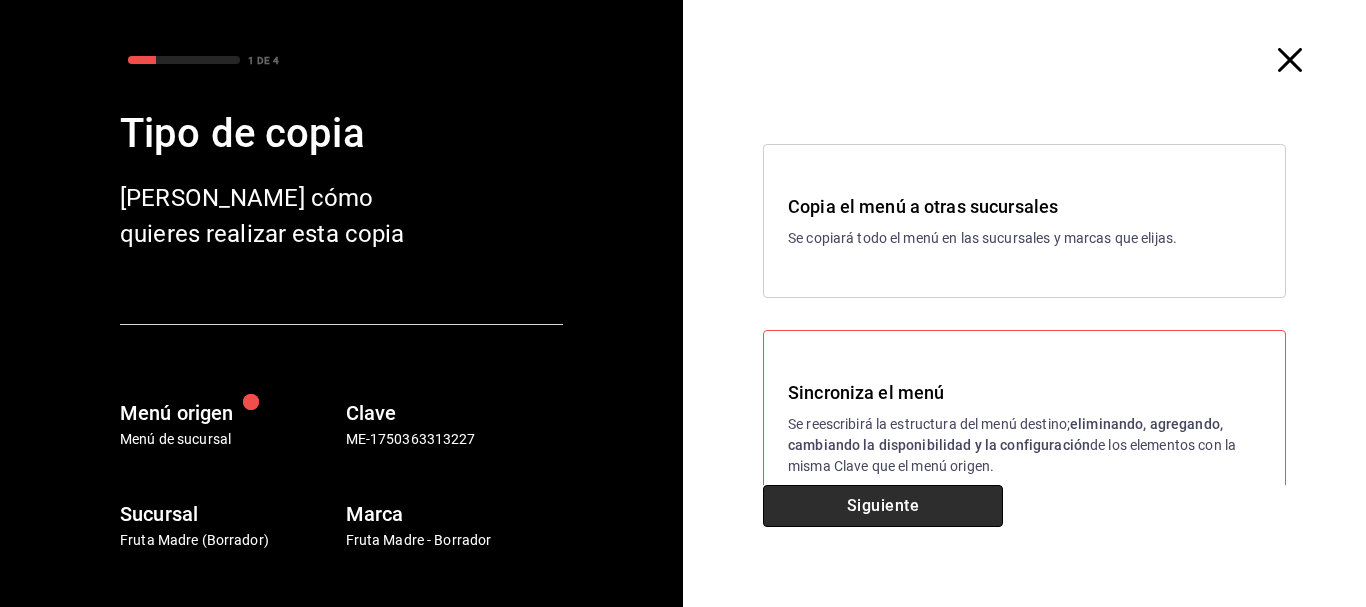 click on "Siguiente" at bounding box center (883, 506) 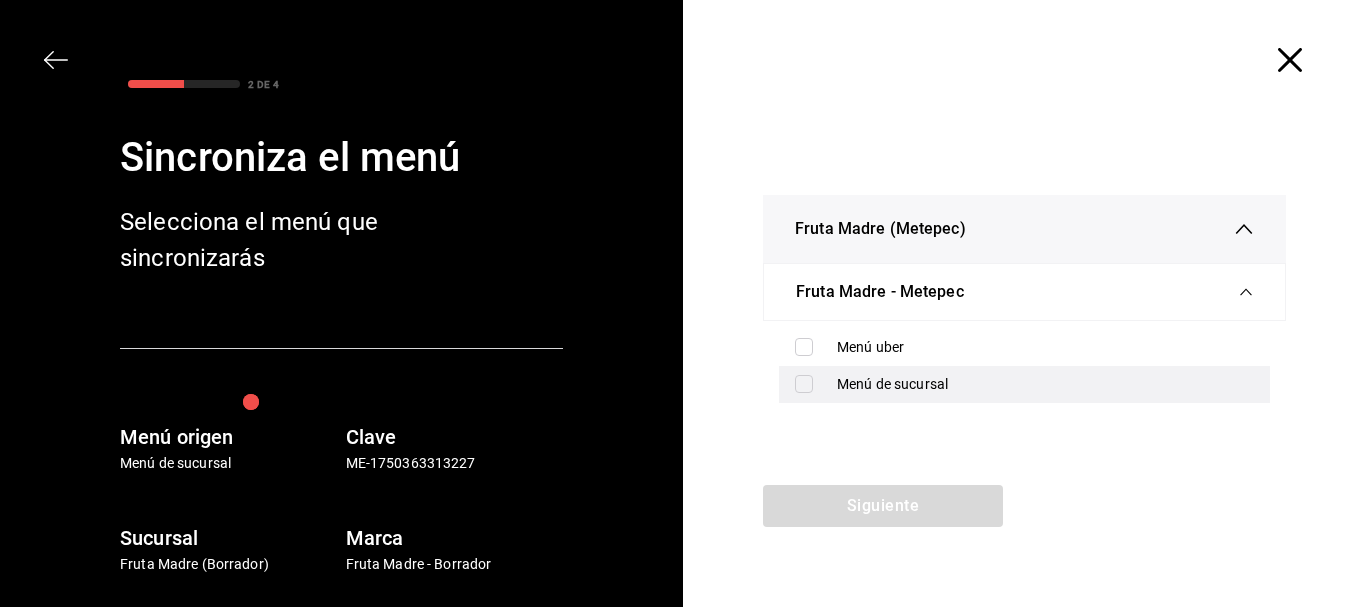 click at bounding box center [804, 384] 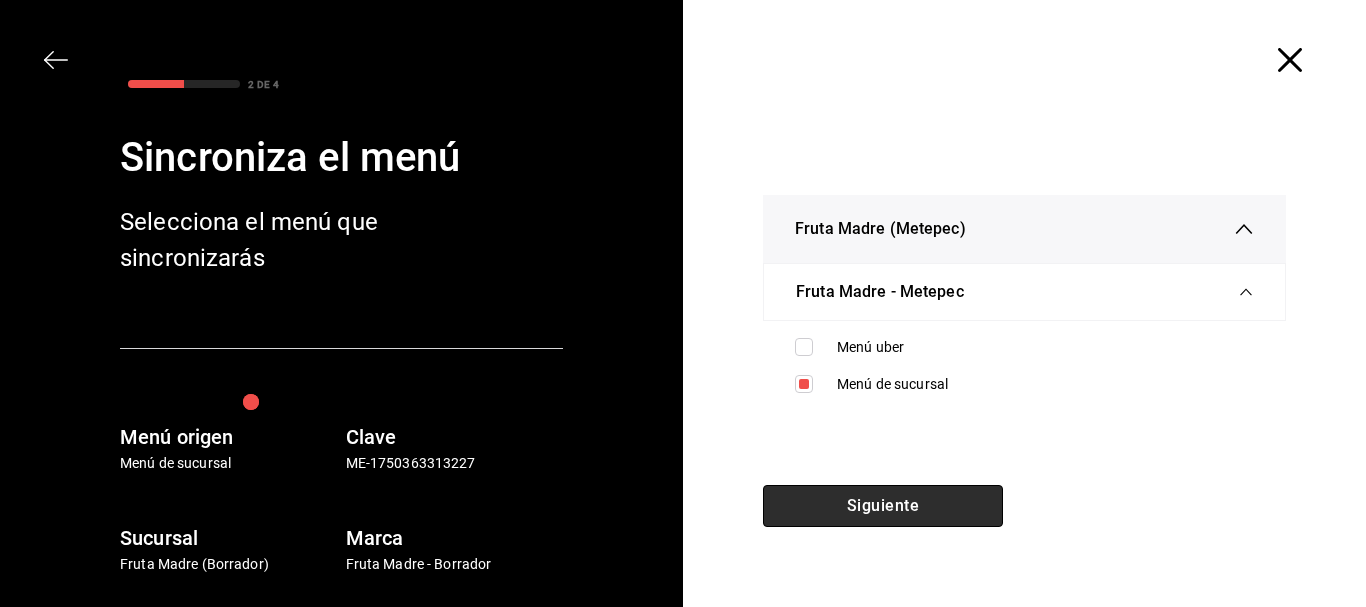click on "Siguiente" at bounding box center (883, 506) 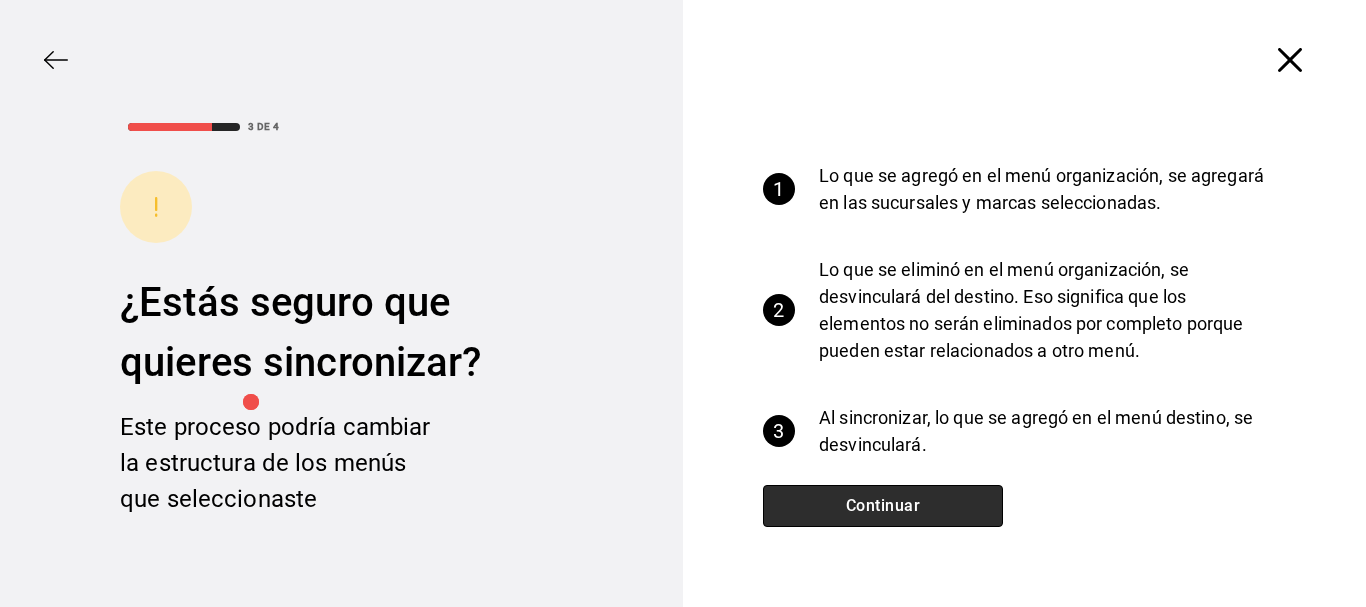 click on "Continuar" at bounding box center (883, 506) 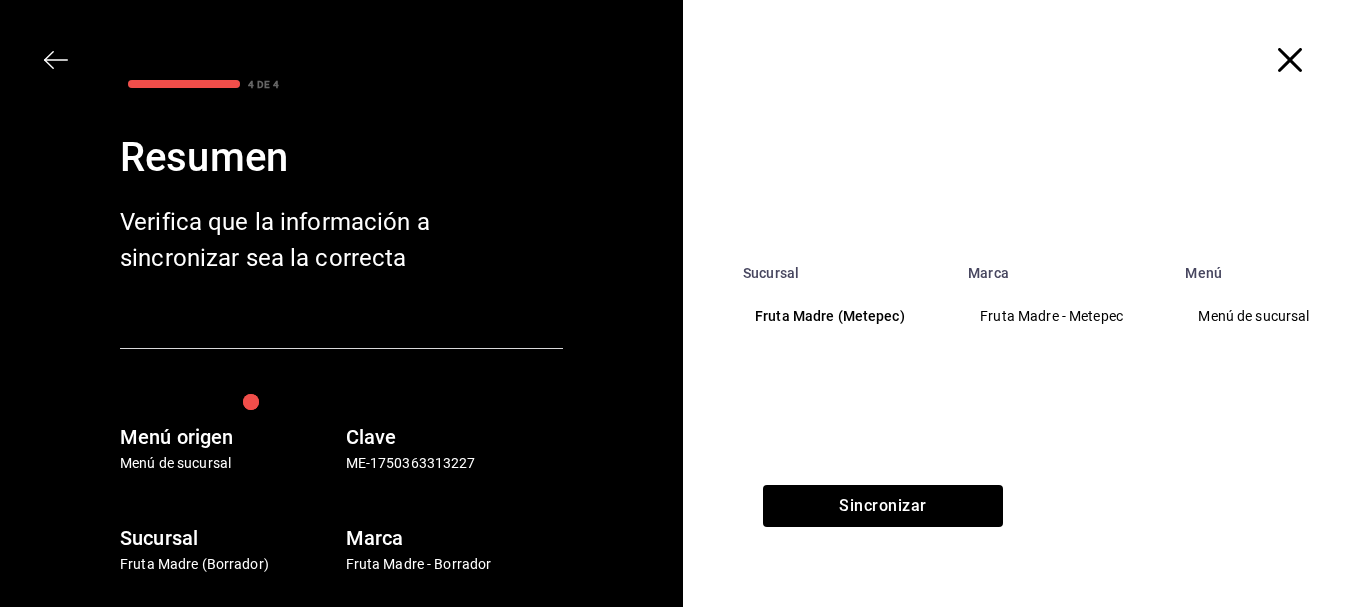 click on "Sincronizar" at bounding box center (883, 546) 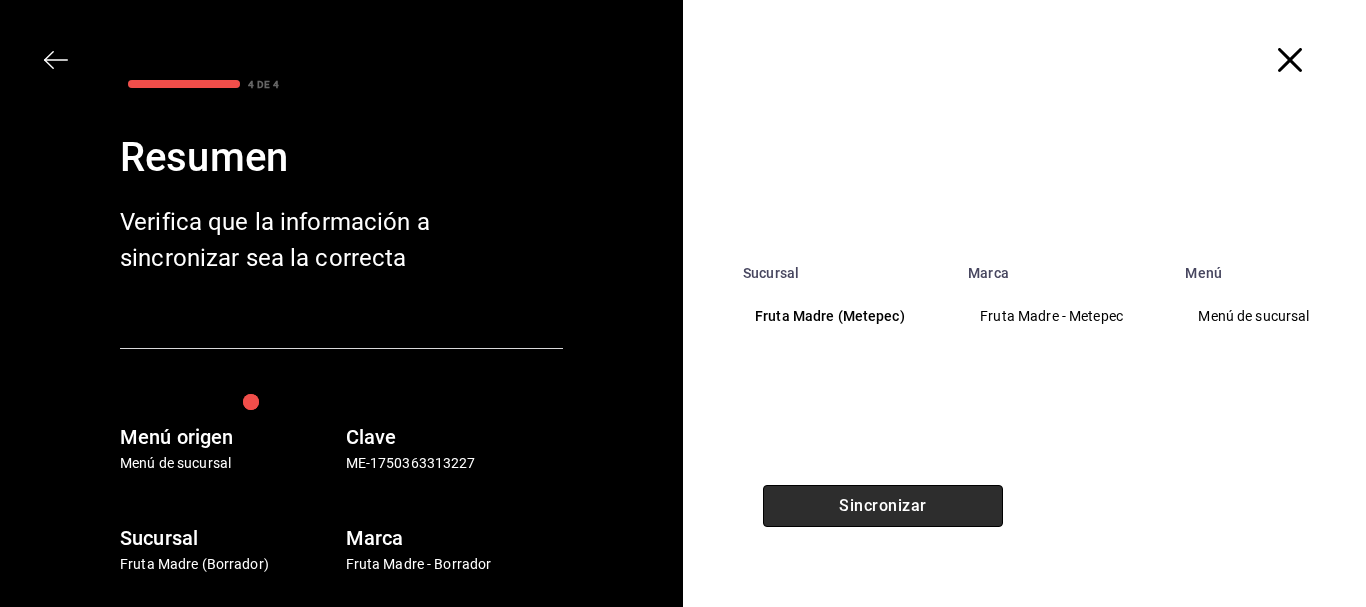 click on "Sincronizar" at bounding box center (883, 506) 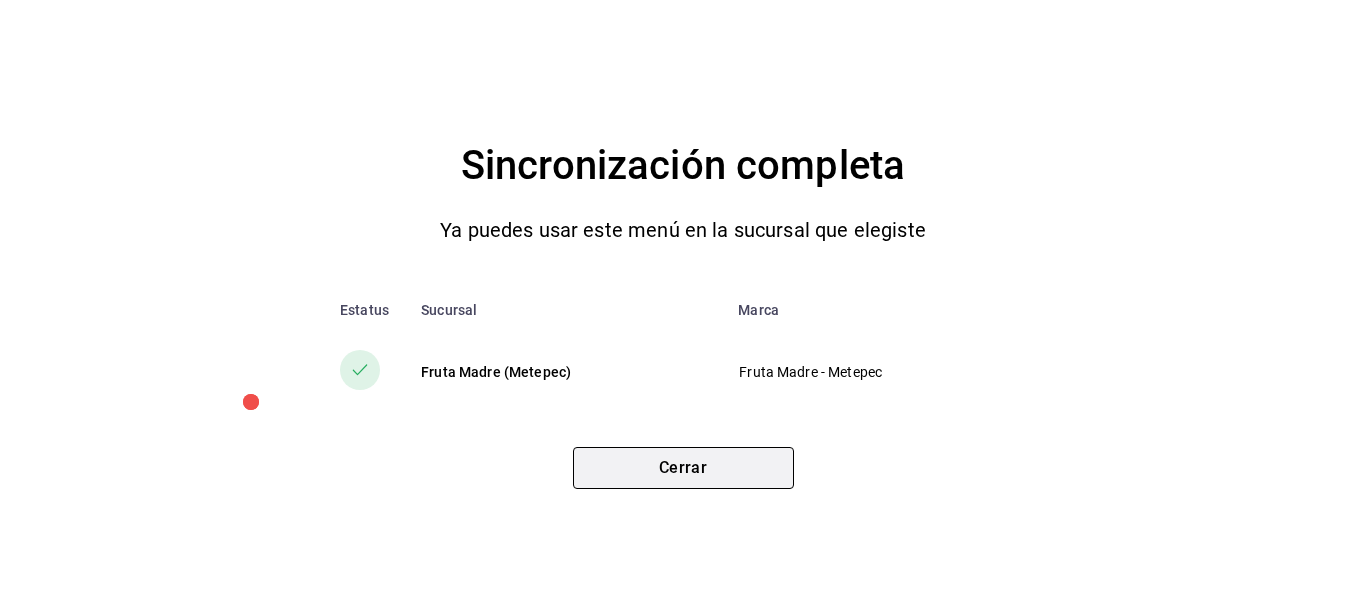 click on "Cerrar" at bounding box center (683, 468) 